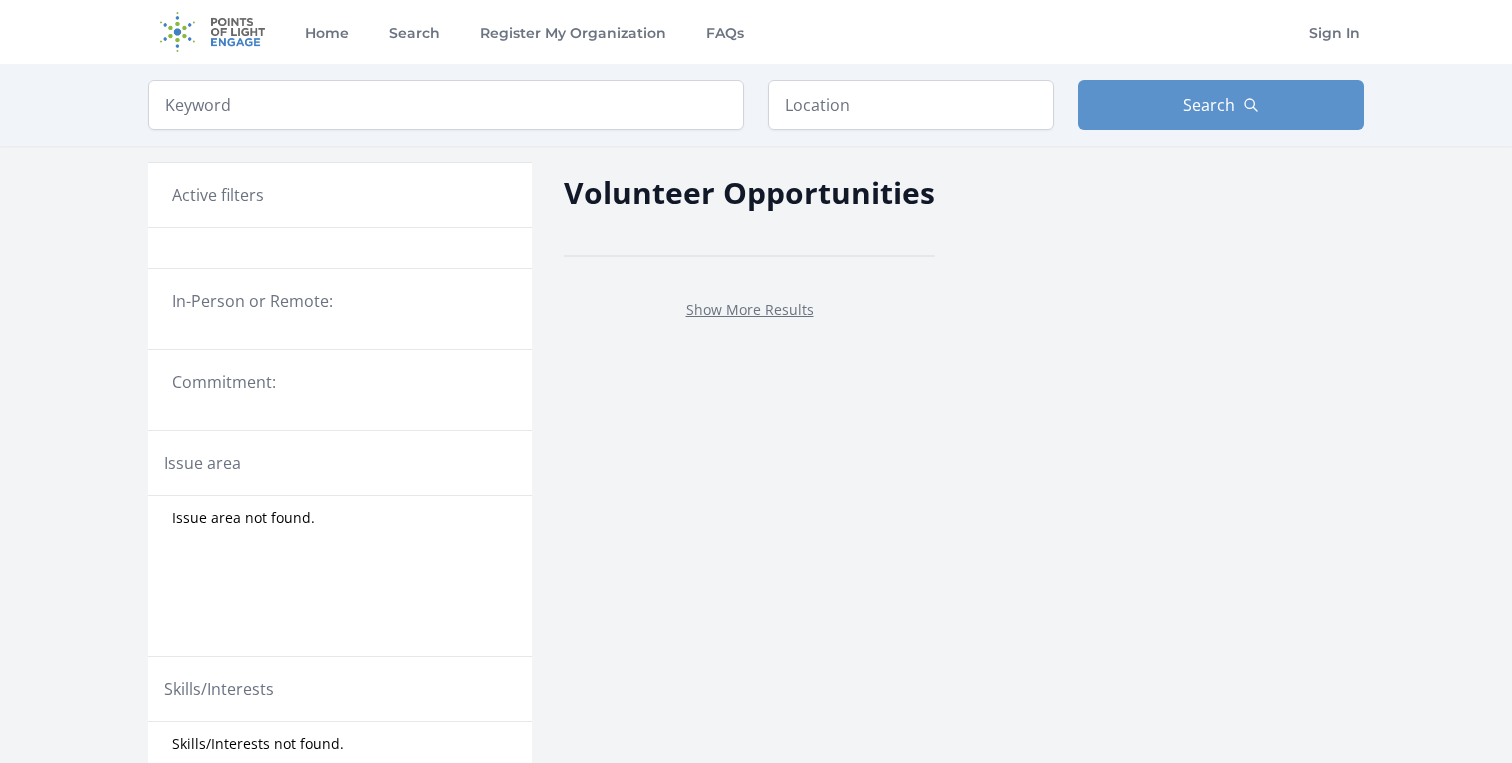 scroll, scrollTop: 0, scrollLeft: 0, axis: both 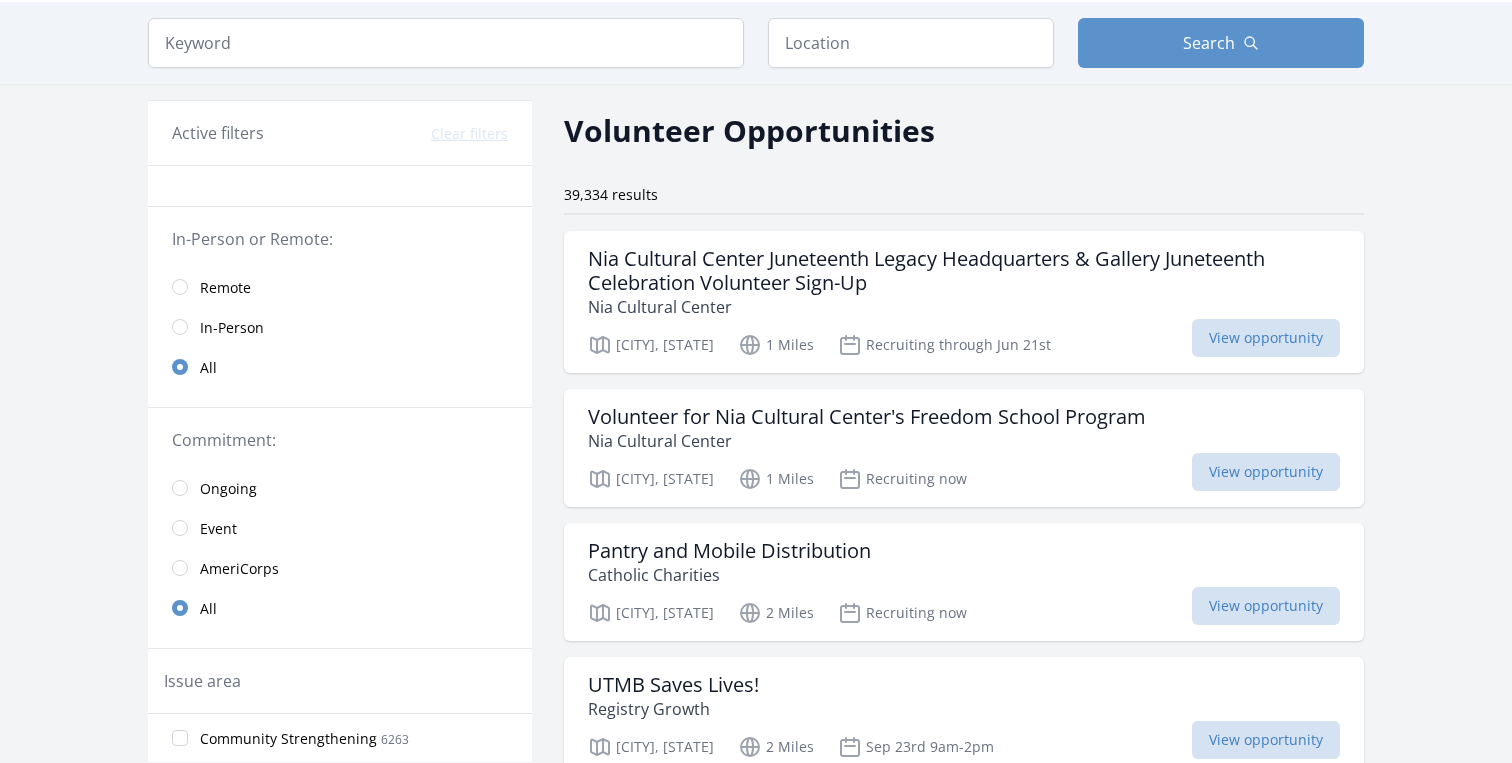 click on "Remote" at bounding box center (225, 288) 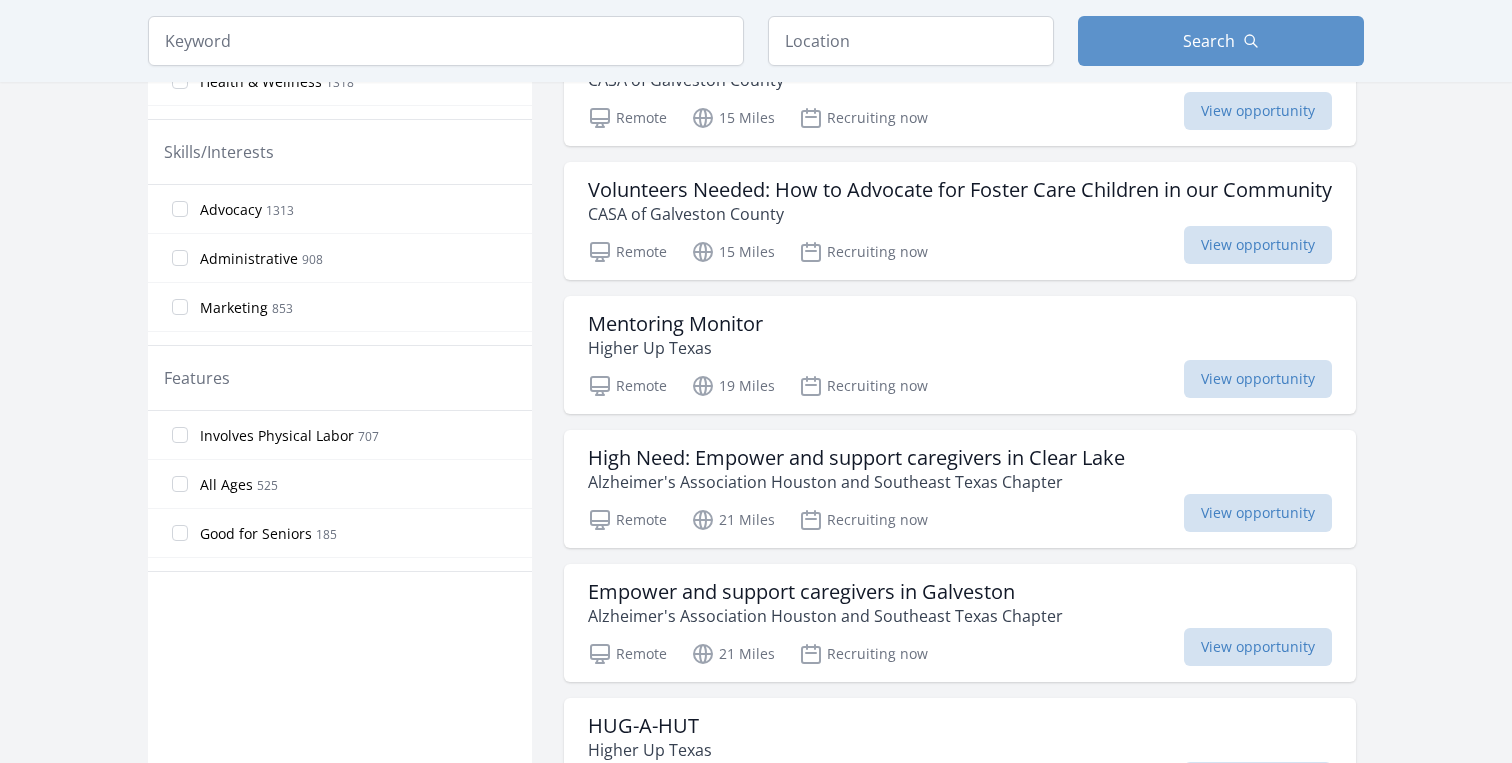 scroll, scrollTop: 802, scrollLeft: 0, axis: vertical 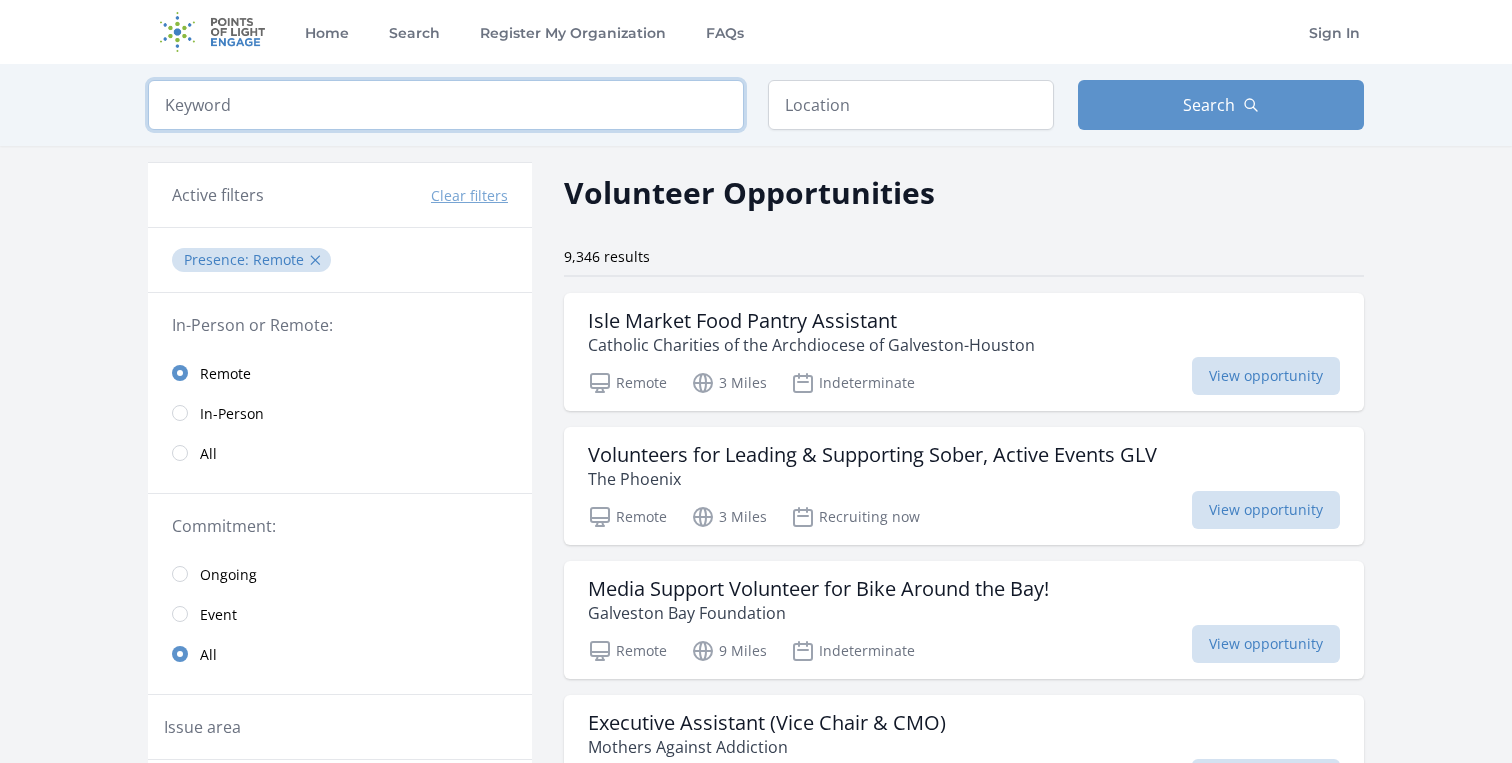 click at bounding box center (446, 105) 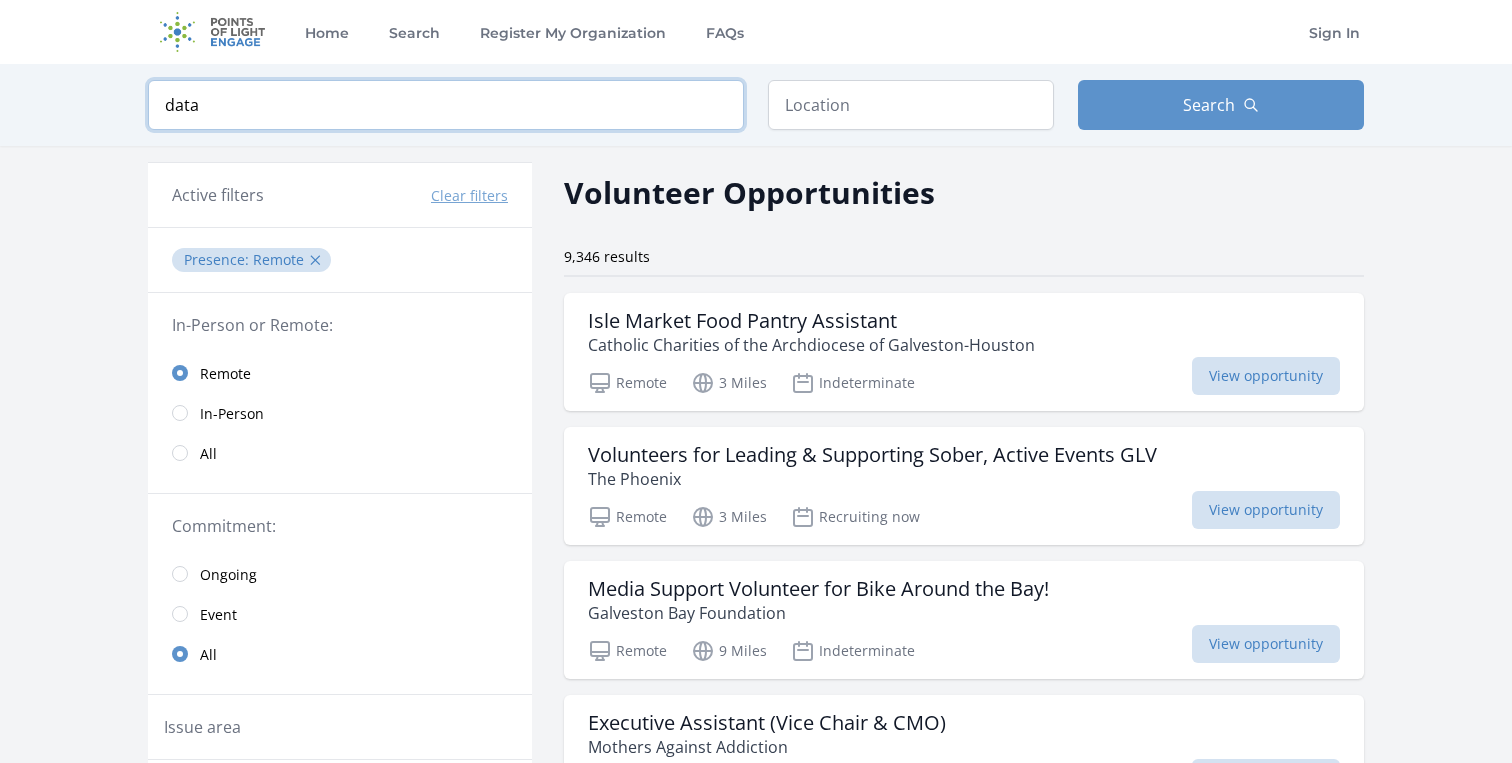 type on "data" 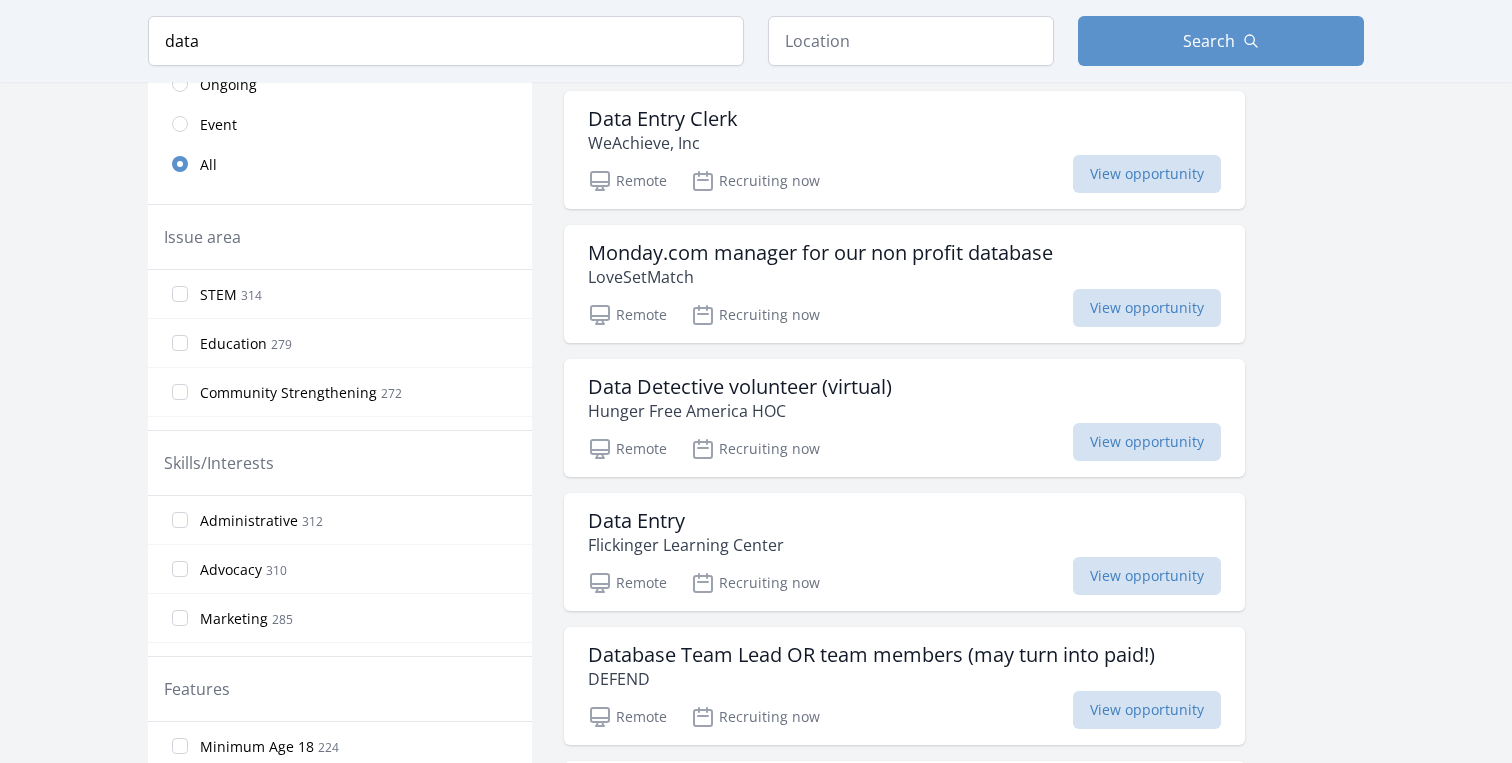 scroll, scrollTop: 494, scrollLeft: 0, axis: vertical 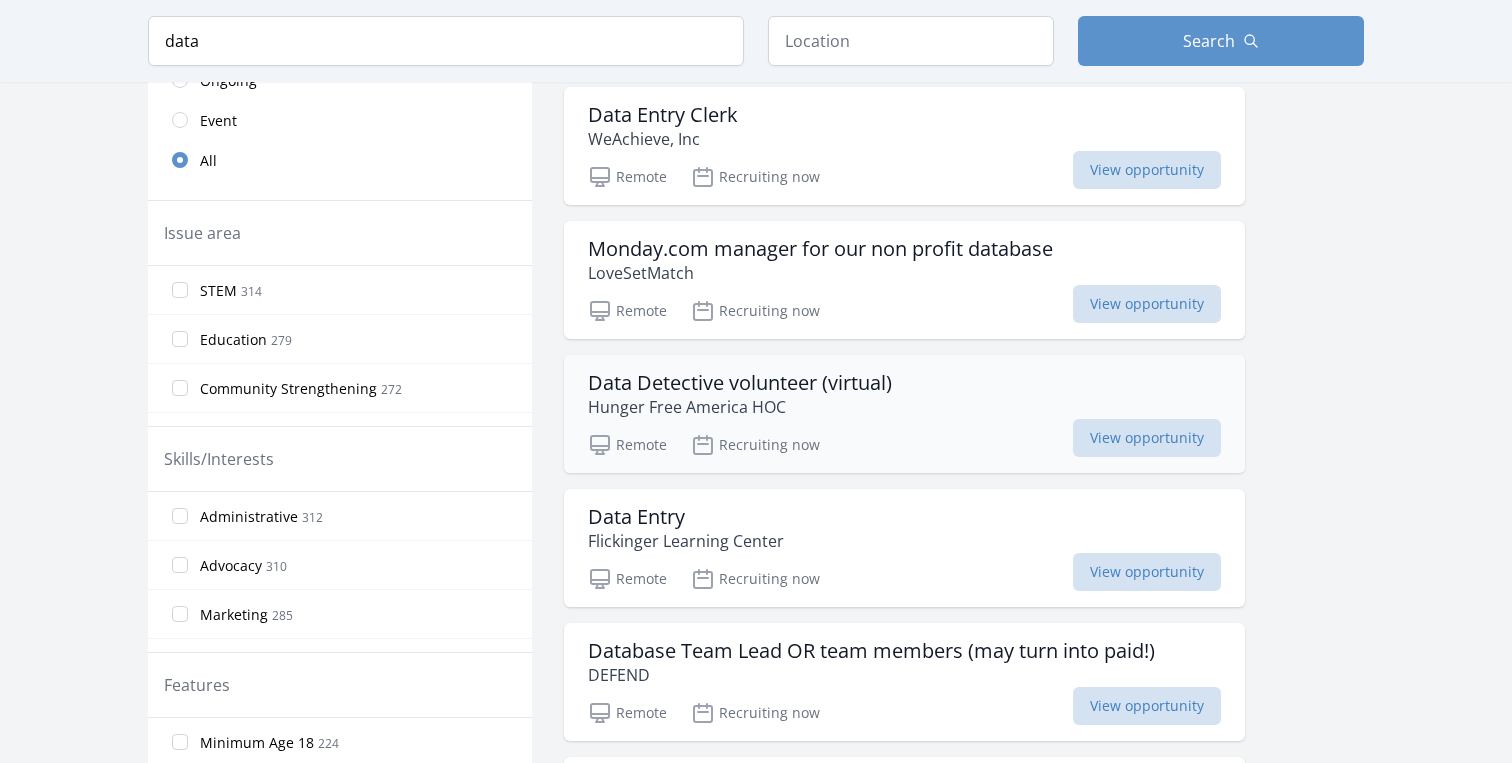 click on "Data Detective volunteer (virtual)" at bounding box center (740, 383) 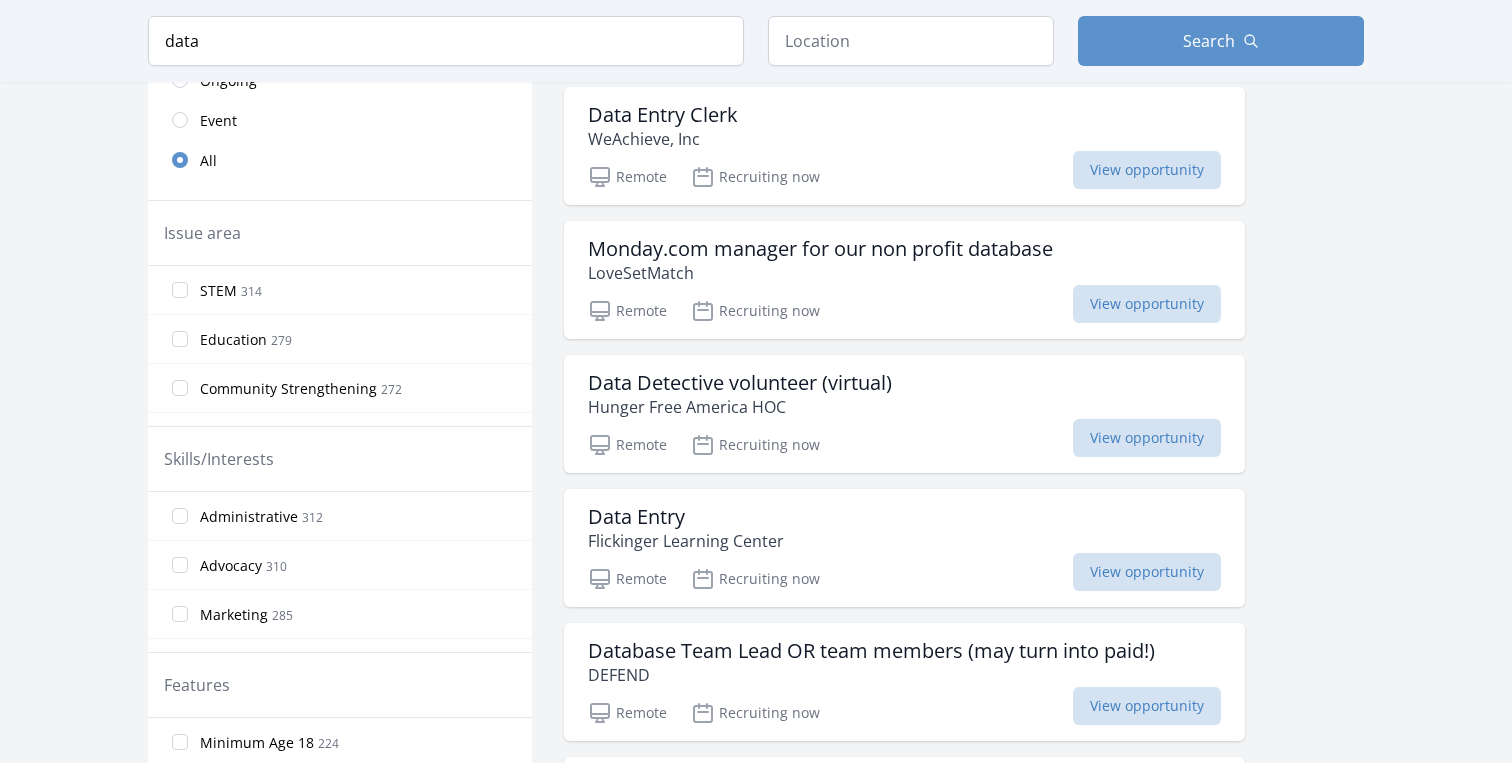 click on "Active filters
Clear filters
Presence : Remote ✕ Query : data ✕
In-Person or Remote:   Remote   In-Person   All
Commitment:   Ongoing   Event   All
Issue area   STEM   314   Education   279   Community Strengthening   272   Health & Wellness   200   Seniors   186   Technology   180   Hunger   134   Children & Youth   118   Arts & Culture   93   Animals   67   Environment   61   Disaster Response & Recovery   46   Job Training & Employment   45   Disabilities   32   Family Services   30   Women's Issues   25   Homelessness   24   Literacy   22   Public Safety   21     20     18" at bounding box center [756, 1123] 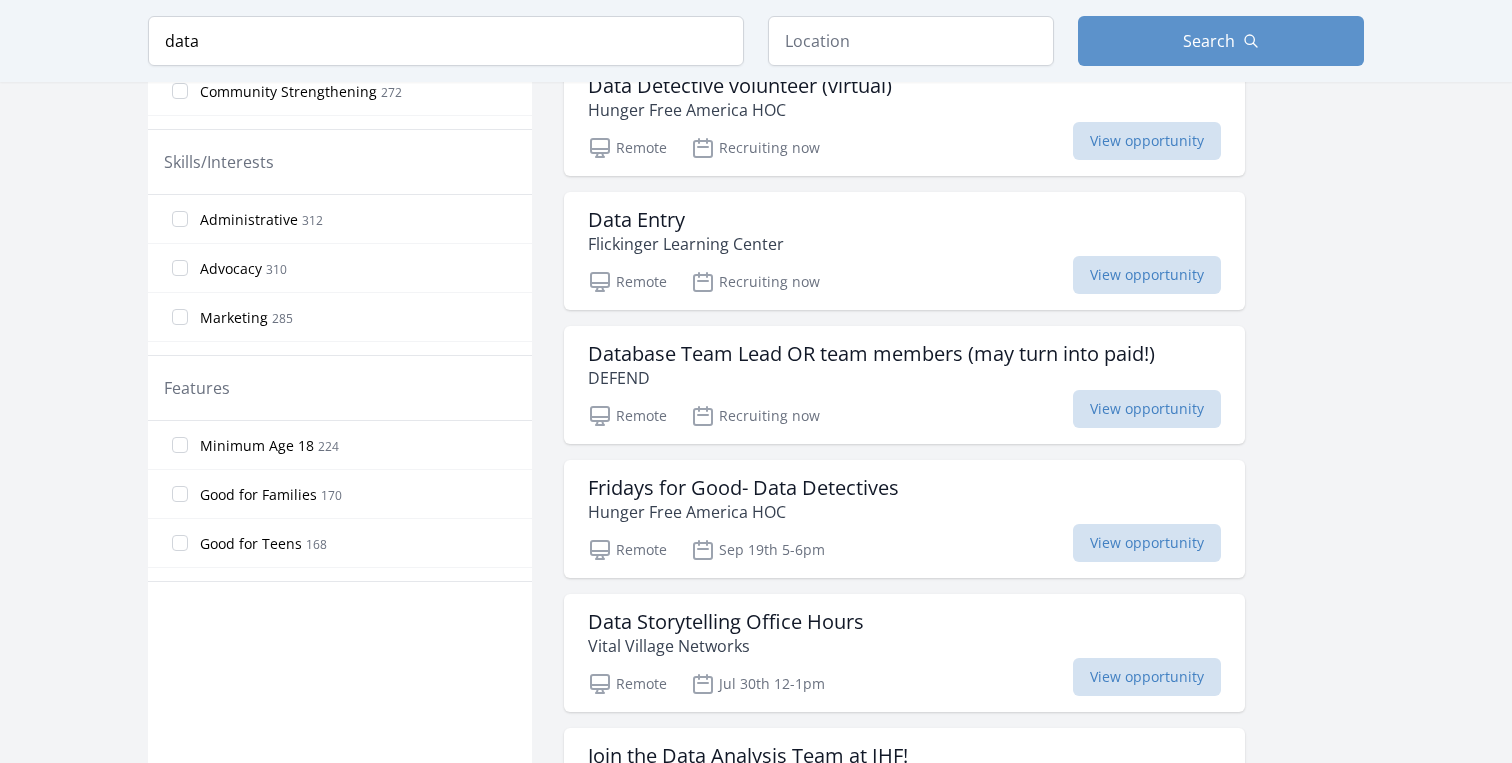 scroll, scrollTop: 792, scrollLeft: 0, axis: vertical 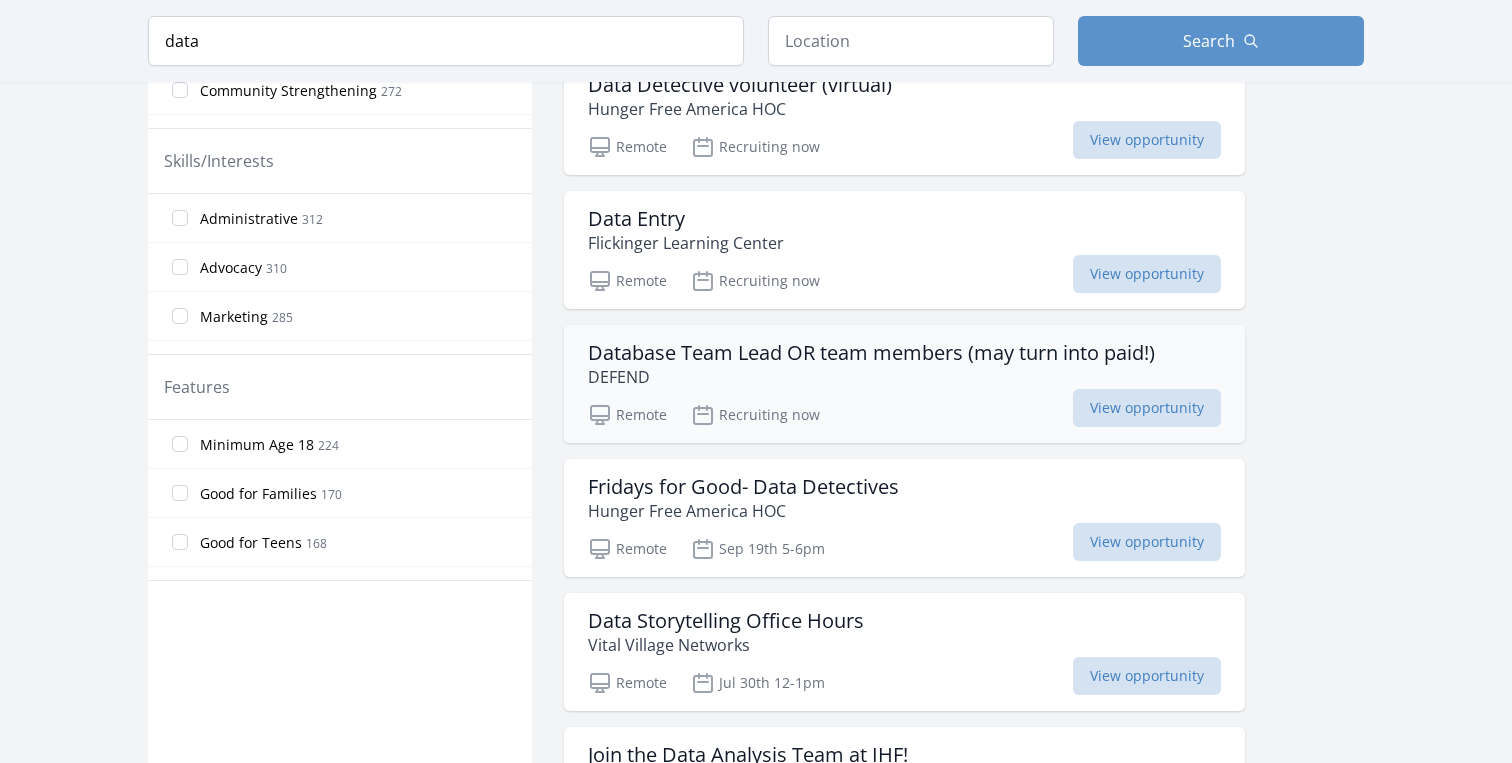 click on "Database Team Lead OR team members (may turn into paid!)" at bounding box center [871, 353] 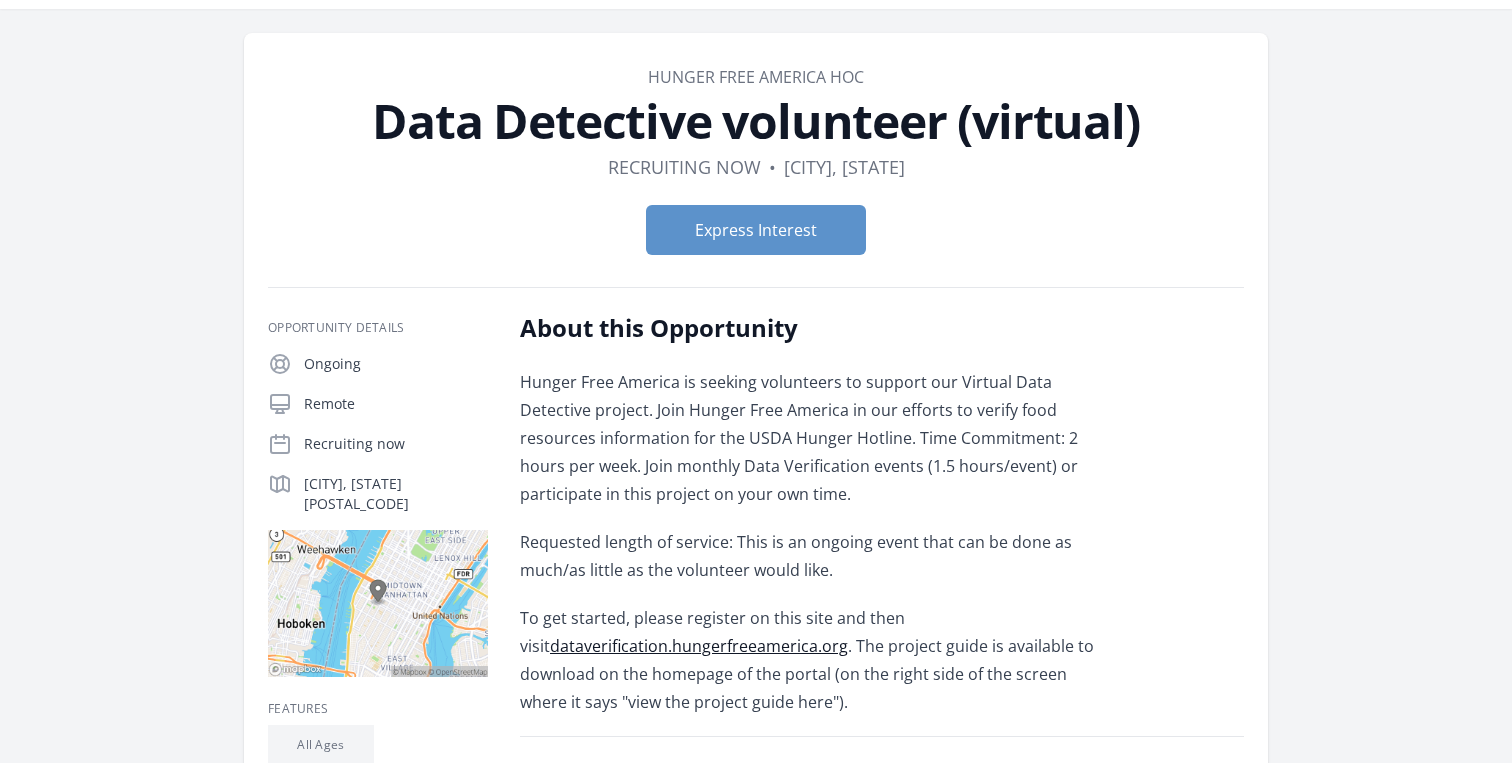 scroll, scrollTop: 57, scrollLeft: 0, axis: vertical 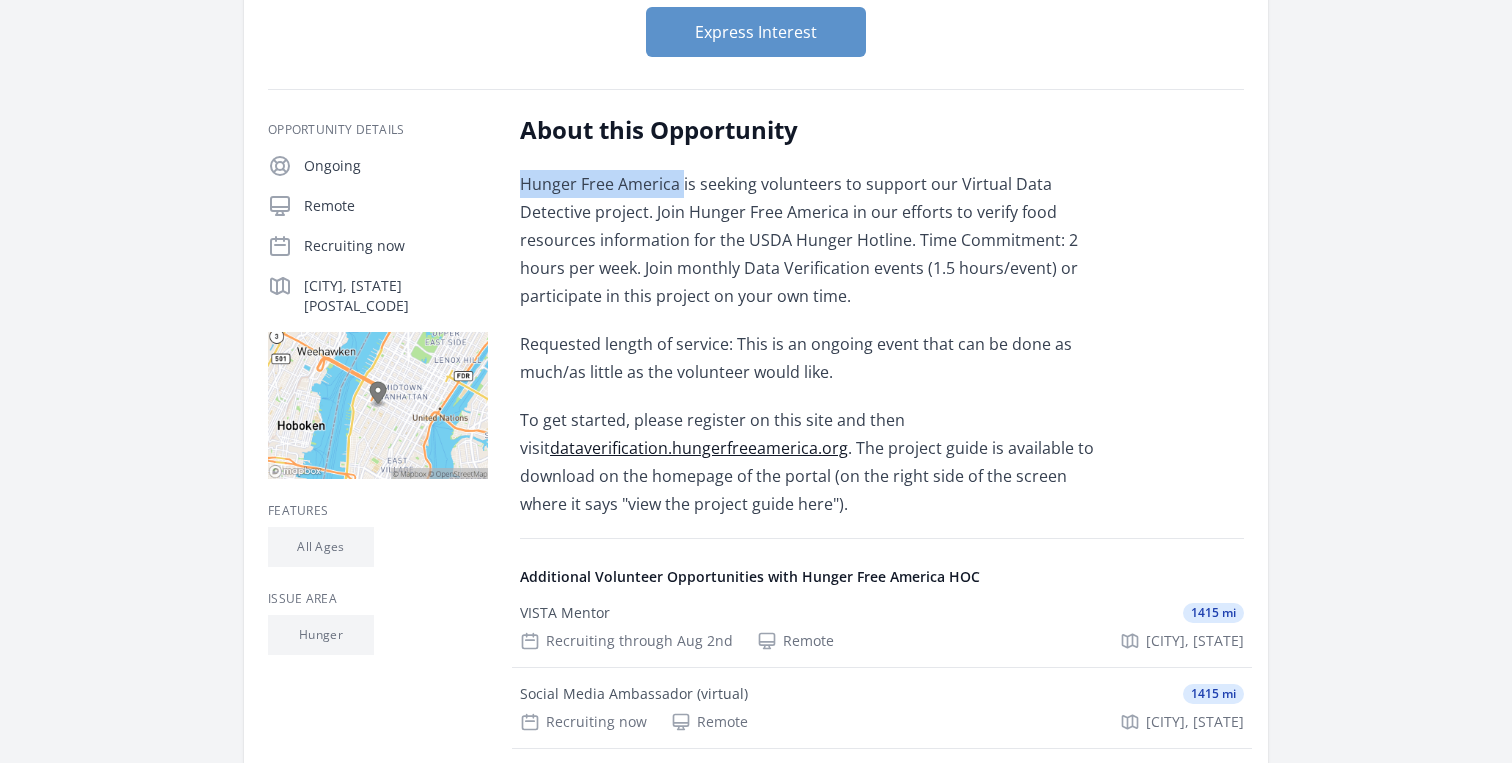 drag, startPoint x: 524, startPoint y: 190, endPoint x: 680, endPoint y: 195, distance: 156.08011 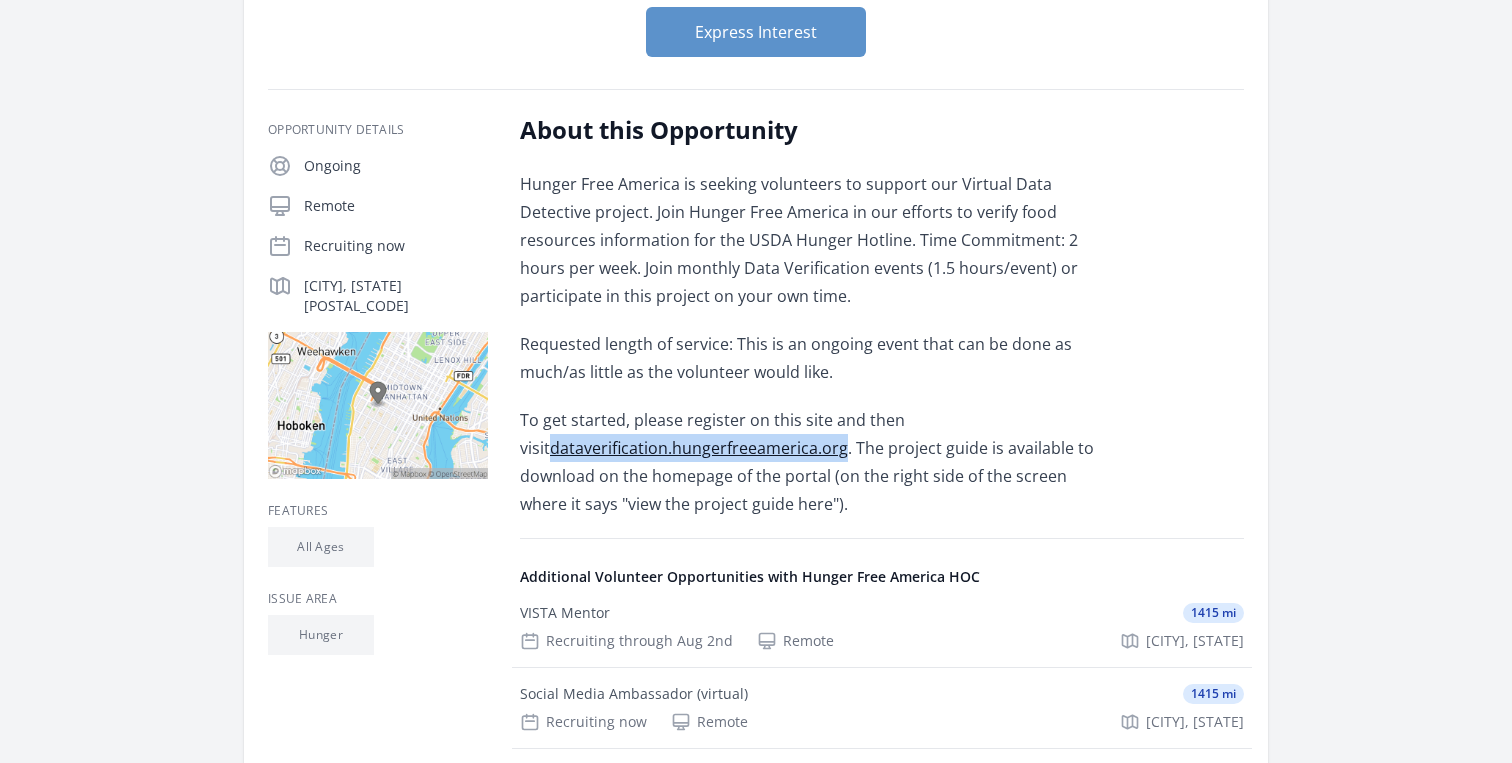click on "Hunger Free America is seeking volunteers to support our Virtual Data Detective project. Join Hunger Free America in our efforts to verify food resources information for the USDA Hunger Hotline. Time Commitment: 2 hours per week. Join monthly Data Verification events (1.5 hours/event) or participate in this project on your own time." at bounding box center [812, 240] 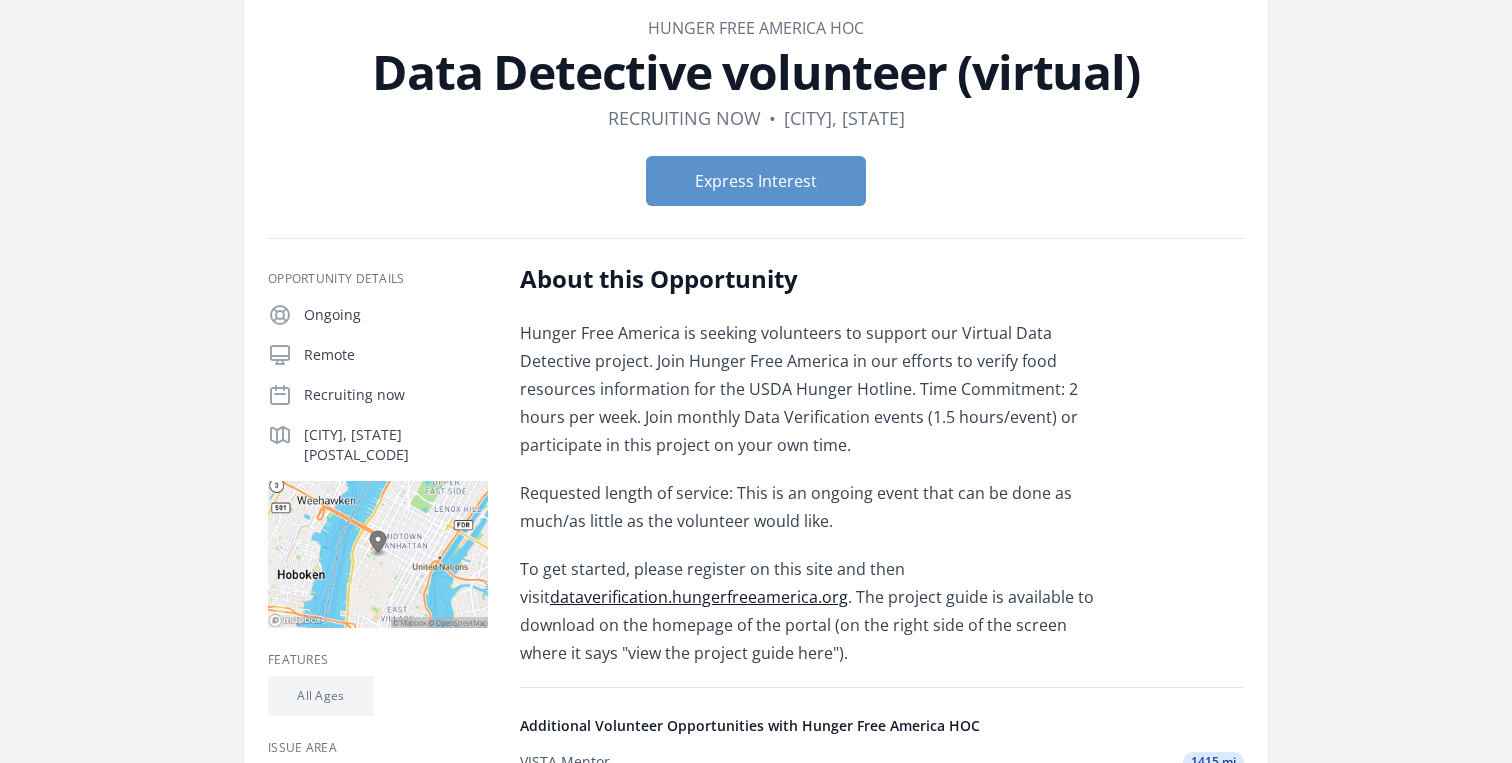 scroll, scrollTop: 0, scrollLeft: 0, axis: both 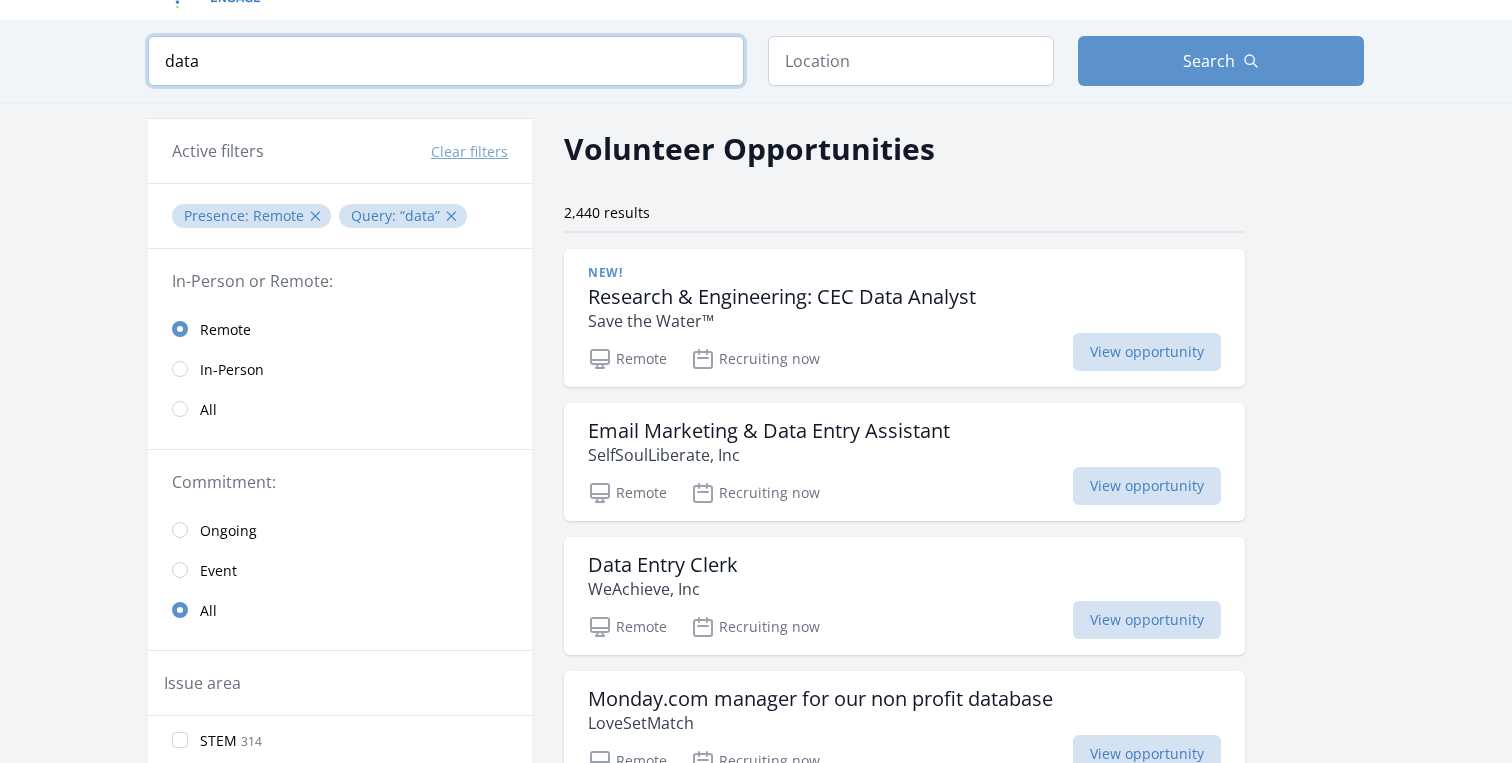 click on "data" at bounding box center [446, 61] 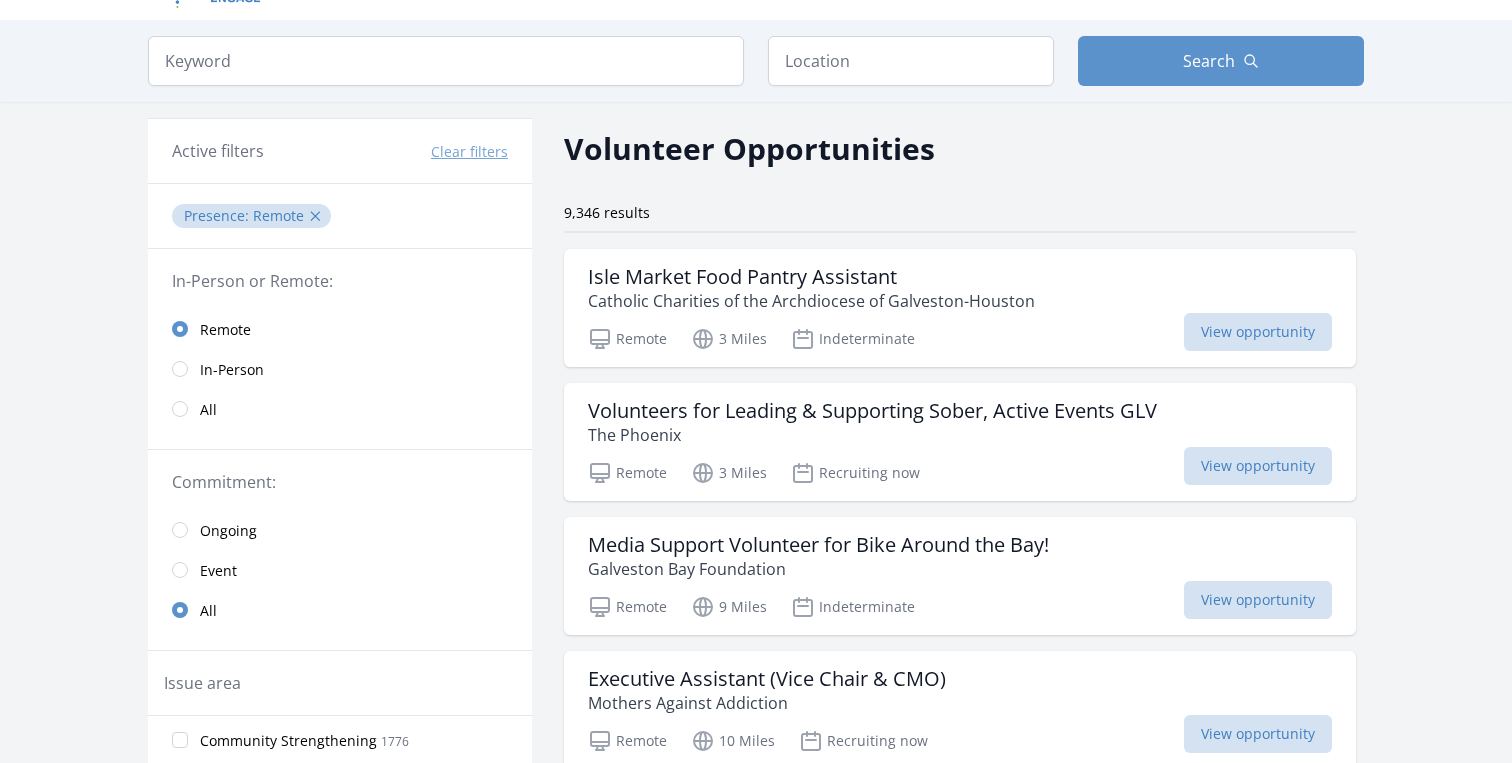 click on "Volunteer Opportunities
9,346 results
Isle Market Food Pantry Assistant
Catholic Charities of the Archdiocese of Galveston-Houston
Remote
3 Miles" at bounding box center (960, 1563) 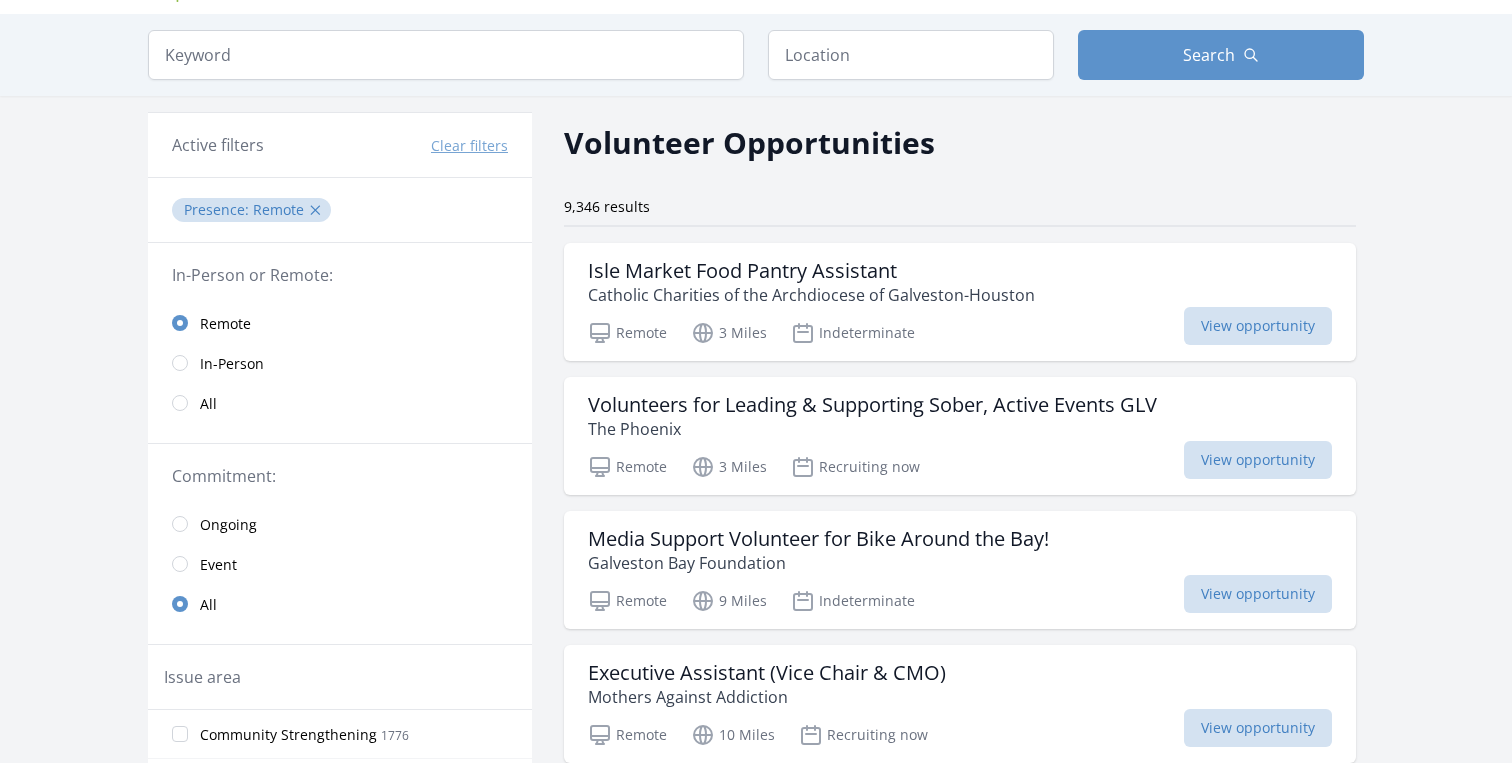 scroll, scrollTop: 51, scrollLeft: 0, axis: vertical 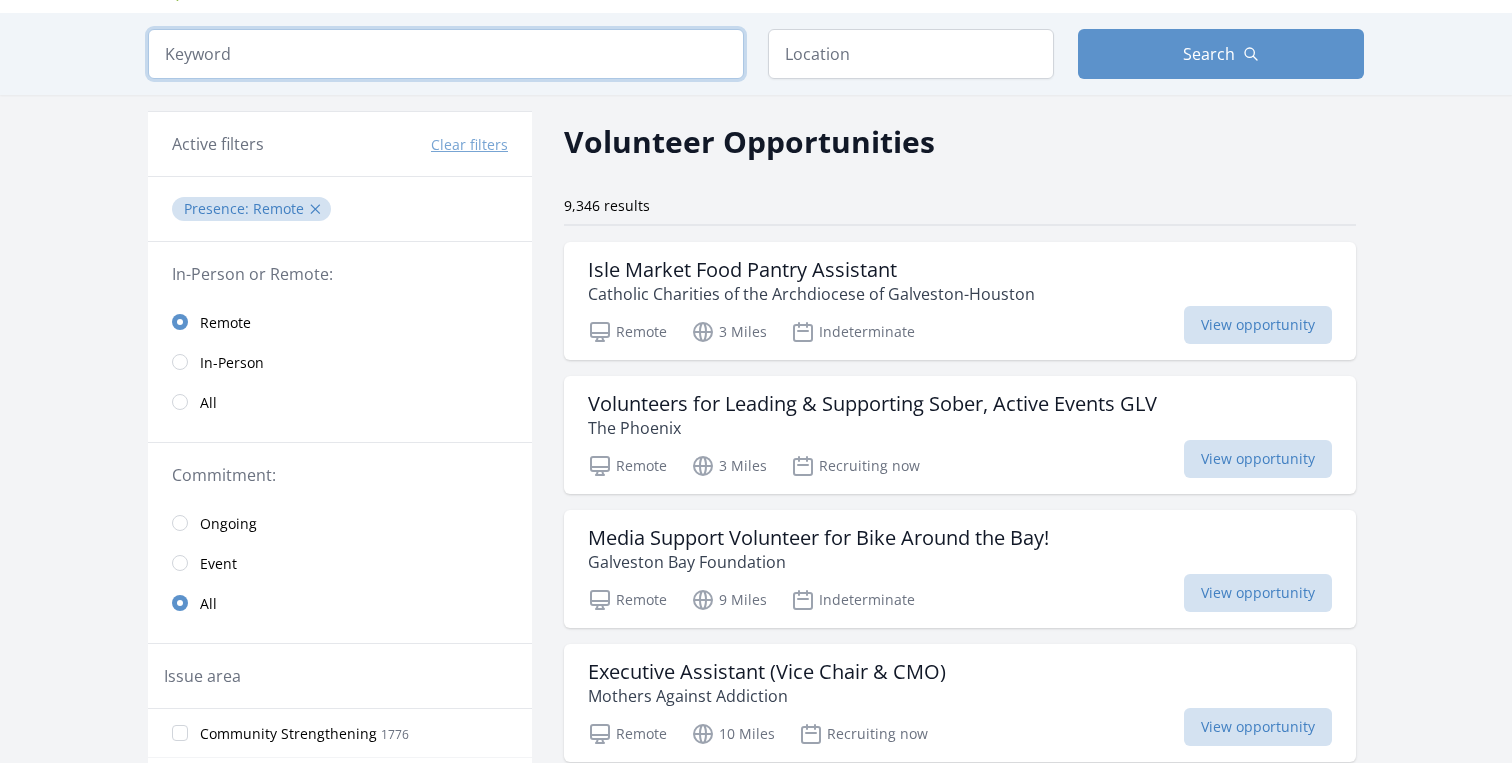click at bounding box center [446, 54] 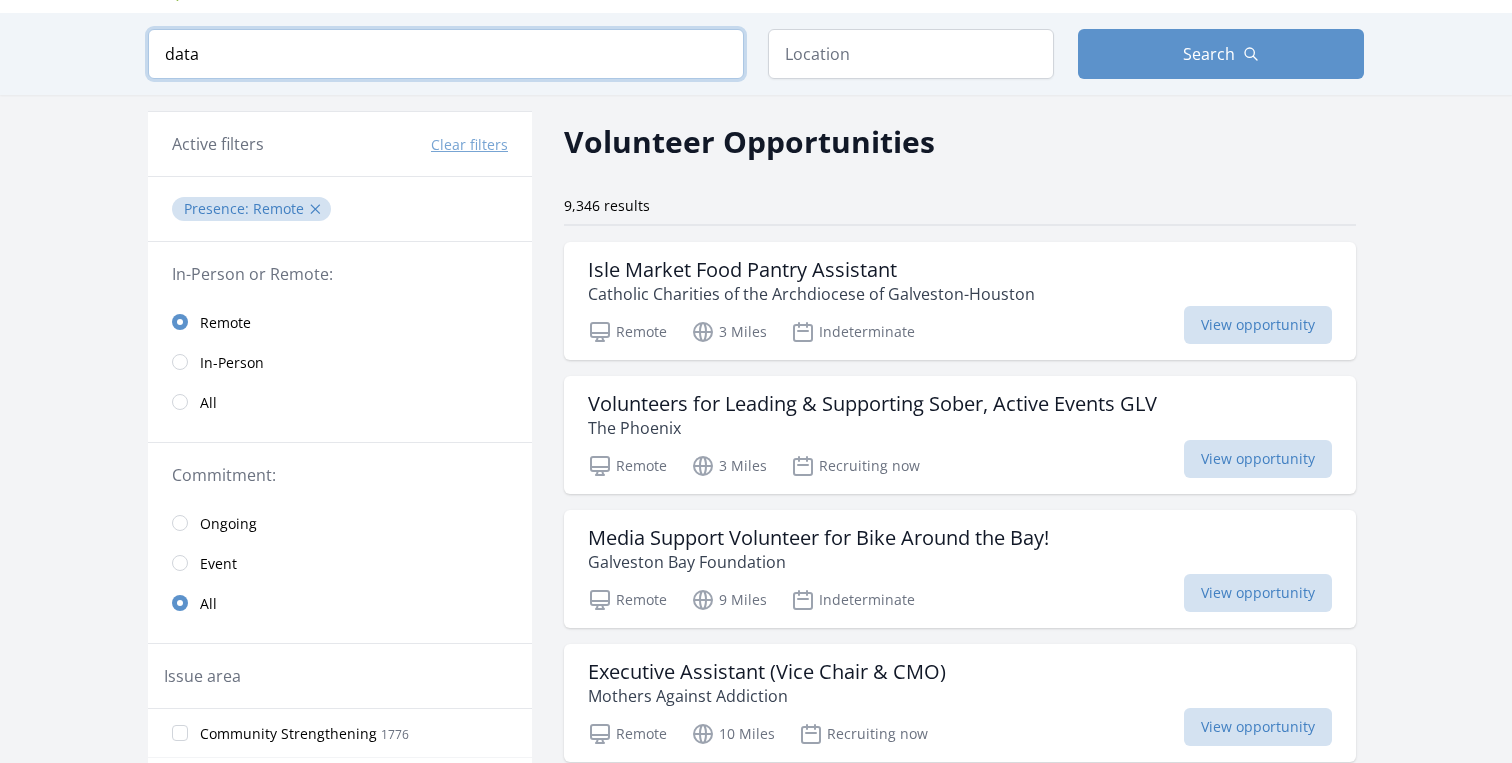 type on "data" 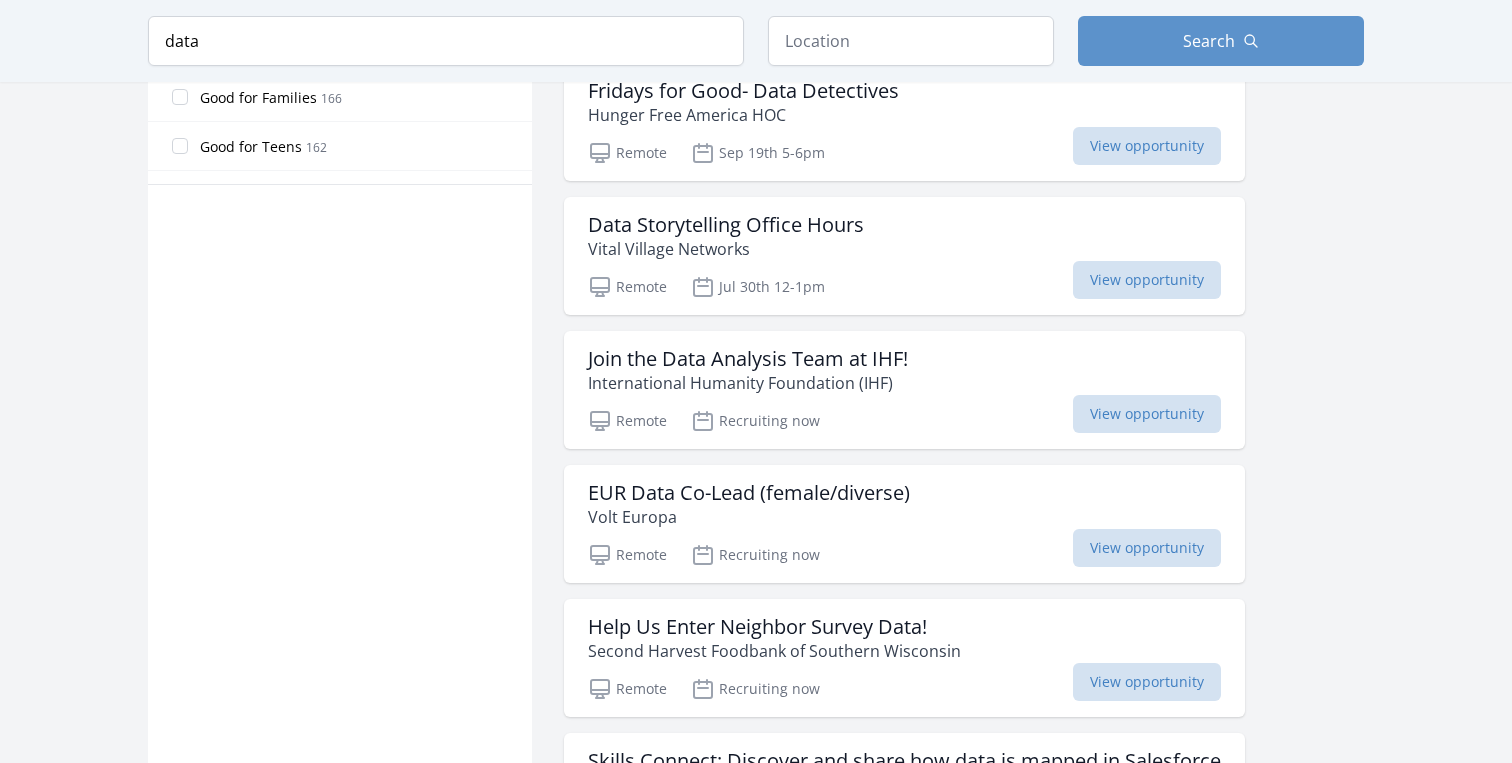 scroll, scrollTop: 1197, scrollLeft: 0, axis: vertical 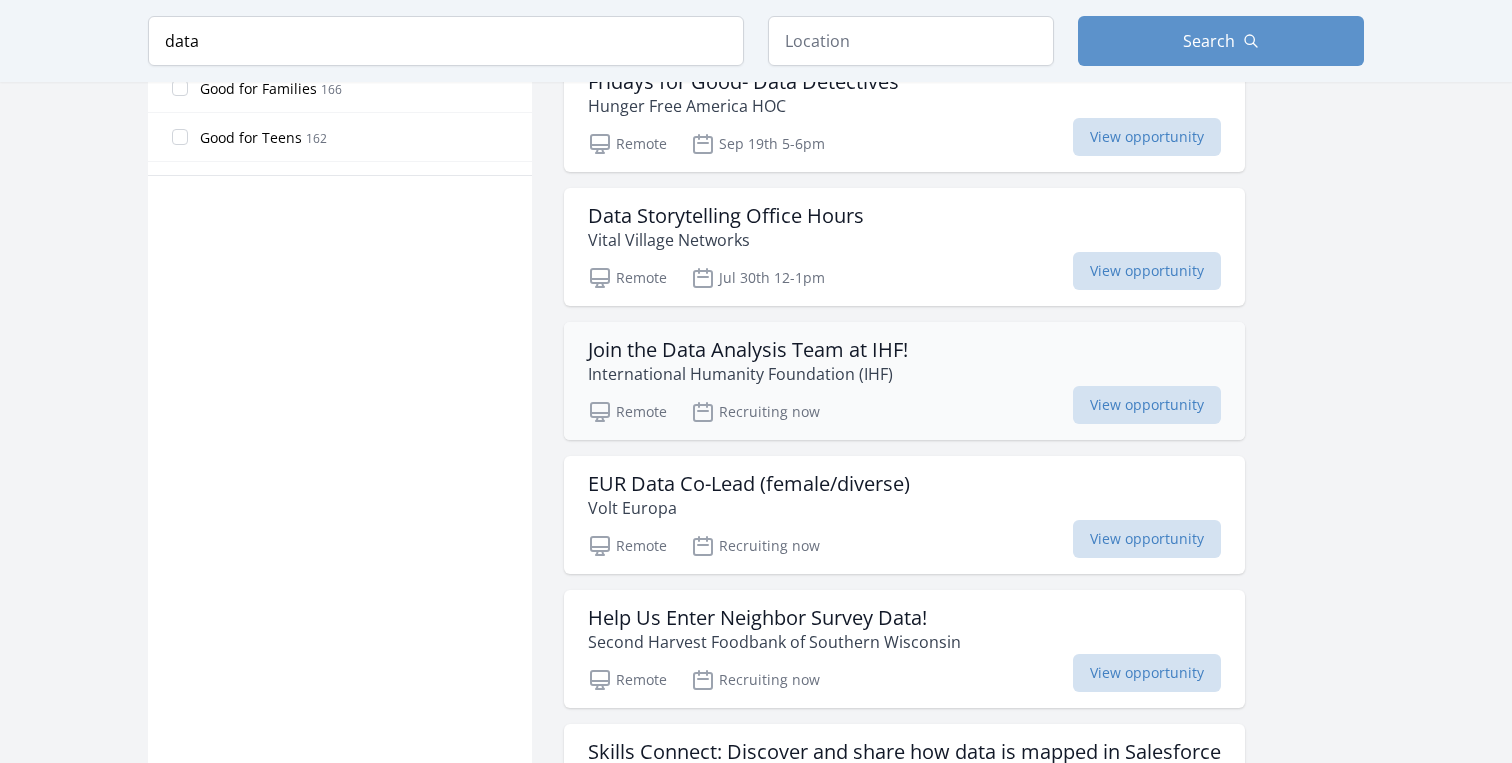click on "International Humanity Foundation (IHF)" at bounding box center [748, 374] 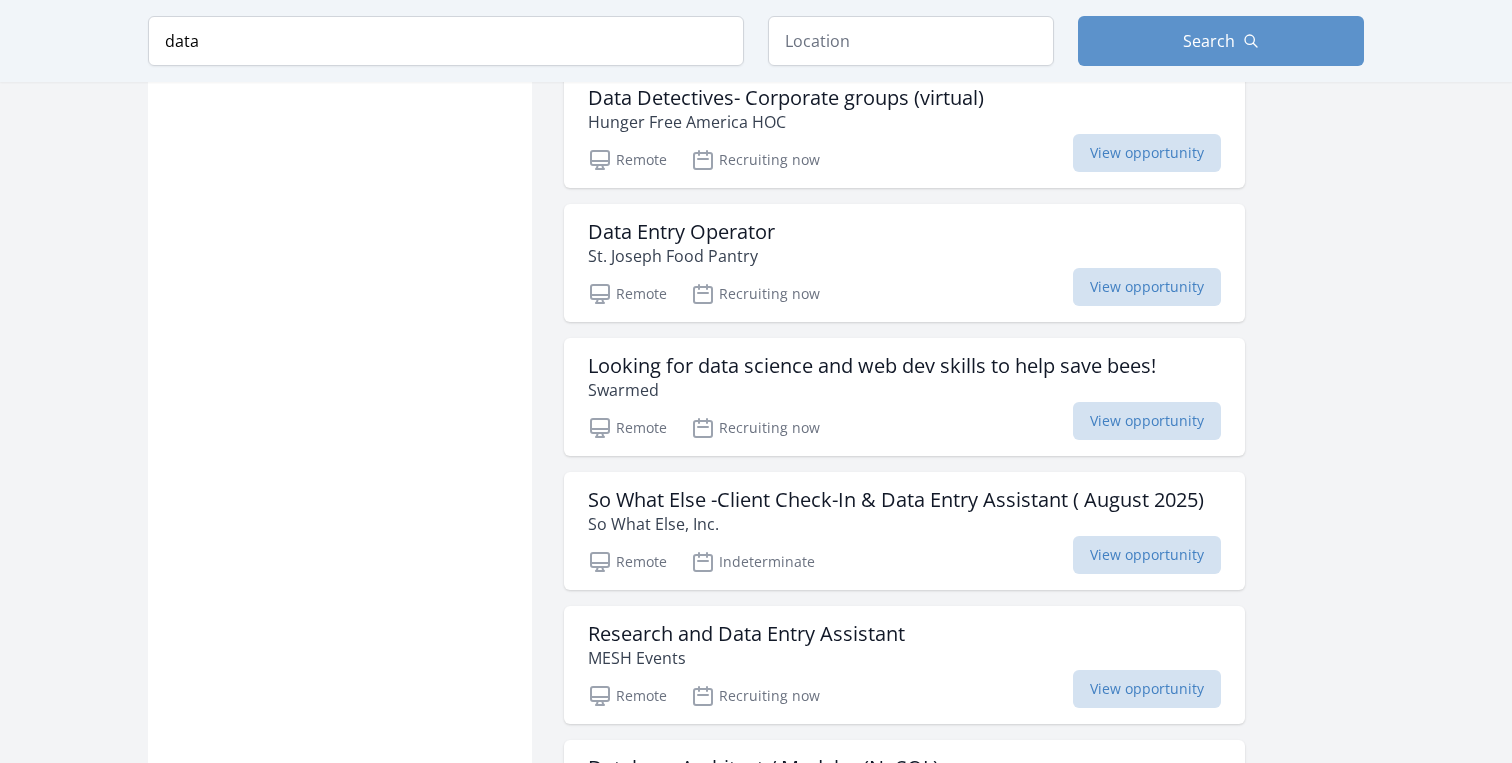 scroll, scrollTop: 1988, scrollLeft: 0, axis: vertical 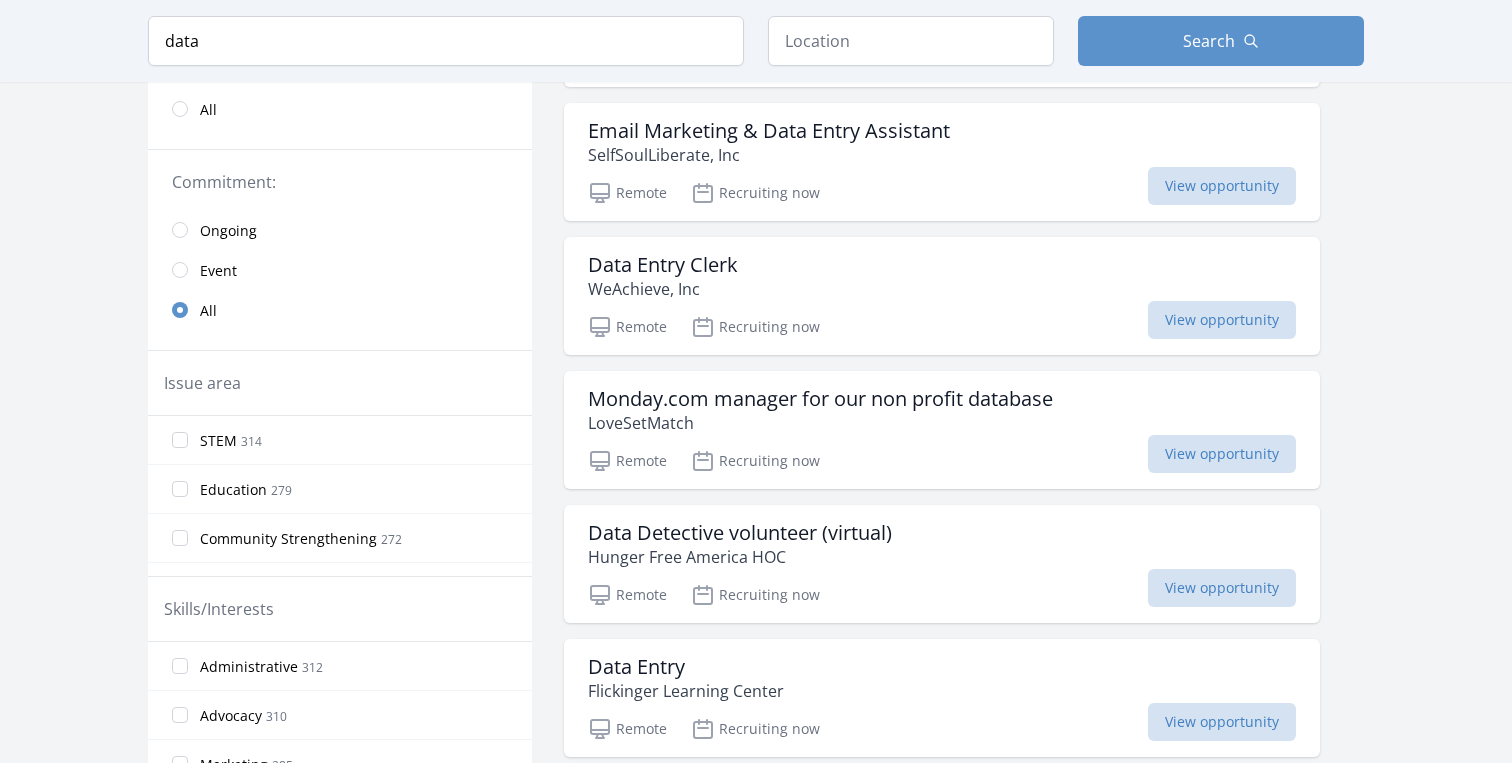 click on "Ongoing" at bounding box center [228, 231] 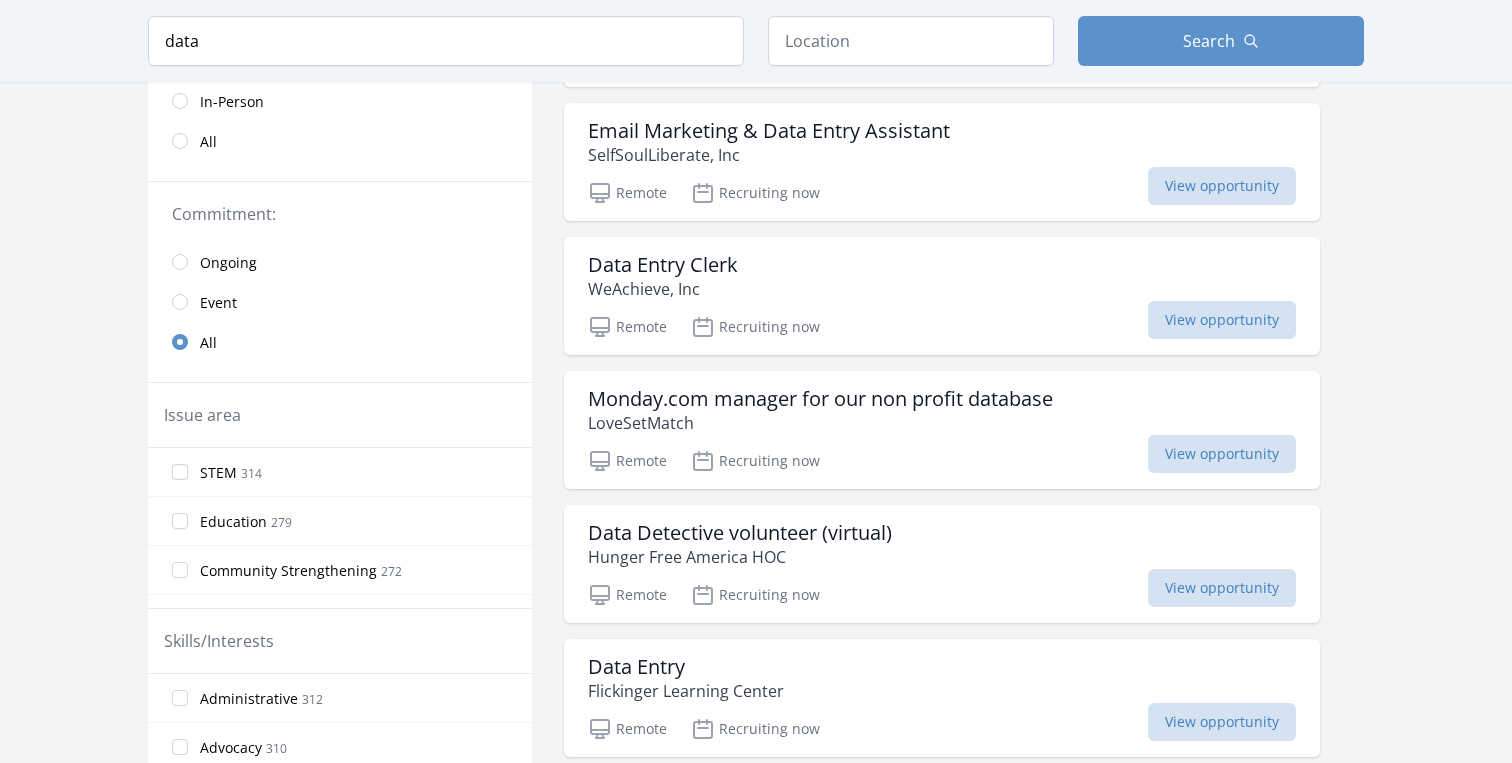 scroll, scrollTop: 376, scrollLeft: 0, axis: vertical 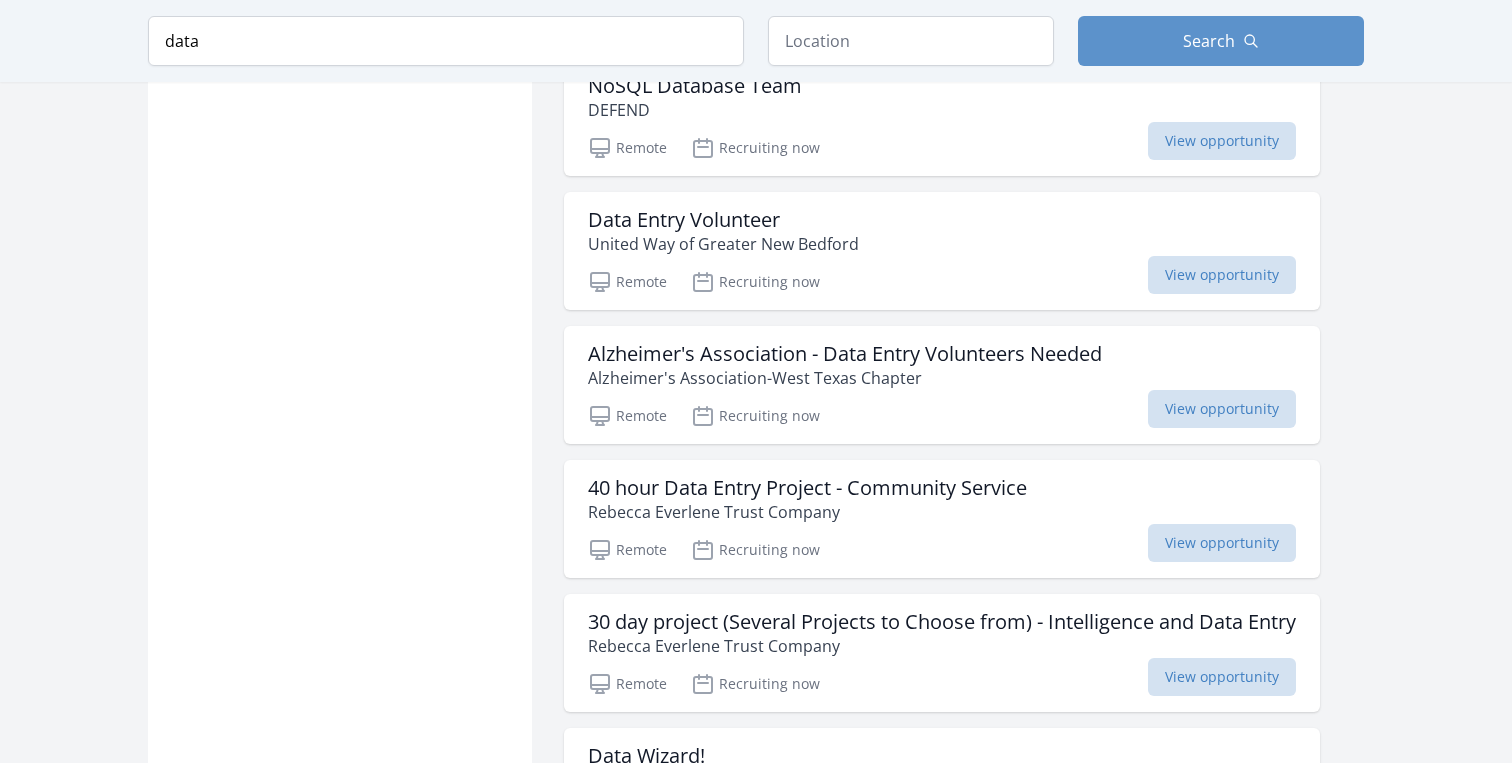 click on "Active filters
Clear filters
Presence : Remote ✕ Duration : Ongoing ✕ Query : data ✕
In-Person or Remote:   Remote   In-Person   All
Commitment:   Ongoing   Event   All
Issue area   STEM   314   Education   263   Community Strengthening   243   Health & Wellness   198   Seniors   185   Technology   176   Hunger   128   Children & Youth   112   Arts & Culture   89   Animals   66   Environment   57   Disaster Response & Recovery   45   Job Training & Employment   33   Disabilities   31   Family Services   30   Women's Issues   24   Literacy   22   Public Safety   21   Homelessness   20   Veterans & Military Families   19     17     14" at bounding box center [340, 250] 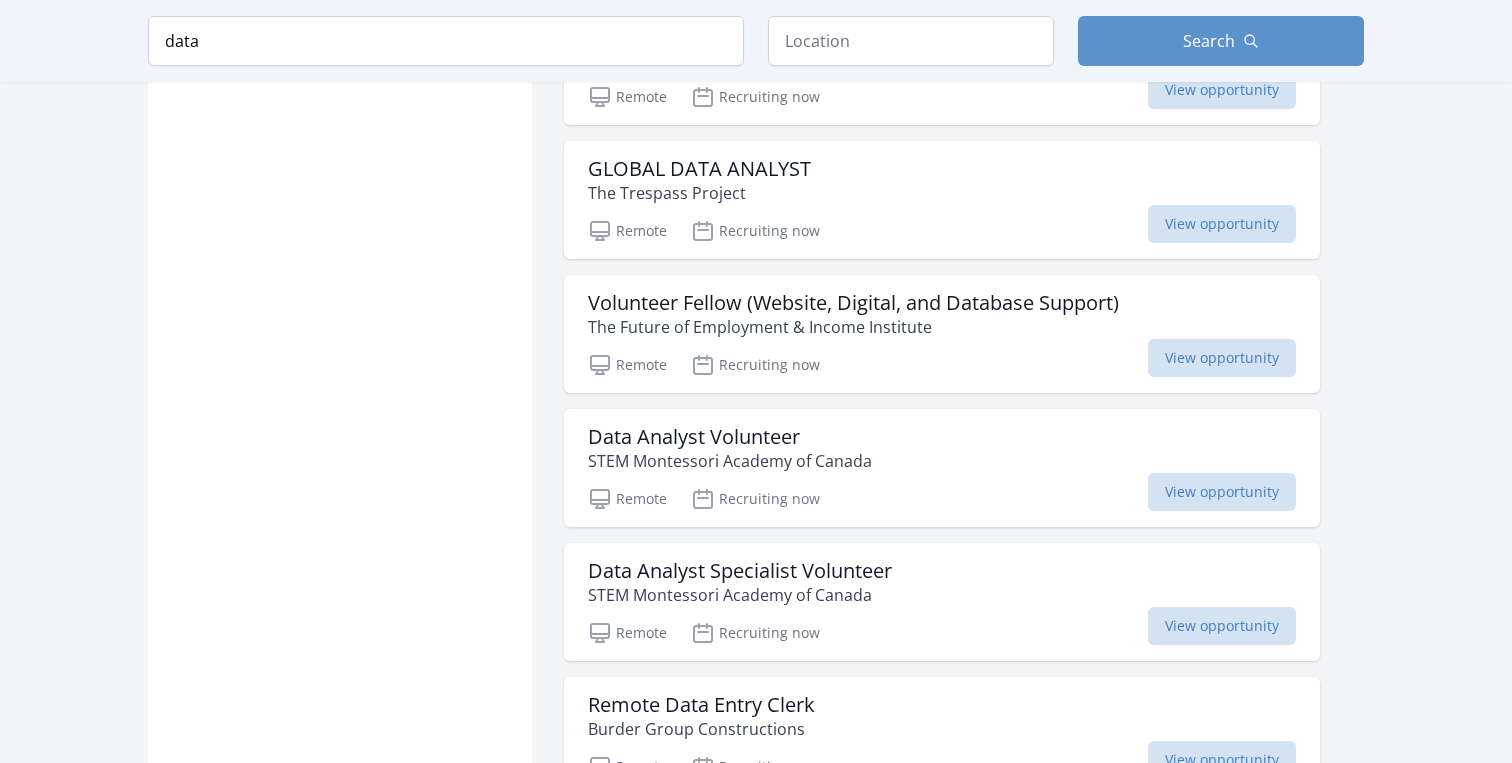 scroll, scrollTop: 3523, scrollLeft: 0, axis: vertical 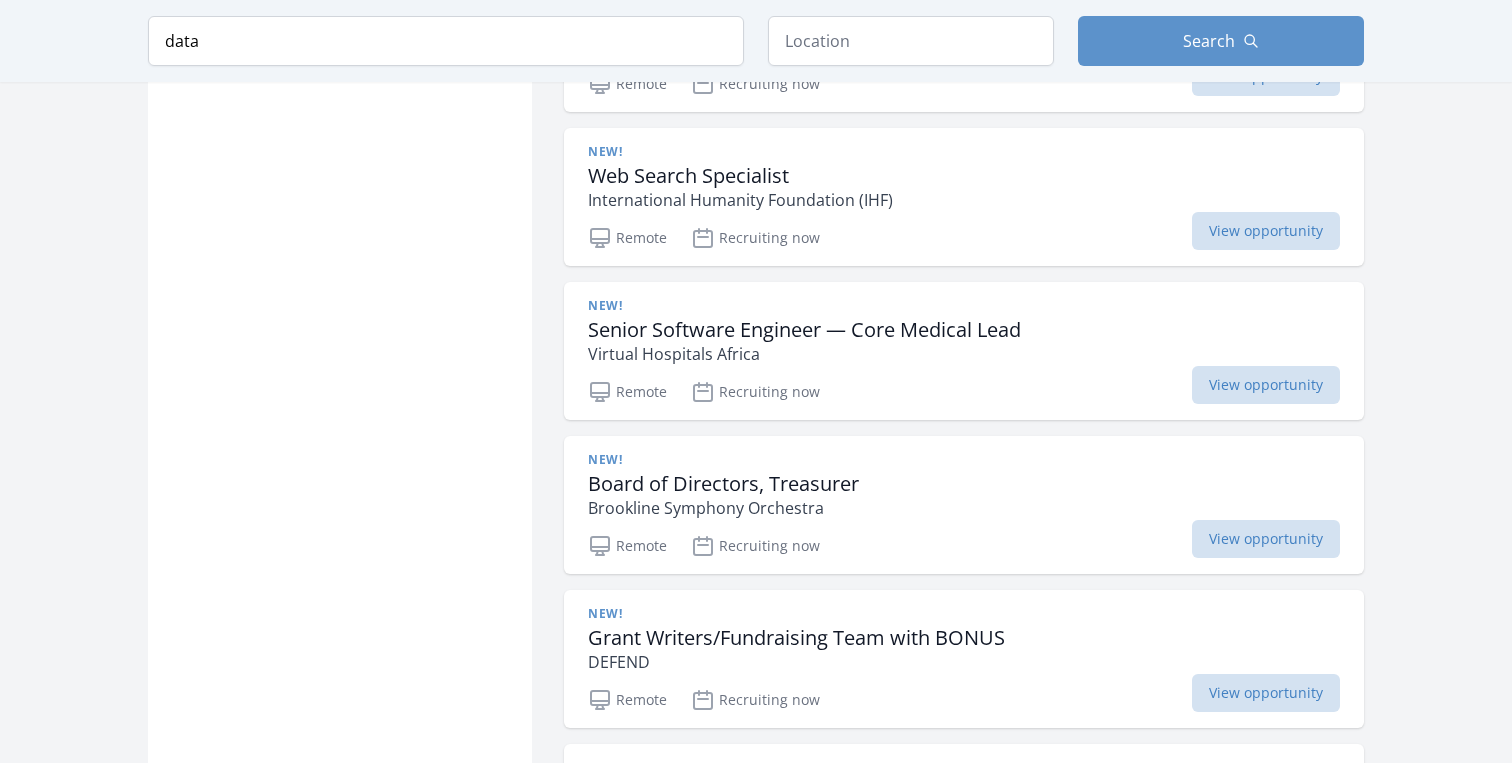 click on "Active filters
Clear filters
Presence : Remote ✕ Duration : Ongoing ✕ Query : data ✕
In-Person or Remote:   Remote   In-Person   All
Commitment:   Ongoing   Event   All
Issue area   STEM   314   Education   263   Community Strengthening   243   Health & Wellness   198   Seniors   185   Technology   176   Hunger   128   Children & Youth   112   Arts & Culture   89   Animals   66   Environment   57   Disaster Response & Recovery   45   Job Training & Employment   33   Disabilities   31   Family Services   30   Women's Issues   24   Literacy   22   Public Safety   21   Homelessness   20   Veterans & Military Families   19     17     14" at bounding box center [340, -2264] 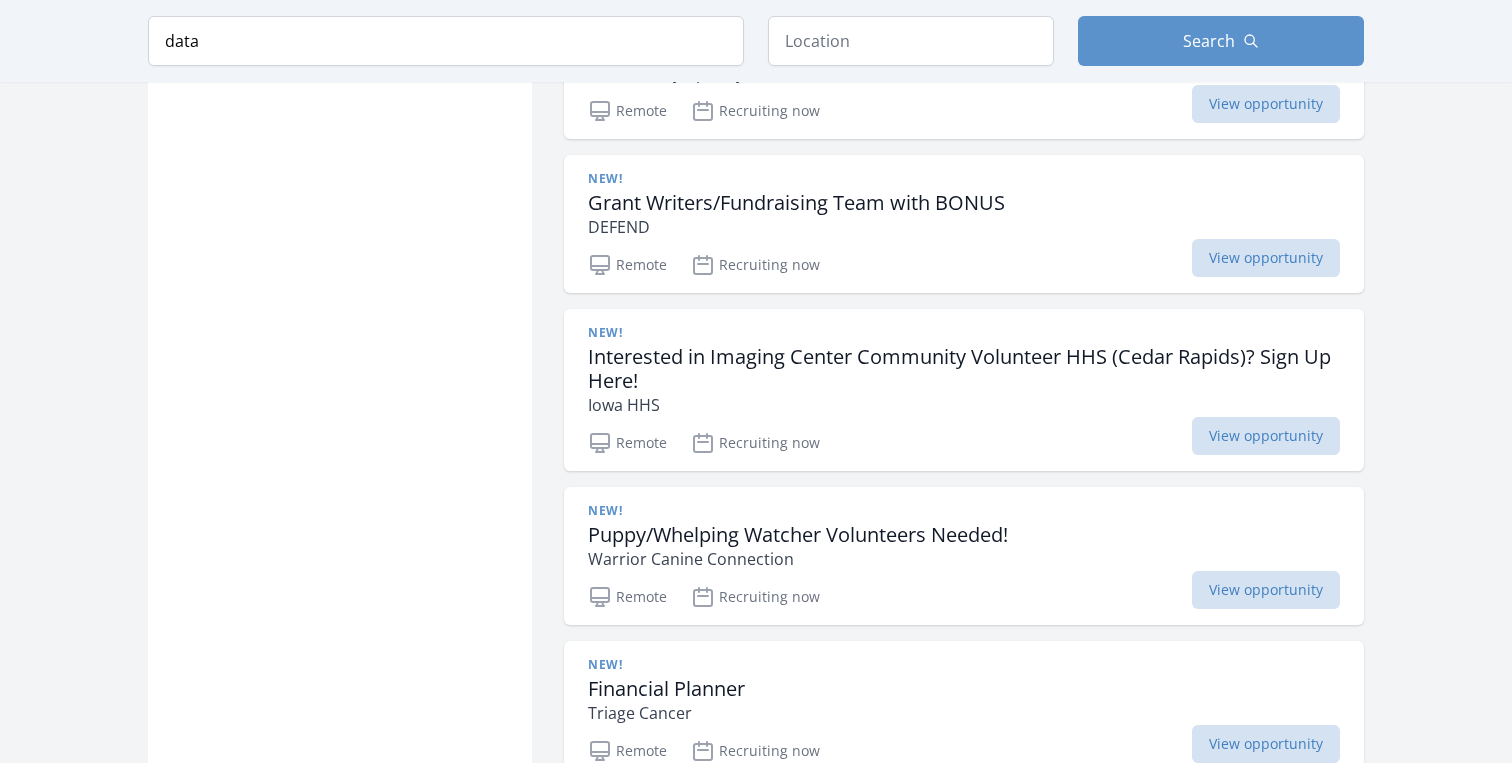 scroll, scrollTop: 7067, scrollLeft: 0, axis: vertical 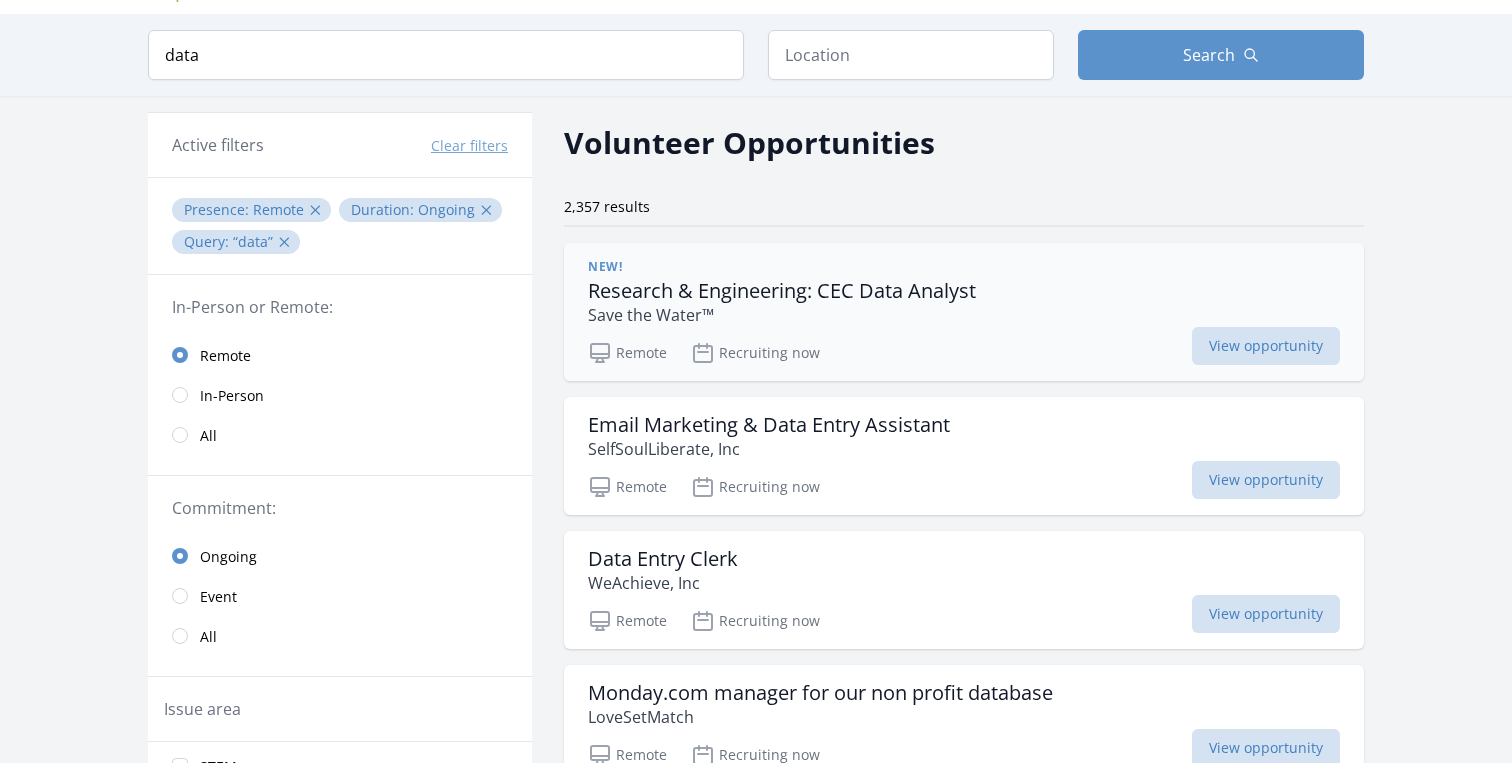 click on "Research & Engineering: CEC Data Analyst" at bounding box center (782, 291) 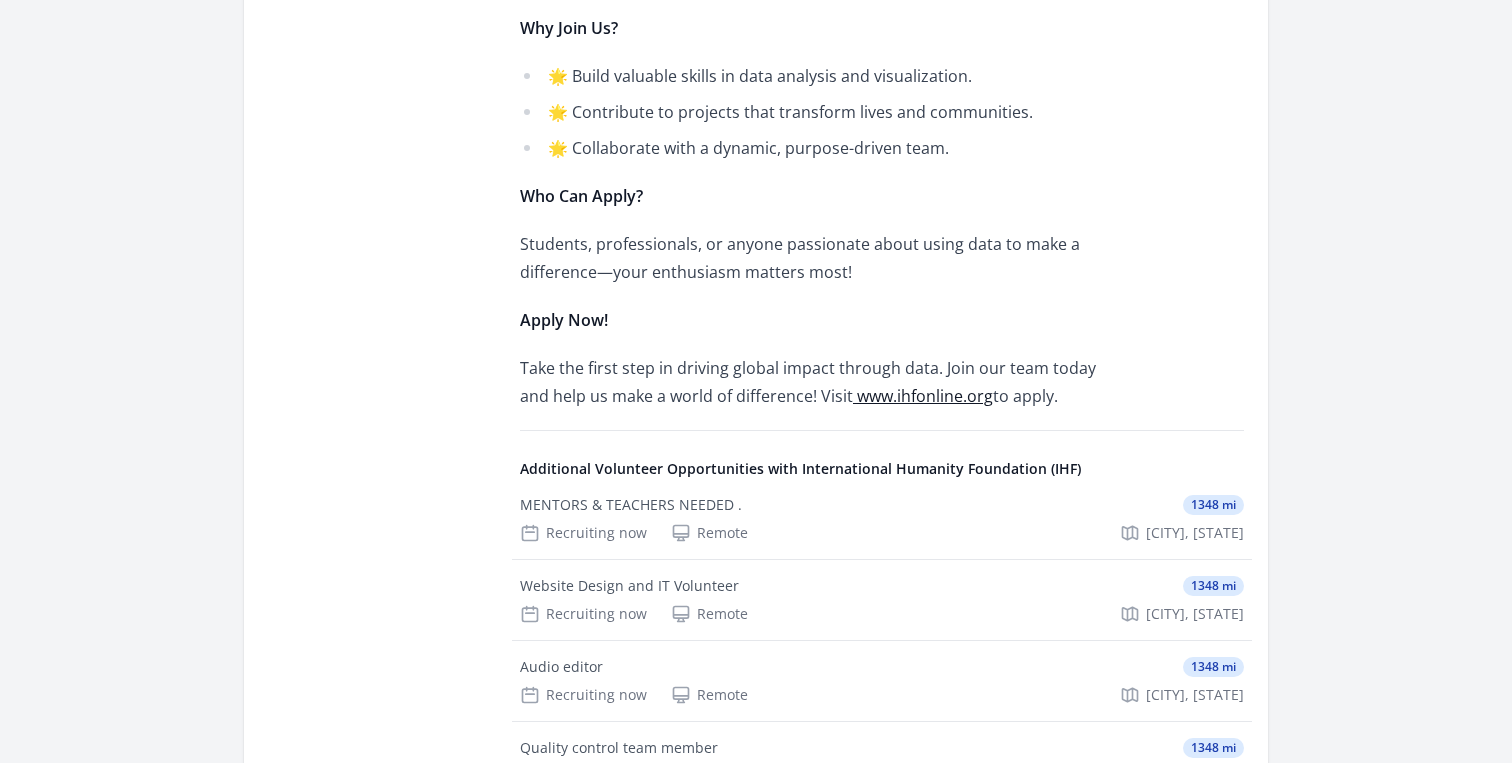 scroll, scrollTop: 1215, scrollLeft: 0, axis: vertical 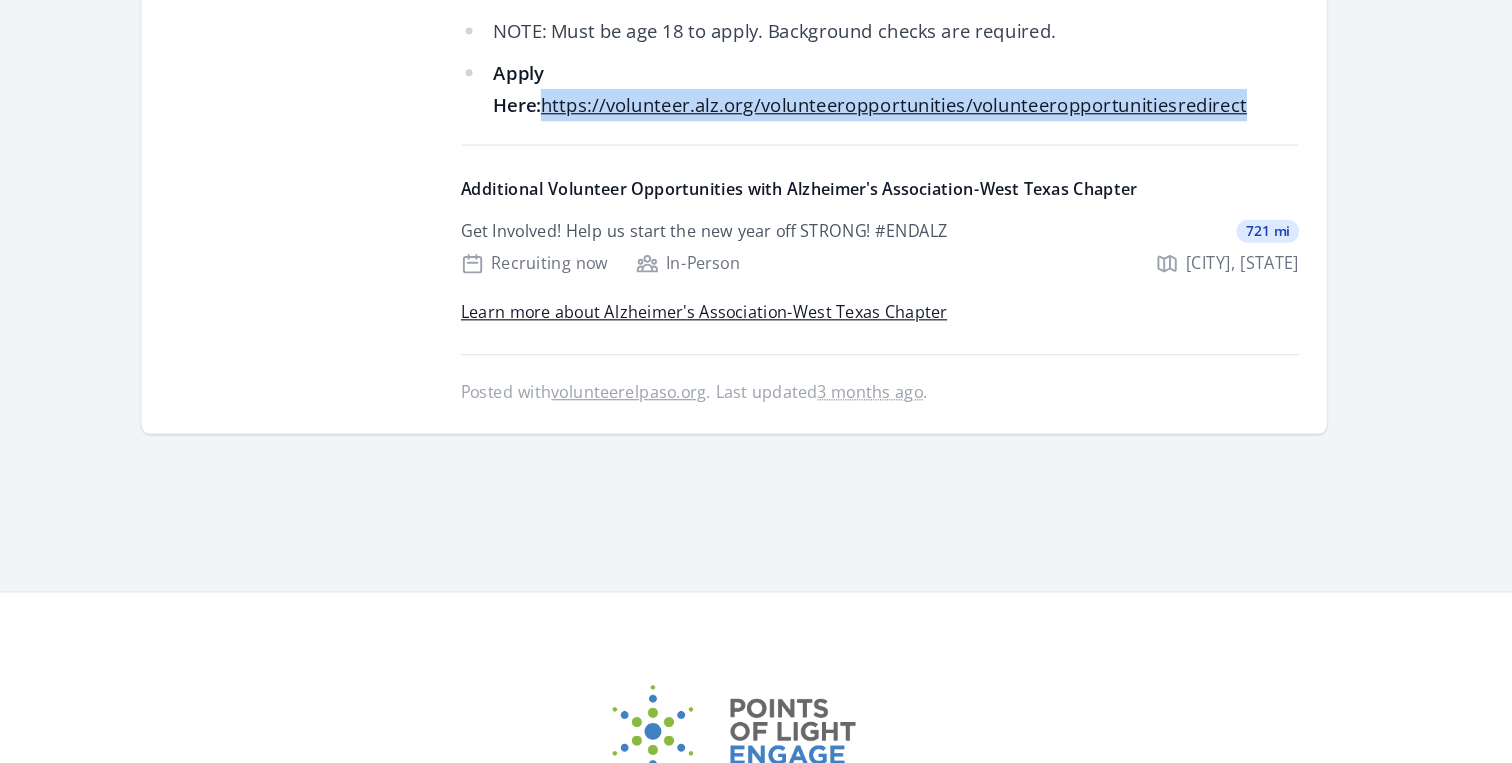 click on "Posted with  volunteerelpaso.org . Last updated  3 months ago ." at bounding box center [882, 442] 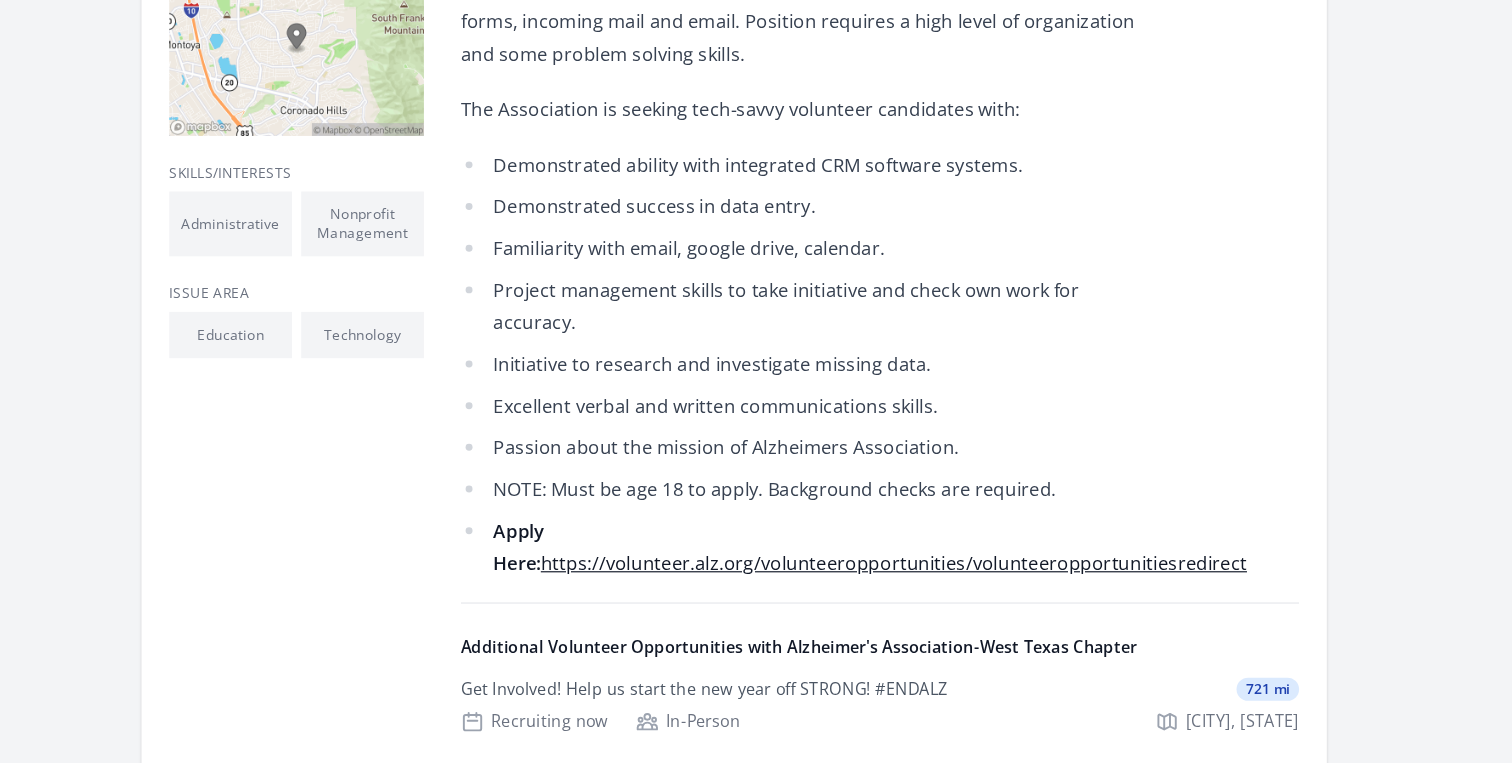 scroll, scrollTop: 561, scrollLeft: 0, axis: vertical 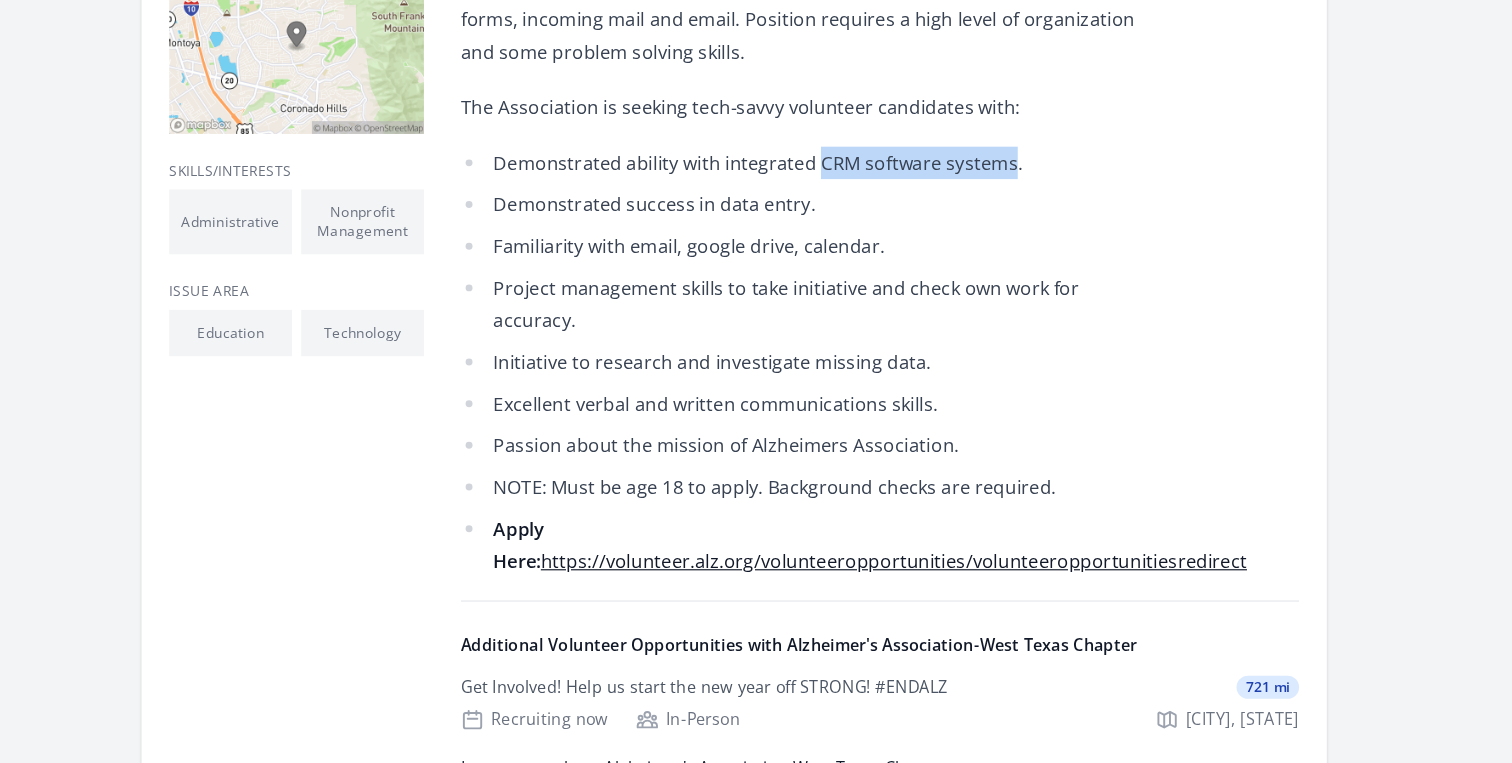 drag, startPoint x: 827, startPoint y: 245, endPoint x: 994, endPoint y: 248, distance: 167.02695 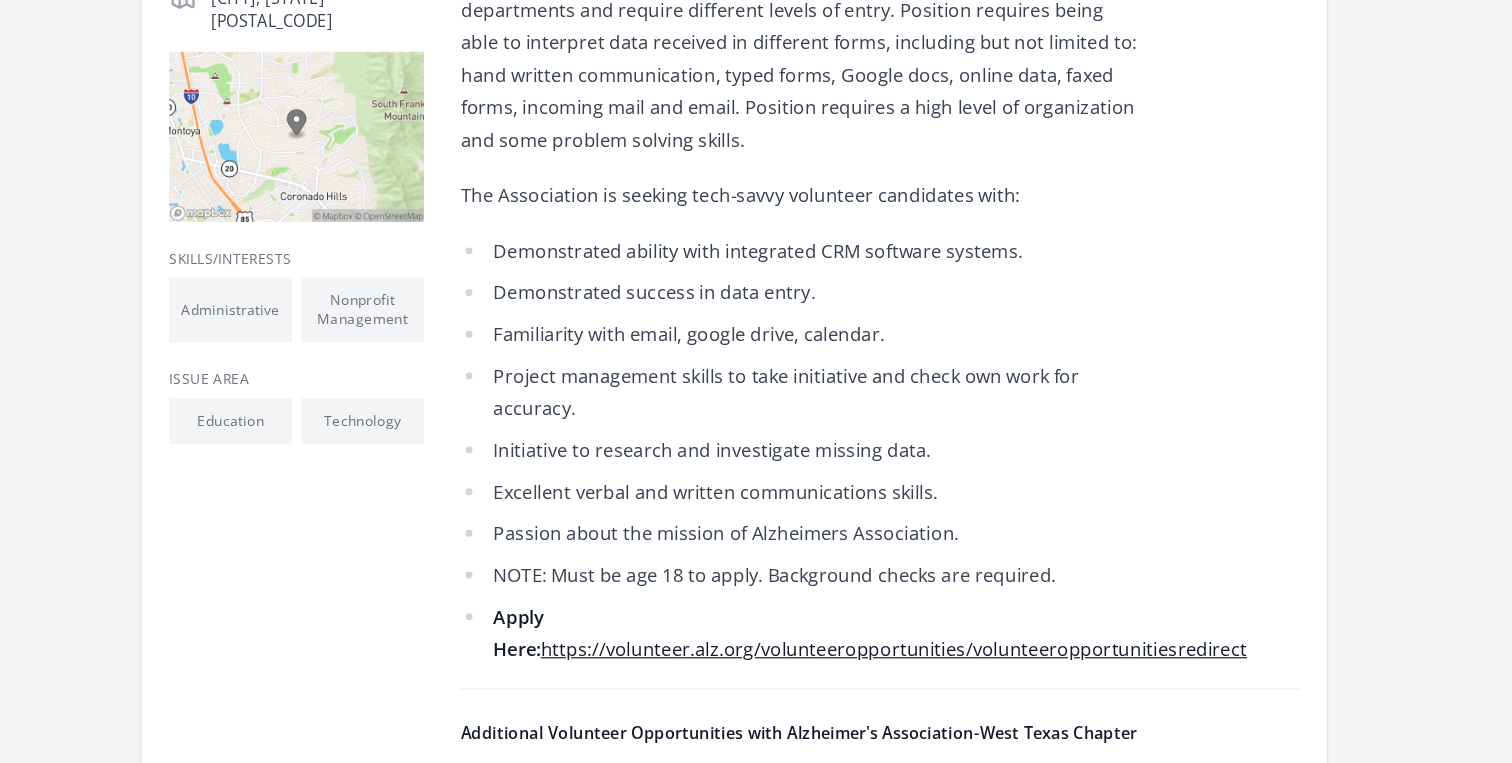 scroll, scrollTop: 556, scrollLeft: 0, axis: vertical 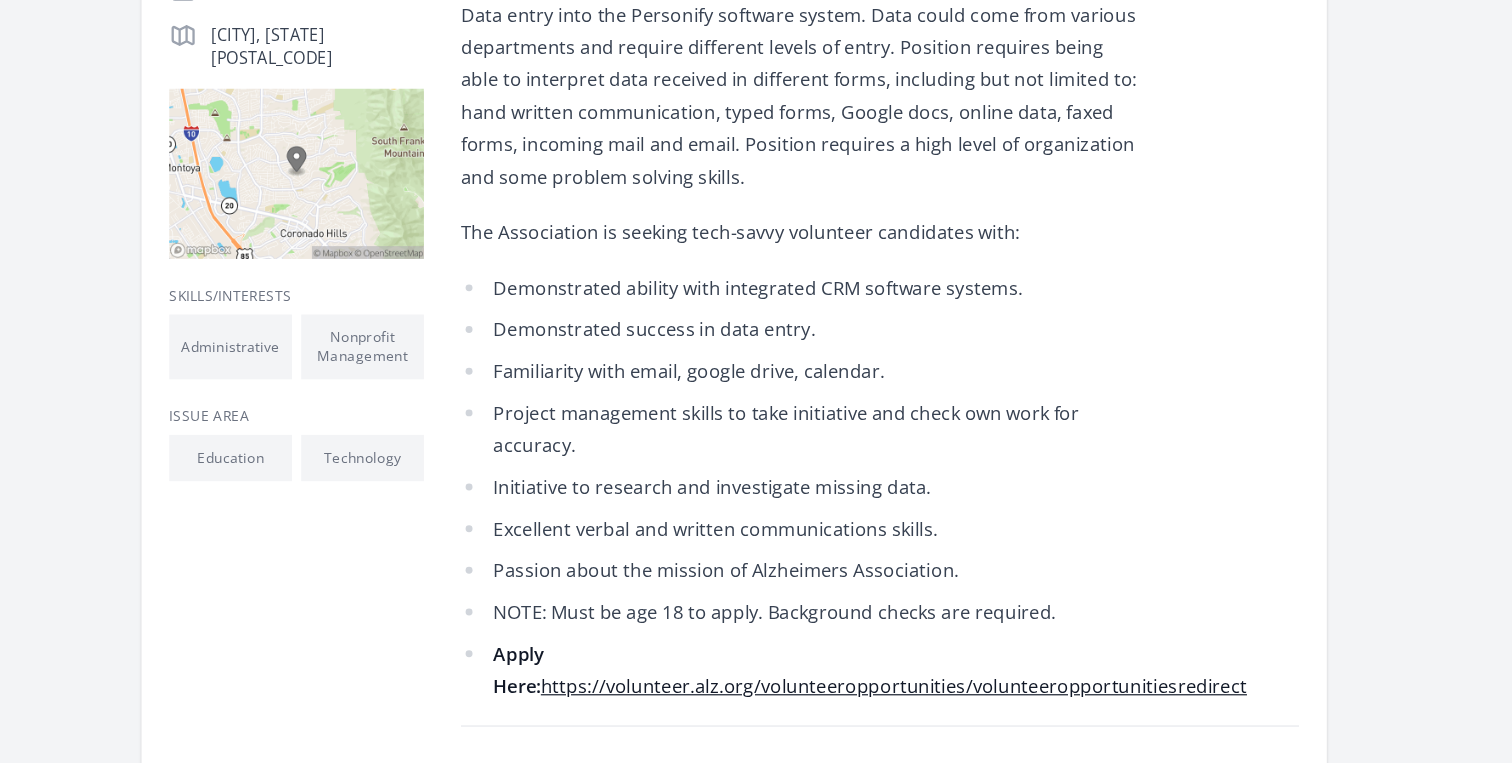 click on "Initiative to research and investigate missing data." at bounding box center (812, 421) 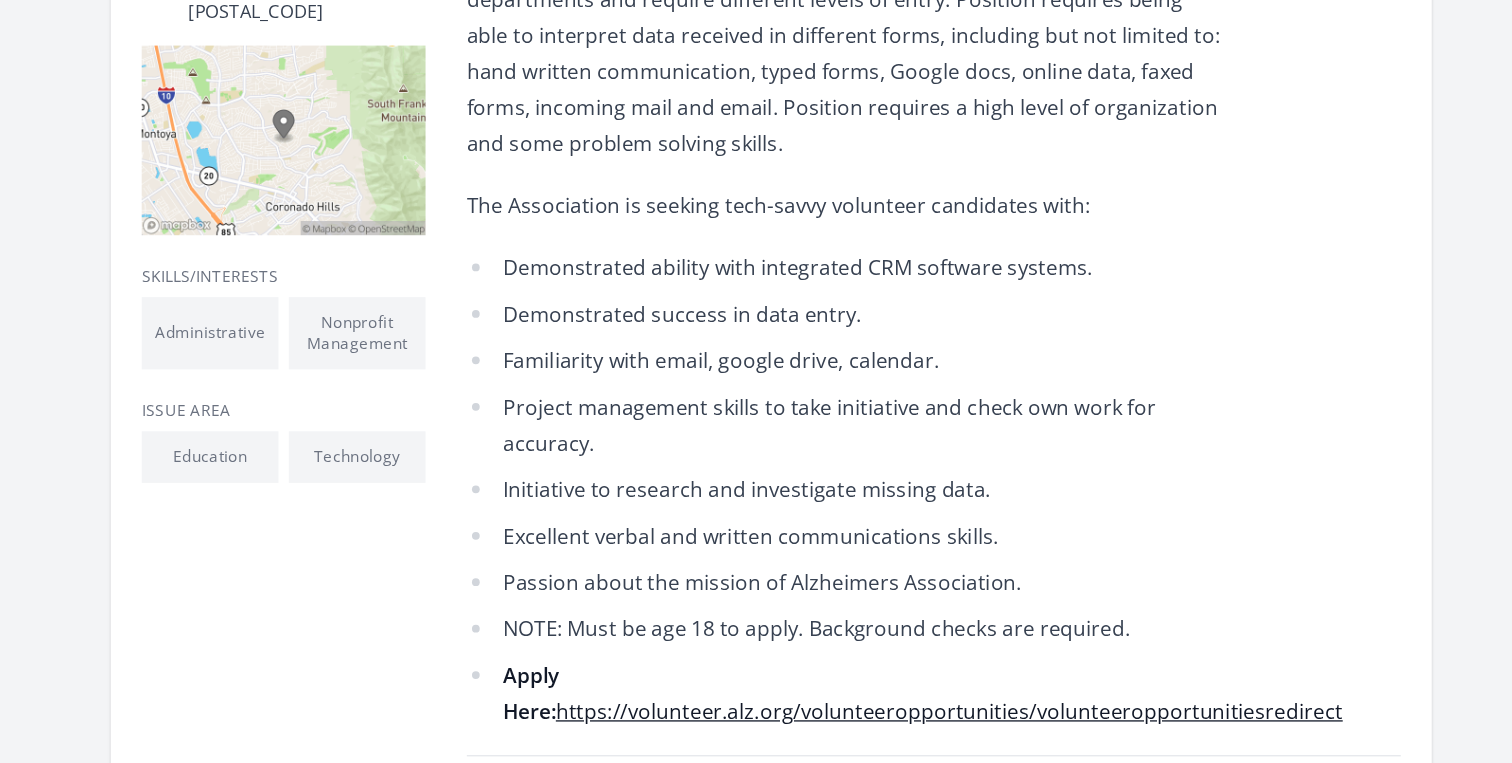 scroll, scrollTop: 594, scrollLeft: 0, axis: vertical 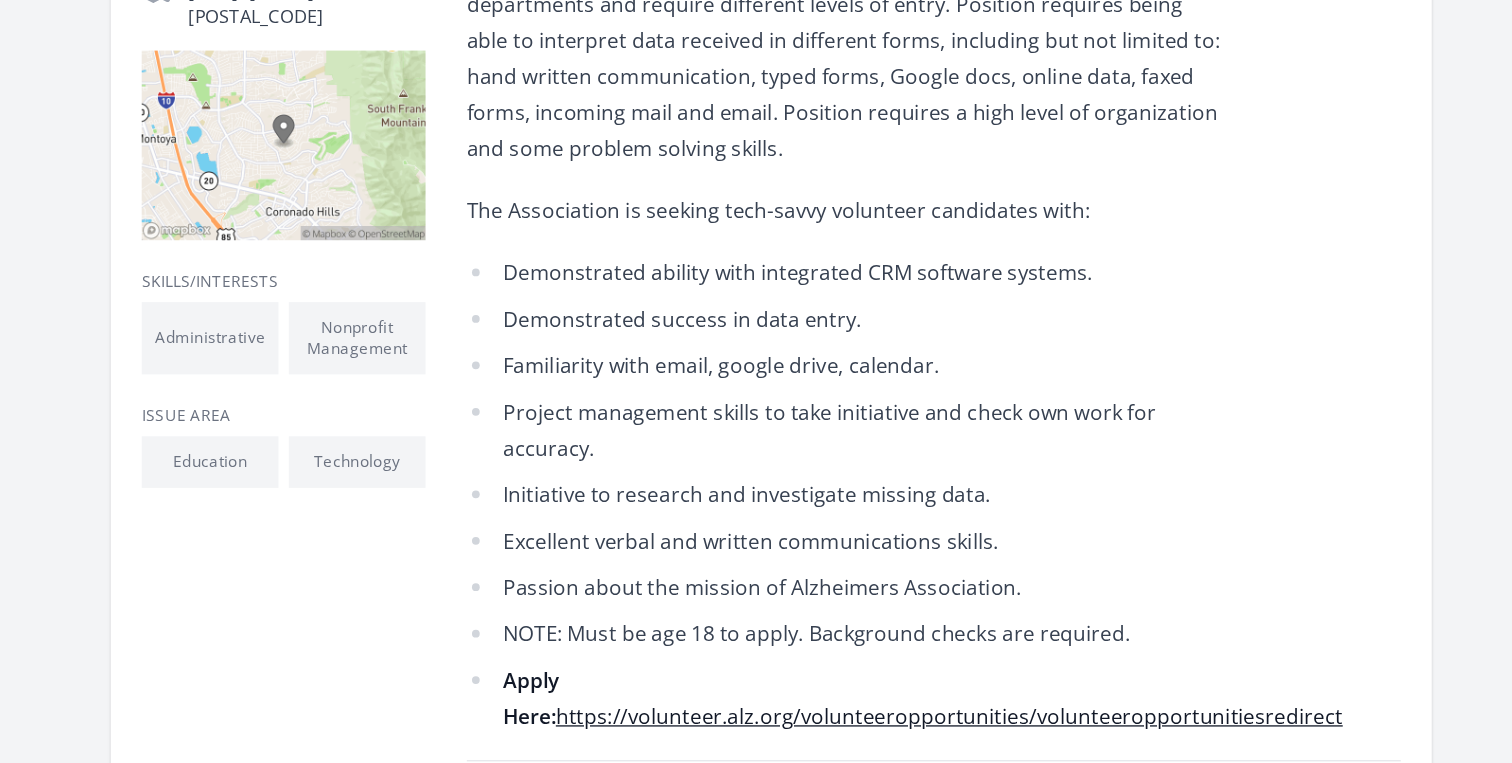 click on "Opportunity Details
Ongoing
Remote
Recruiting now
El Paso, TX 79912" at bounding box center [756, 318] 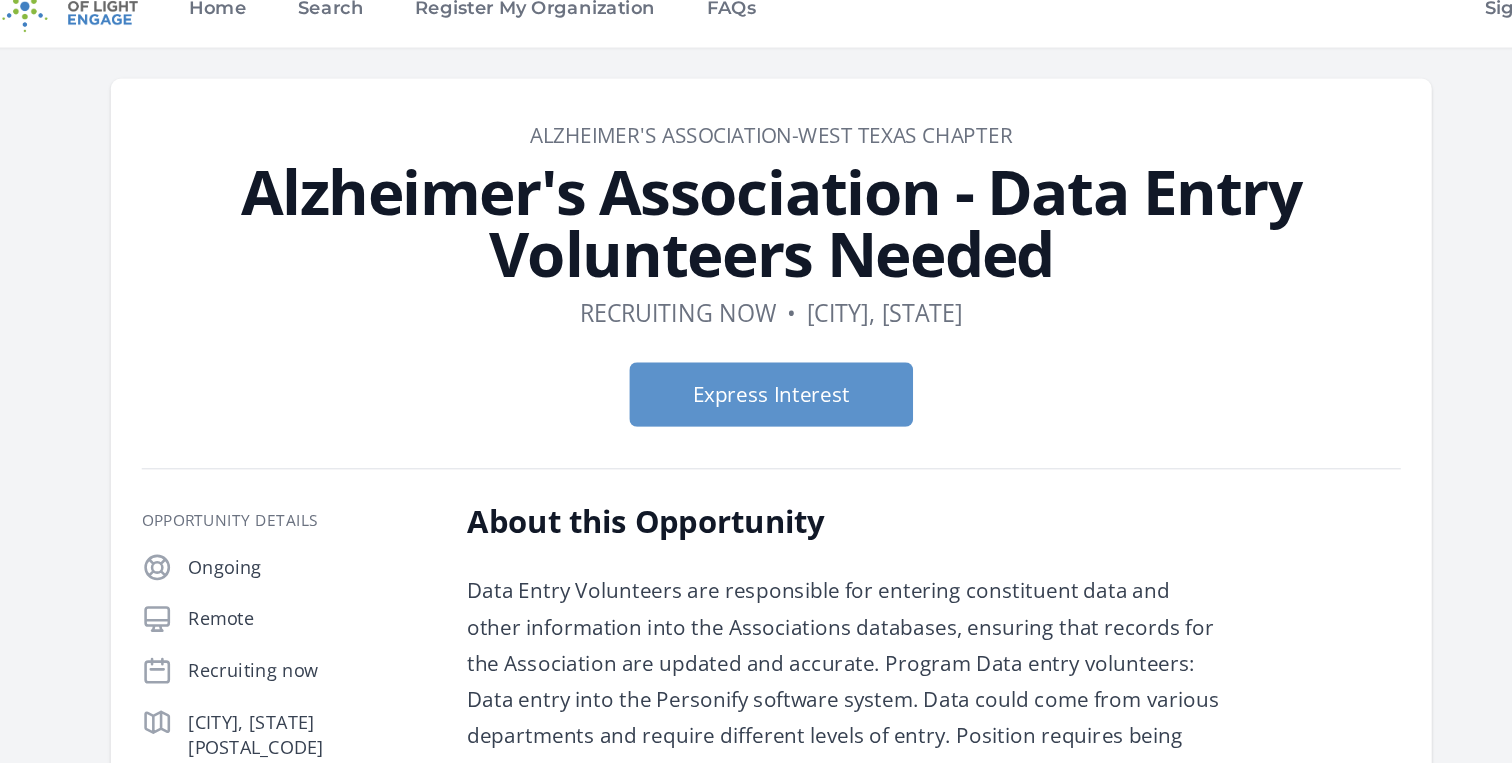 scroll, scrollTop: 0, scrollLeft: 0, axis: both 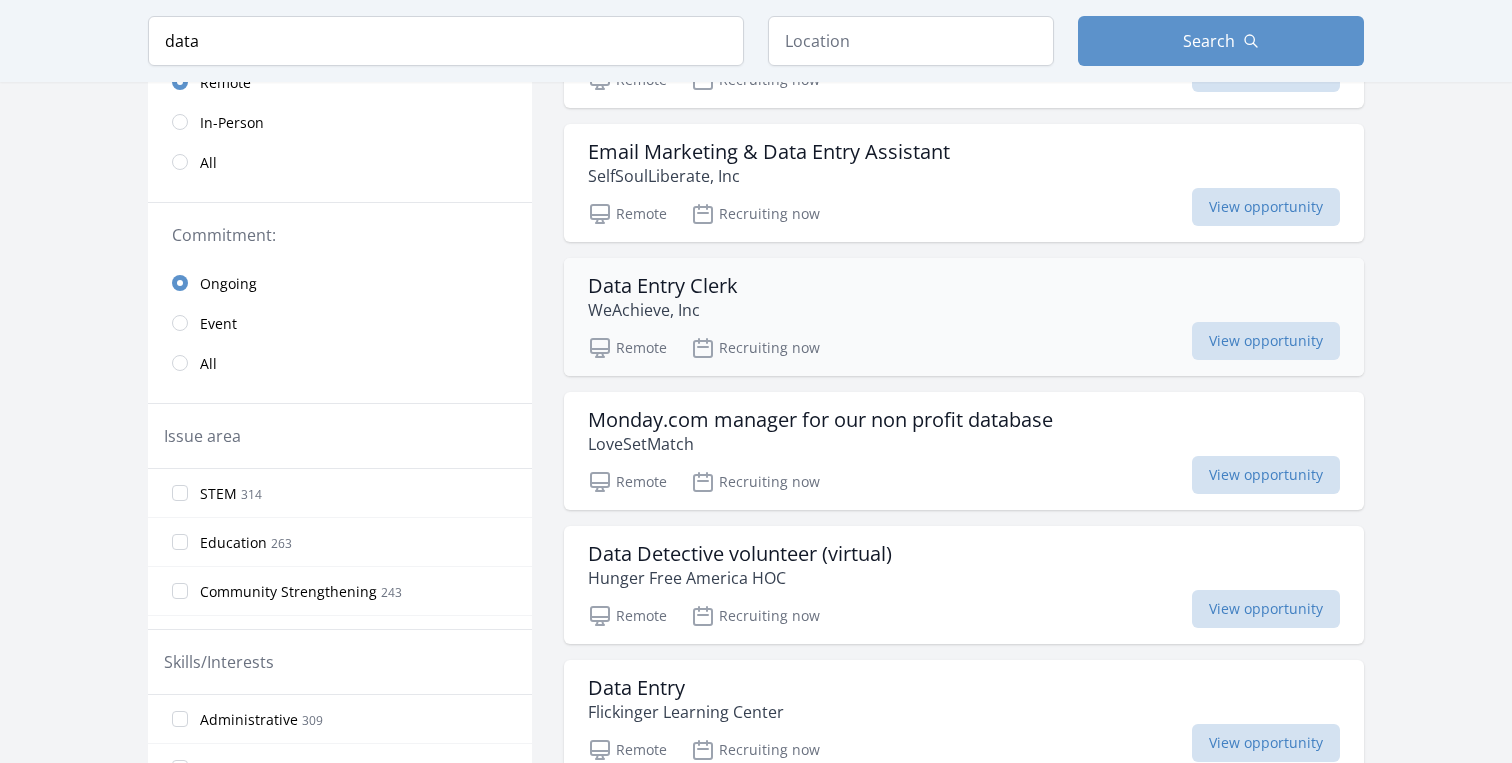 click on "Data Entry Clerk
WeAchieve, Inc" at bounding box center (964, 298) 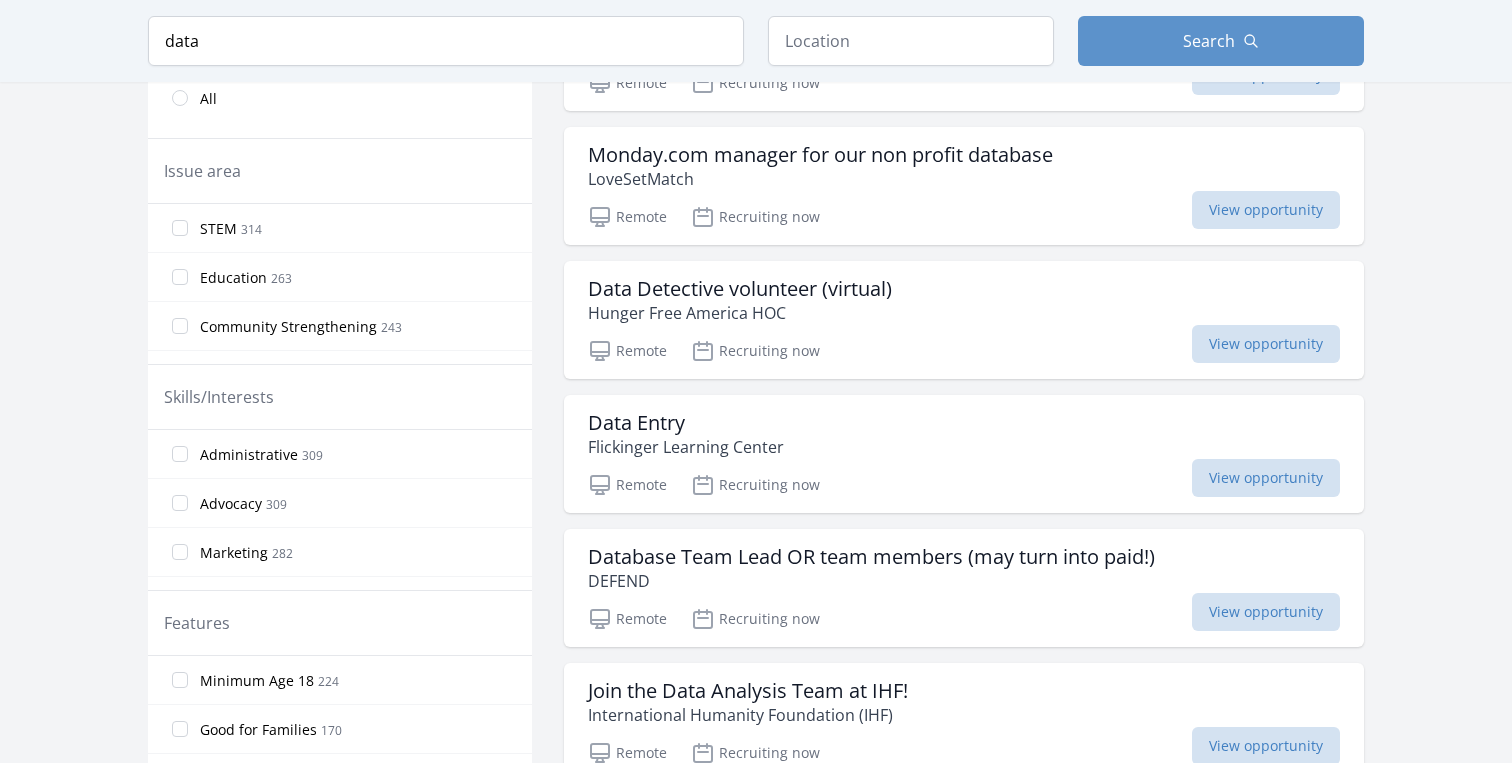 scroll, scrollTop: 754, scrollLeft: 0, axis: vertical 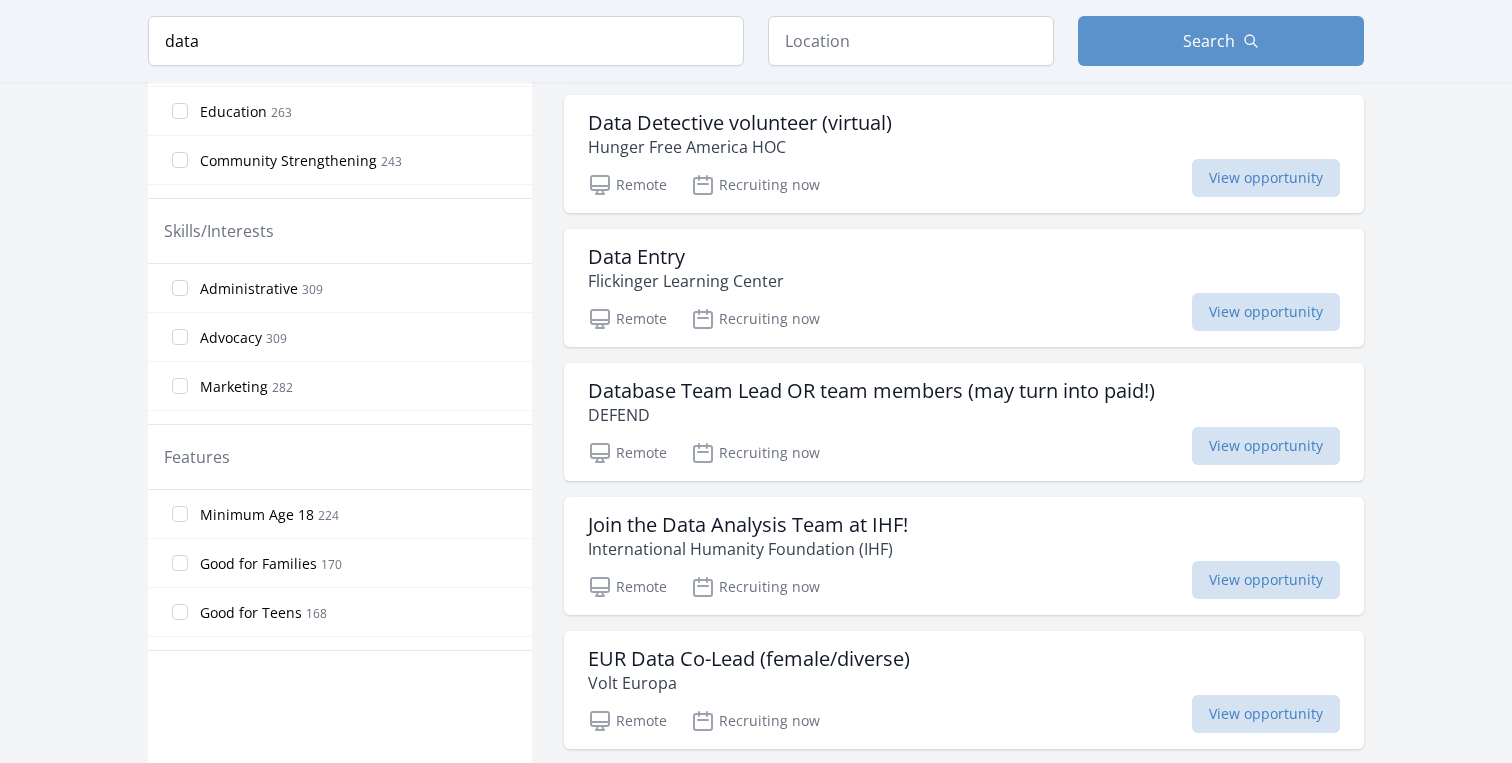 click on "Active filters
Clear filters
Duration : Ongoing ✕ Presence : Remote ✕ Query : data ✕
In-Person or Remote:   Remote   In-Person   All
Commitment:   Ongoing   Event   All
Issue area   STEM   314   Education   263   Community Strengthening   243   Health & Wellness   198   Seniors   185   Technology   176   Hunger   128   Children & Youth   112   Arts & Culture   89   Animals   66   Environment   57   Disaster Response & Recovery   45   Job Training & Employment   33   Disabilities   31   Family Services   30   Women's Issues   24   Literacy   22   Public Safety   21     20" at bounding box center (756, 5069) 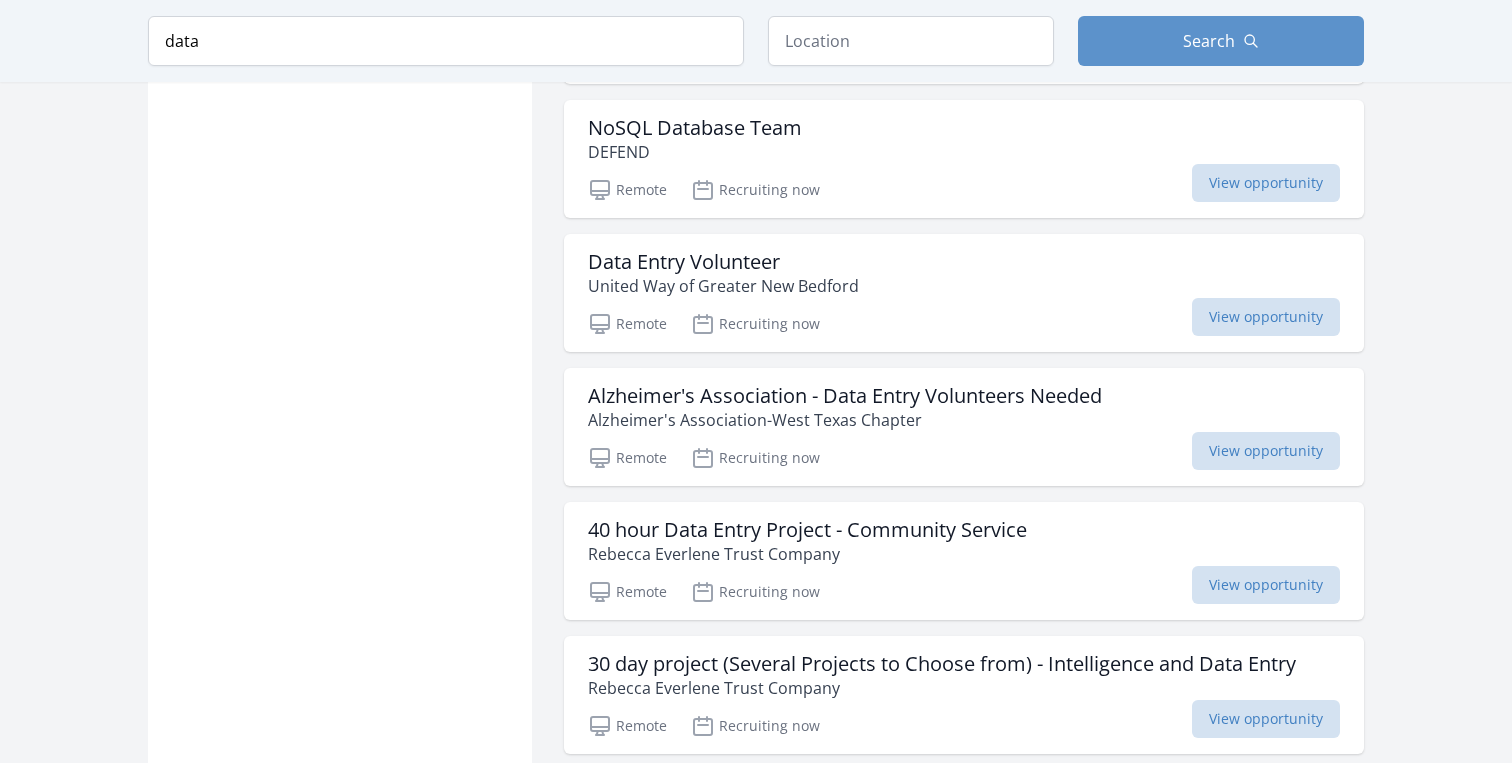 scroll, scrollTop: 2597, scrollLeft: 0, axis: vertical 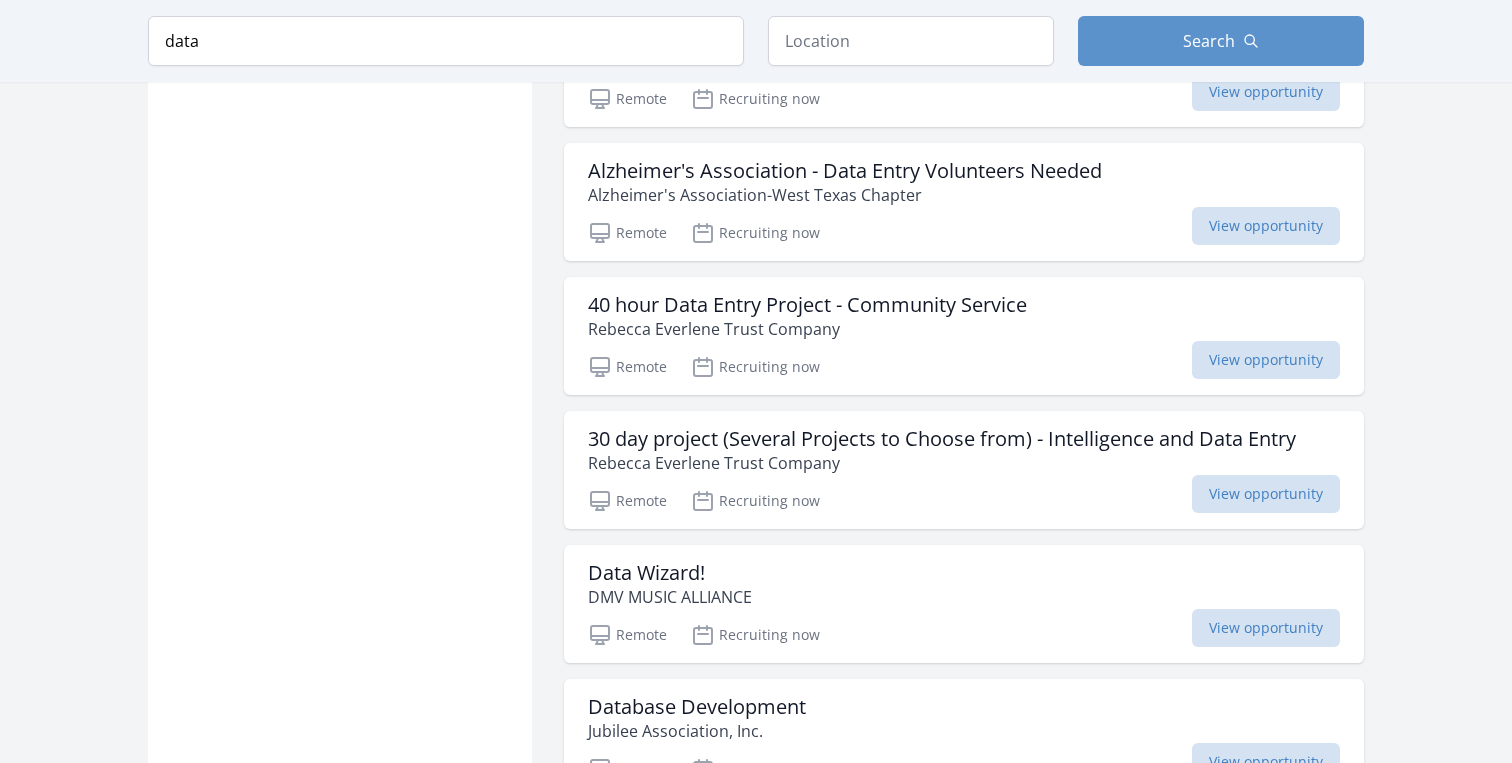 click on "Active filters
Clear filters
Duration : Ongoing ✕ Presence : Remote ✕ Query : data ✕
In-Person or Remote:   Remote   In-Person   All
Commitment:   Ongoing   Event   All
Issue area   STEM   314   Education   263   Community Strengthening   243   Health & Wellness   198   Seniors   185   Technology   176   Hunger   128   Children & Youth   112   Arts & Culture   89   Animals   66   Environment   57   Disaster Response & Recovery   45   Job Training & Employment   33   Disabilities   31   Family Services   30   Women's Issues   24   Literacy   22   Public Safety   21     20" at bounding box center [756, 2973] 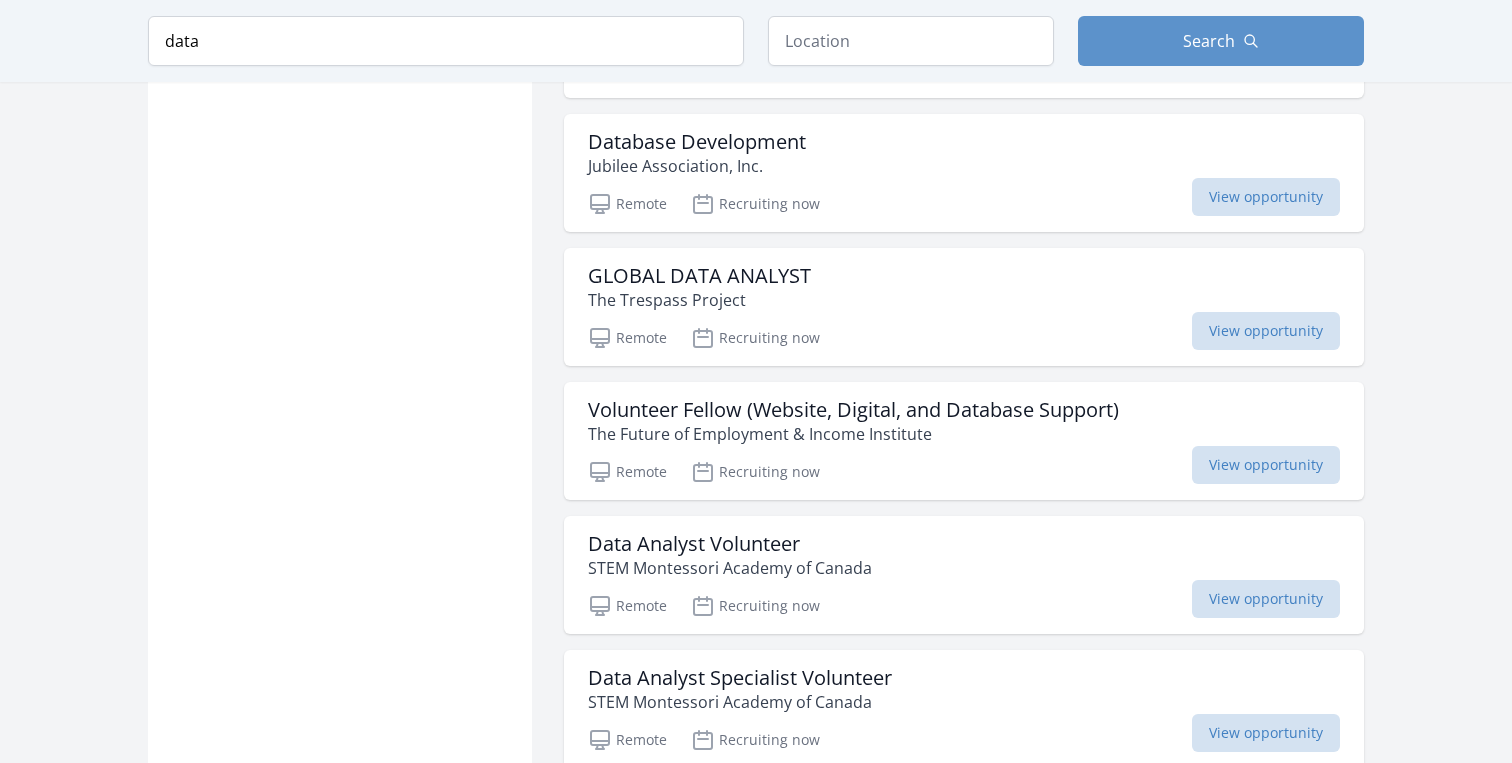 scroll, scrollTop: 3416, scrollLeft: 0, axis: vertical 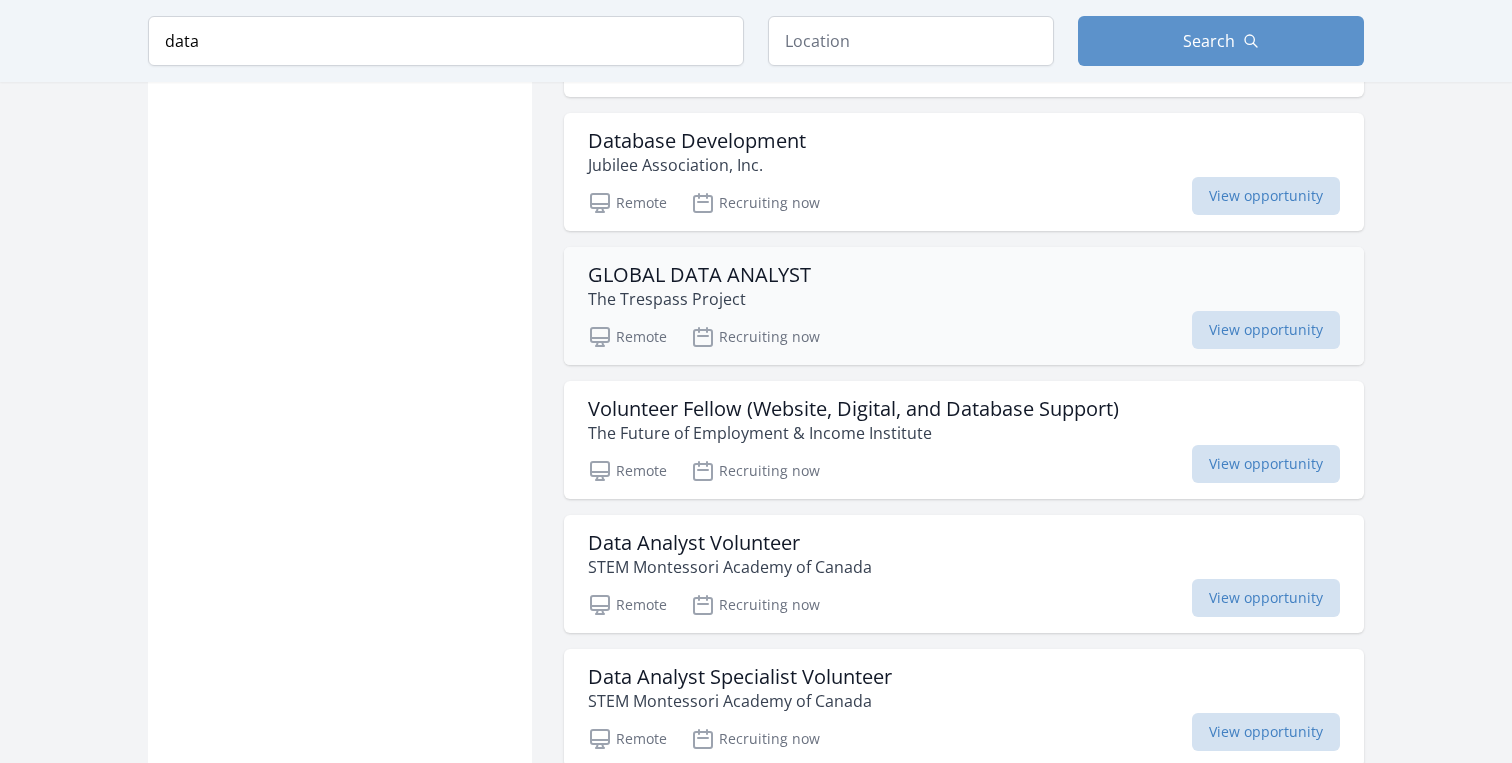 click on "GLOBAL DATA ANALYST
The Trespass Project" at bounding box center (964, 287) 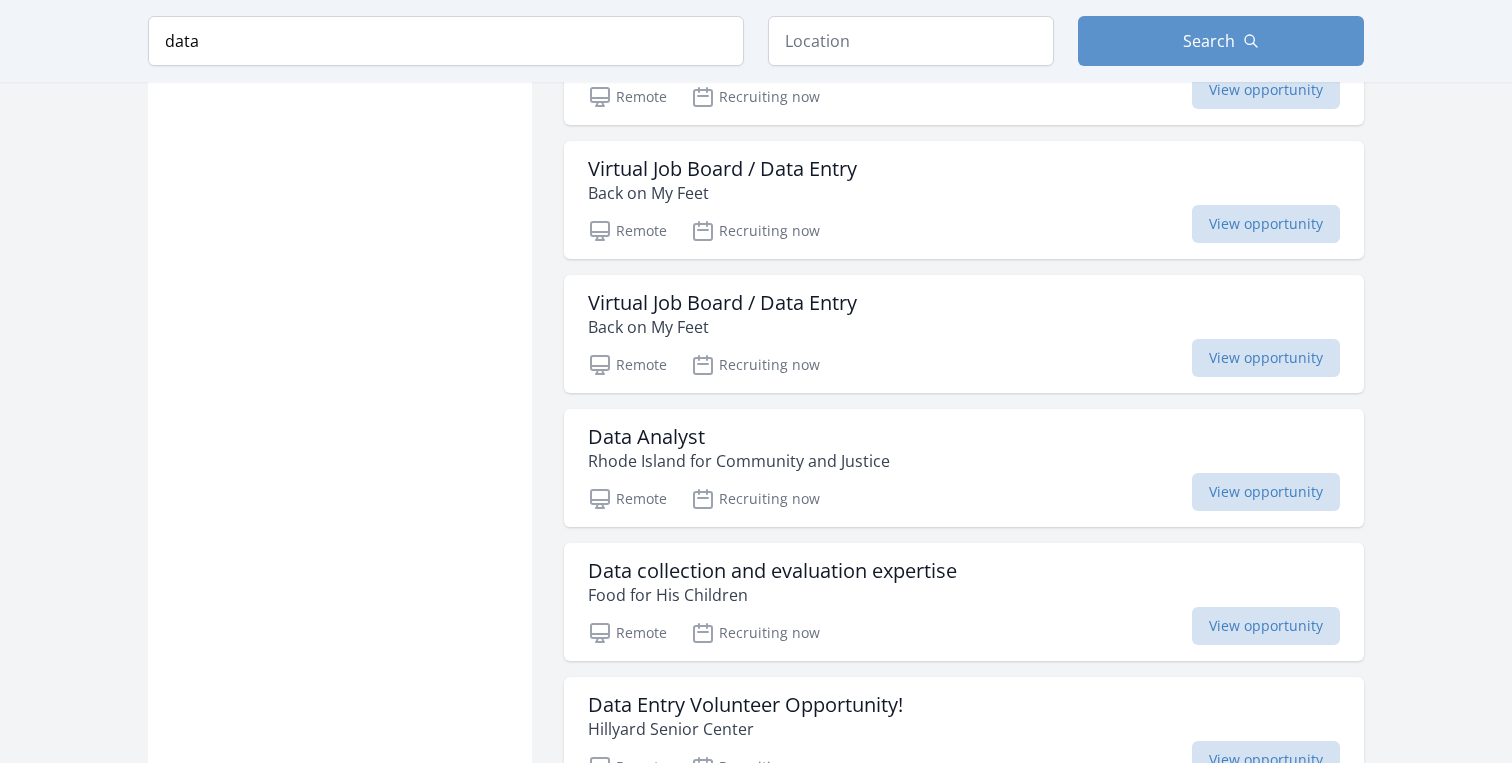 scroll, scrollTop: 4414, scrollLeft: 0, axis: vertical 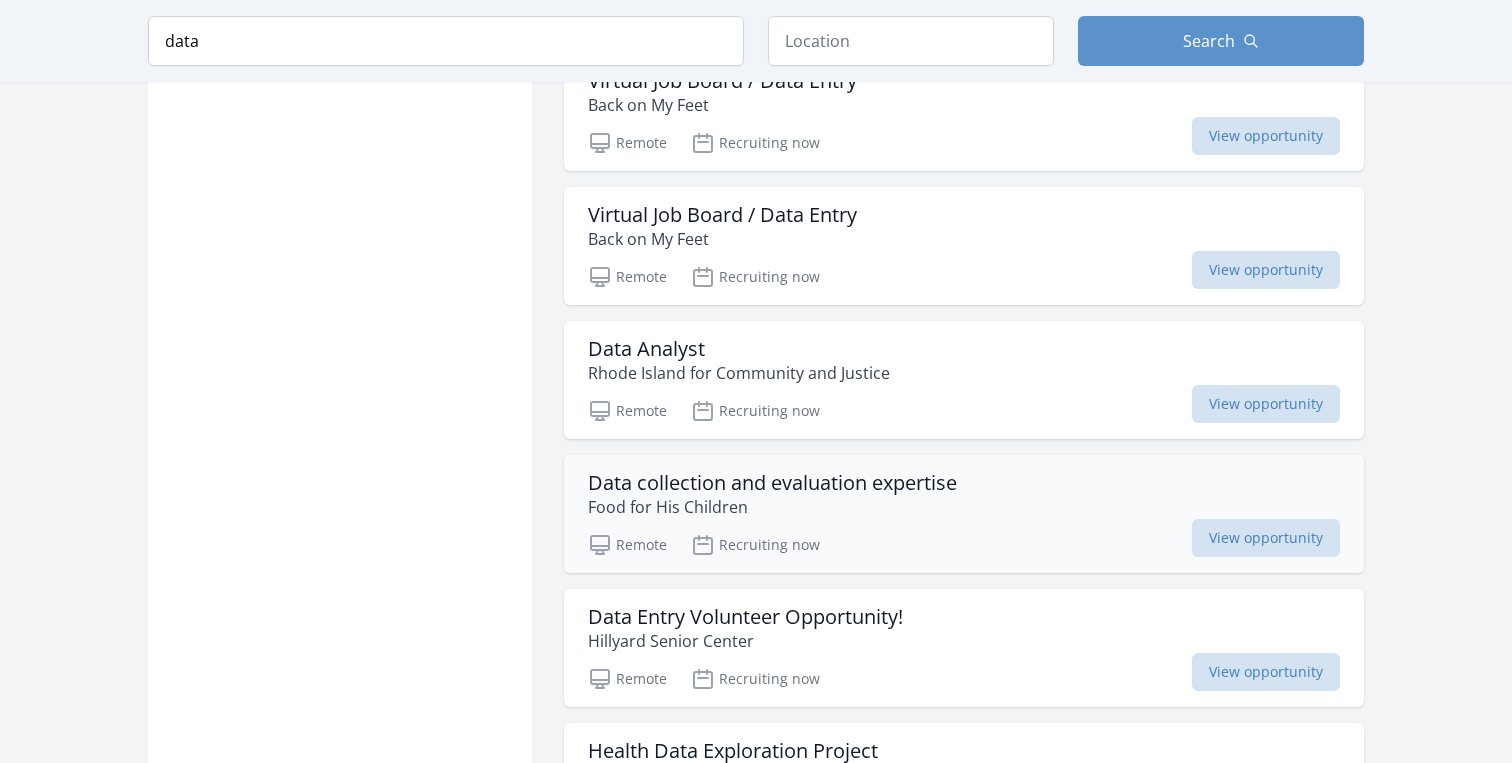 click on "Data collection and evaluation expertise" at bounding box center (772, 483) 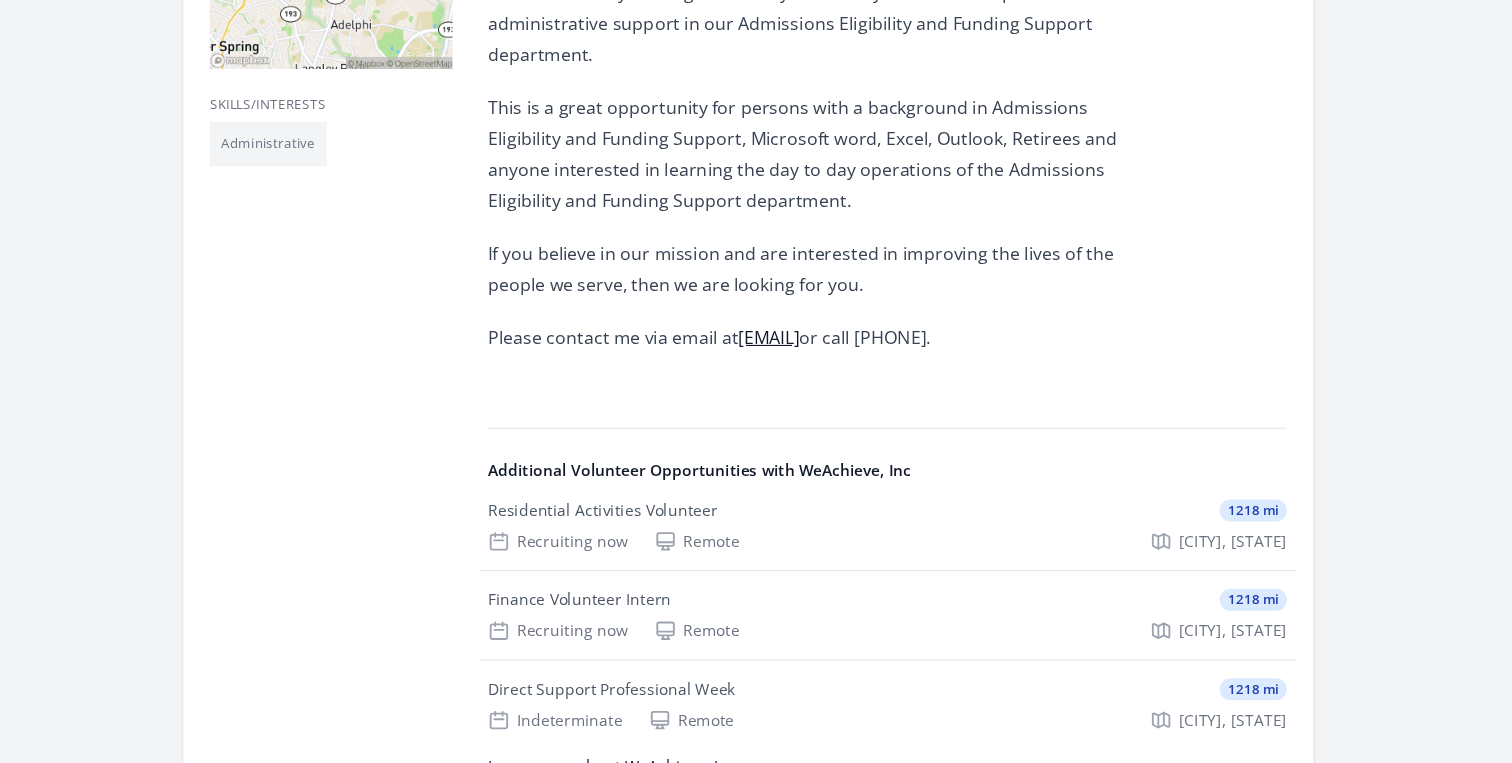 scroll, scrollTop: 598, scrollLeft: 0, axis: vertical 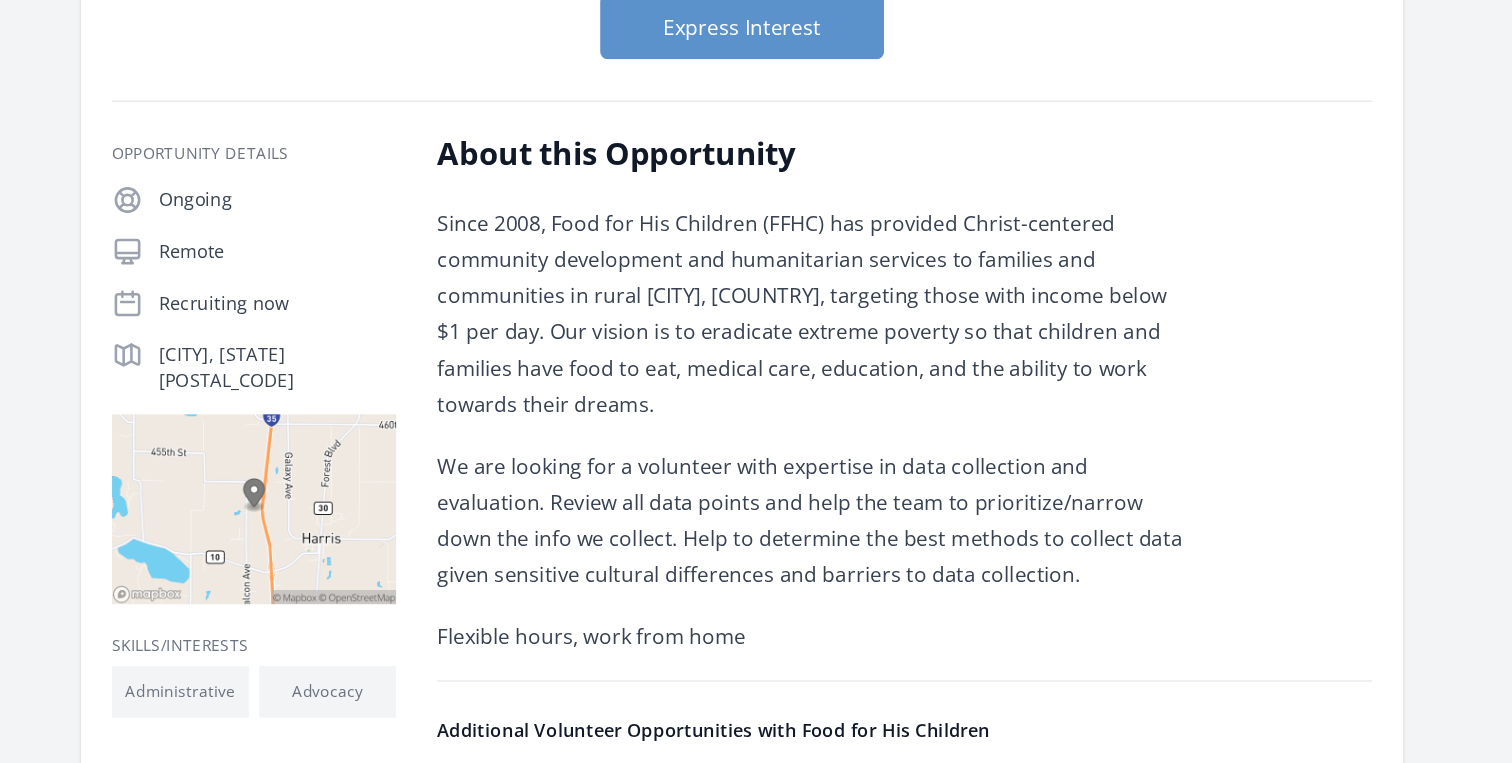 click on "About this Opportunity
Since 2008, Food for His Children (FFHC) has provided Christ-centered community development and humanitarian services to families and communities in rural [CITY], [COUNTRY], targeting those with income below $1 per day. Our vision is to eradicate extreme poverty so that children and families have food to eat, medical care, education, and the ability to work towards their dreams. We are looking for a volunteer with expertise in data collection and evaluation. Review all data points and help the team to prioritize/narrow down the info we collect. Help to determine the best methods to collect data given sensitive cultural differences and barriers to data collection. Flexible hours, work from home" at bounding box center [882, 746] 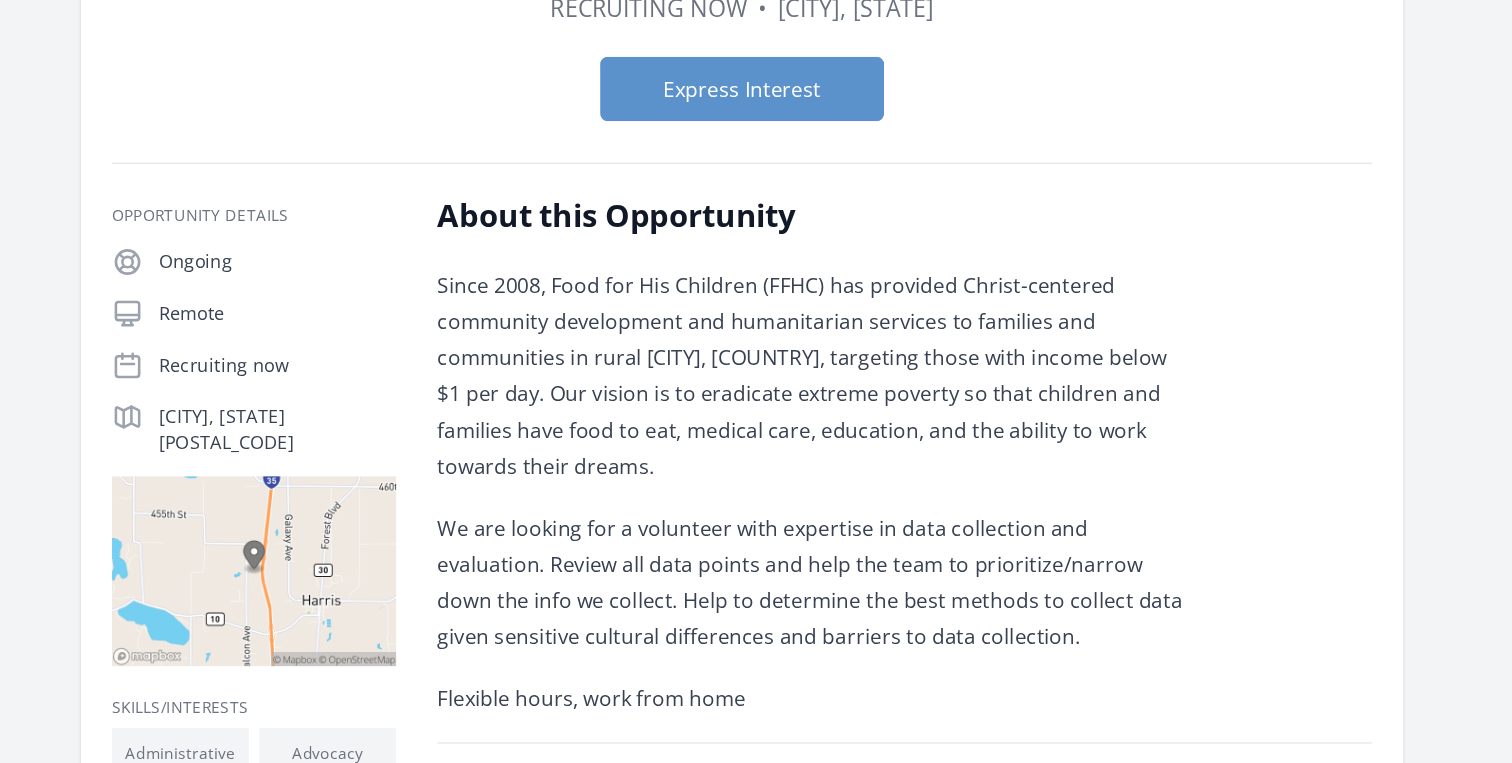 scroll, scrollTop: 0, scrollLeft: 0, axis: both 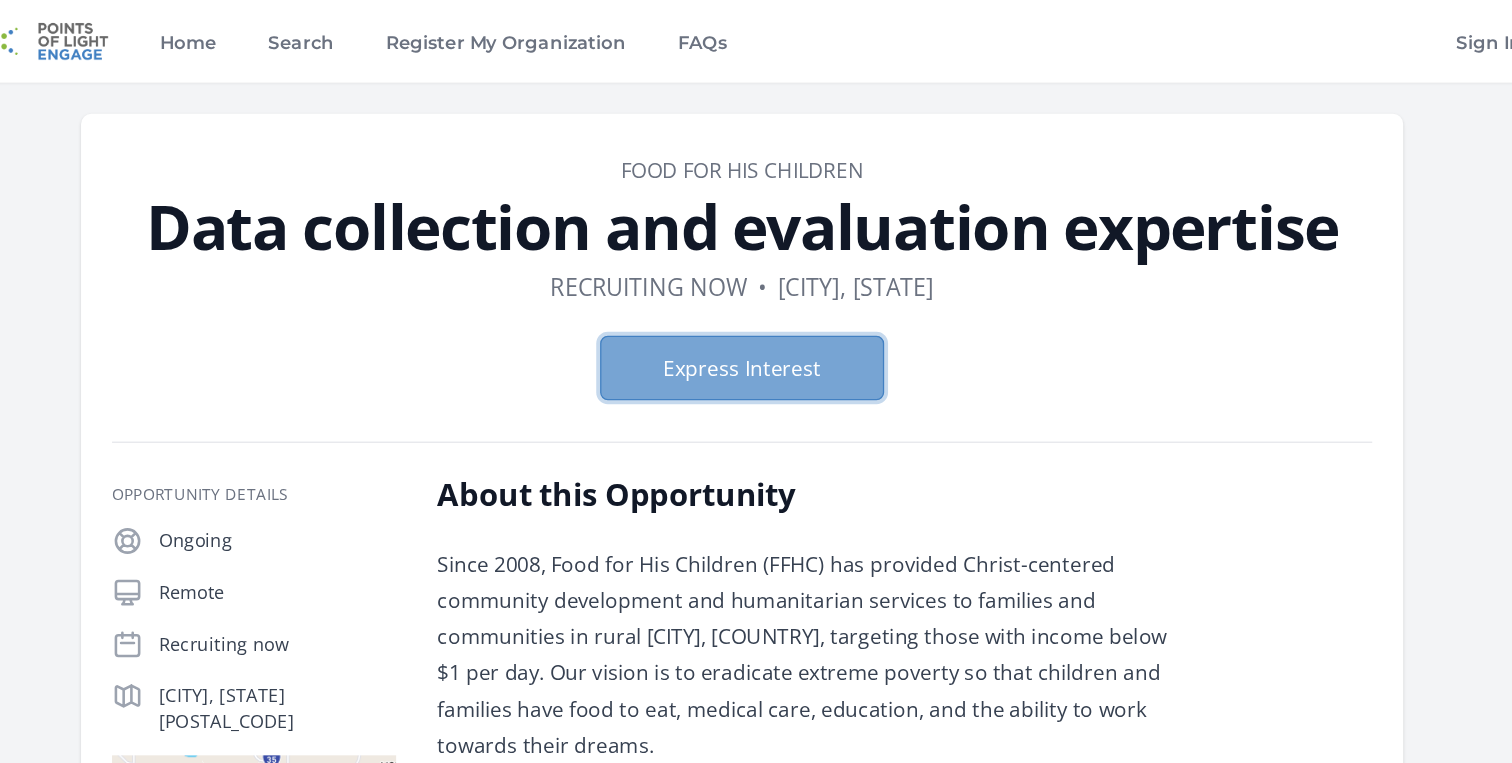 click on "Express Interest" at bounding box center [756, 285] 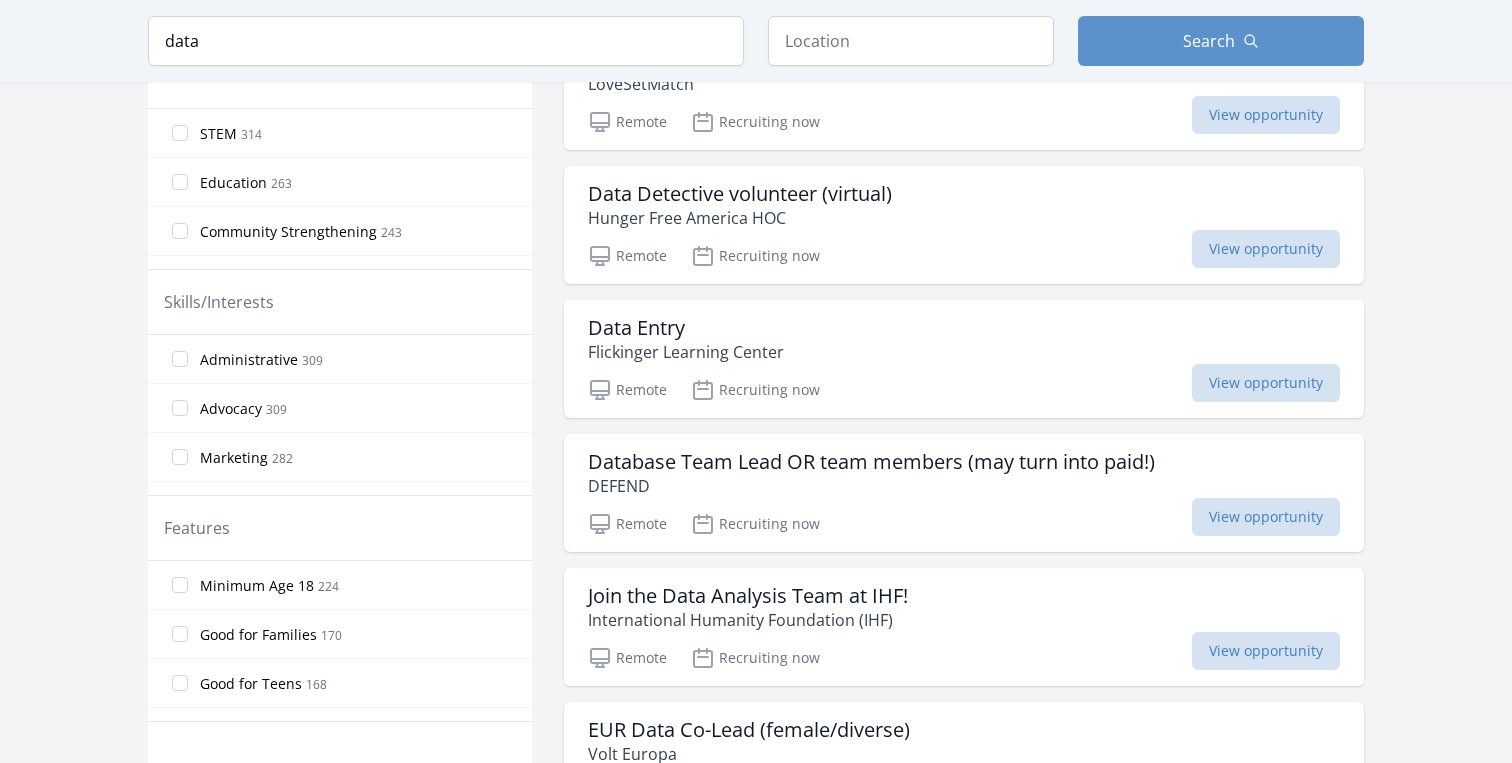 scroll, scrollTop: 680, scrollLeft: 0, axis: vertical 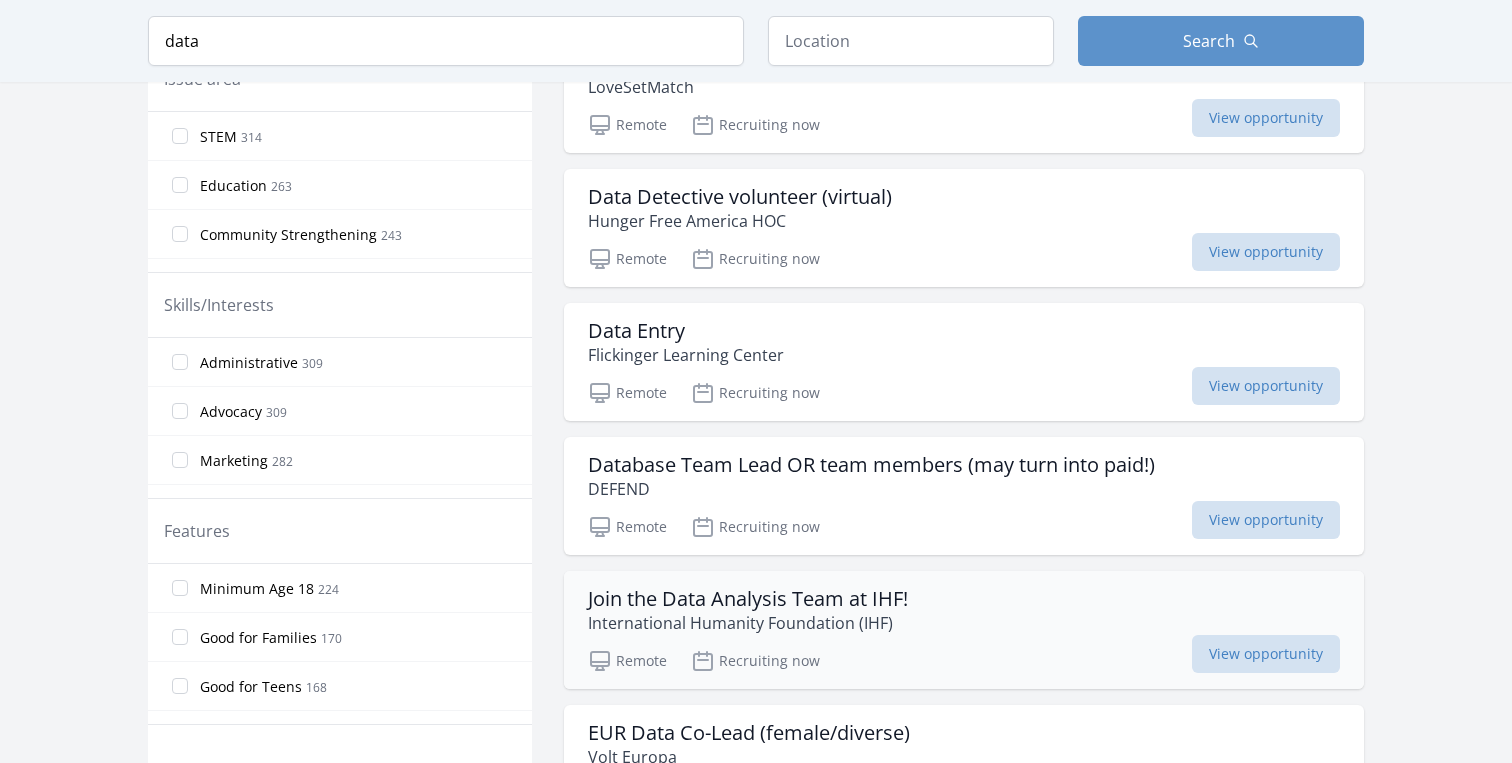 click on "Join the Data Analysis Team at IHF!
International Humanity Foundation (IHF)" at bounding box center [964, 611] 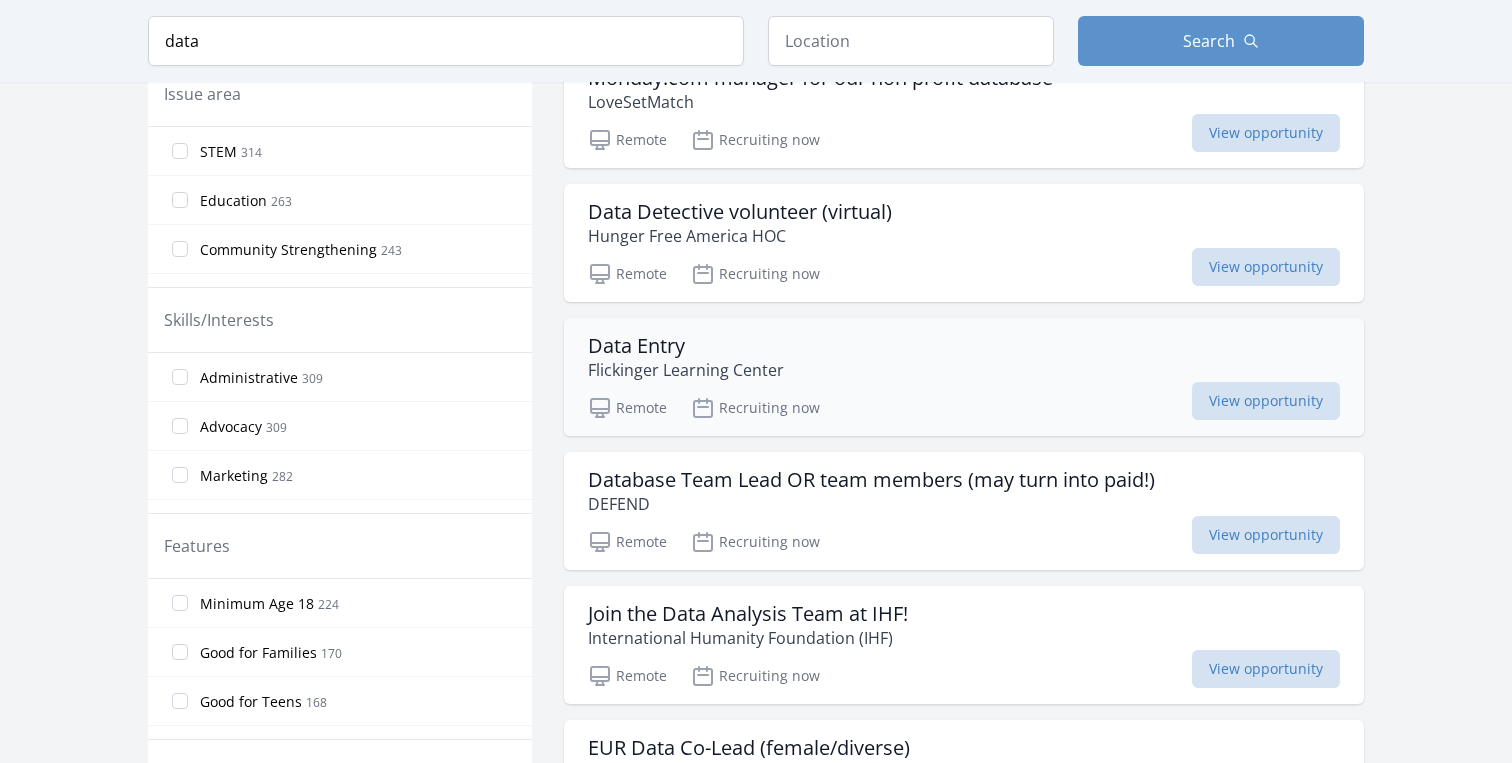 scroll, scrollTop: 0, scrollLeft: 0, axis: both 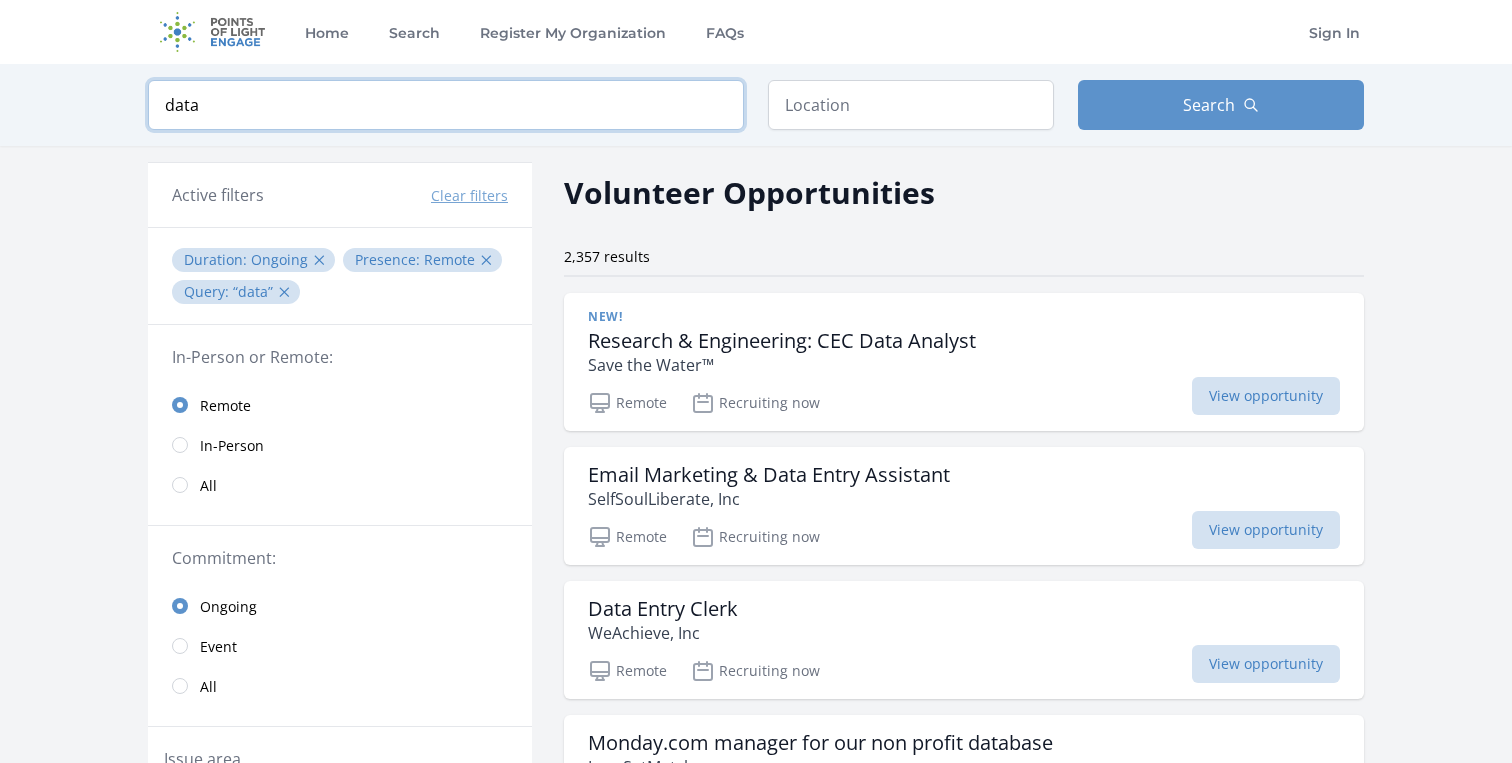 click on "data" at bounding box center [446, 105] 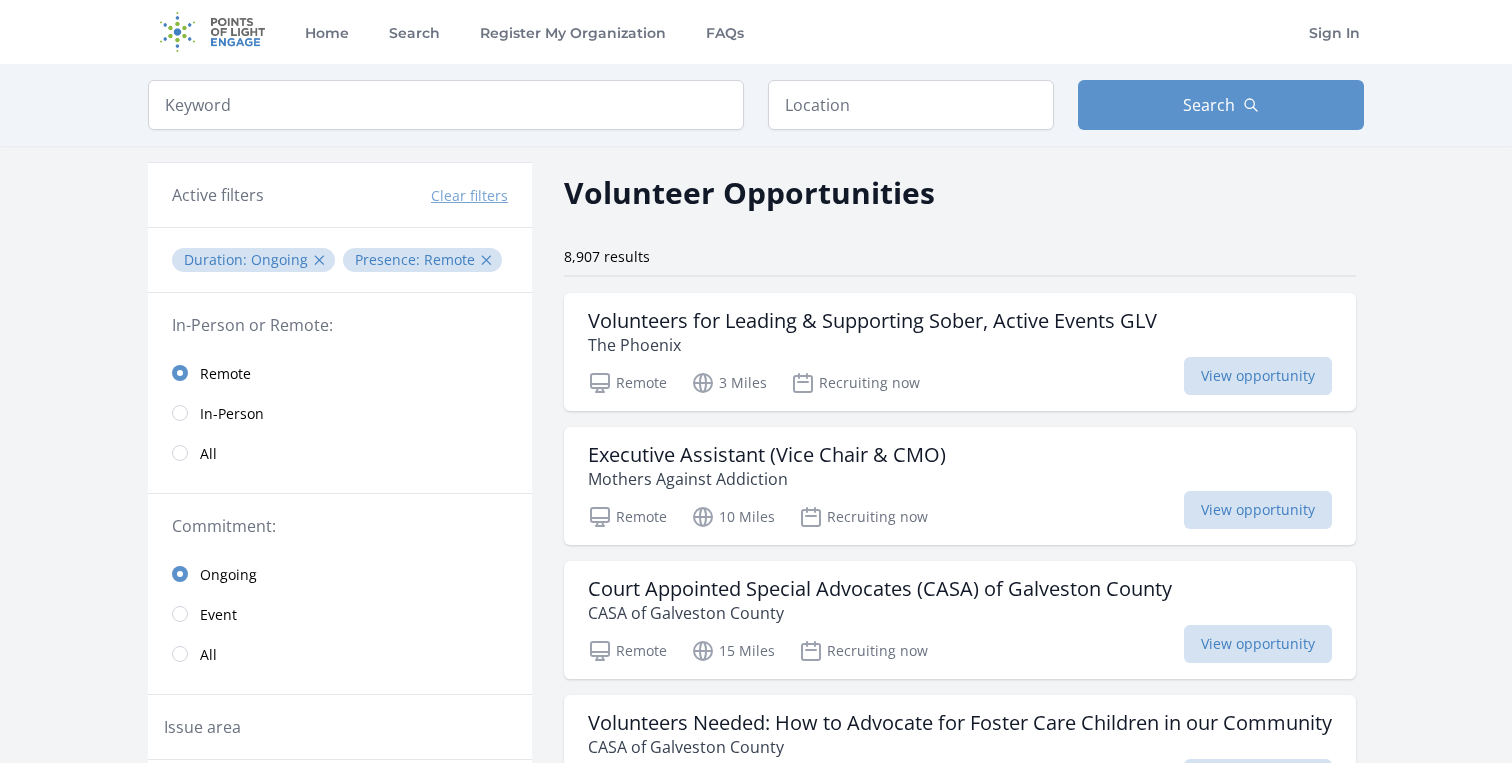 click on "Keyword
Location
Search
Active filters
Clear filters
:" at bounding box center (756, 1566) 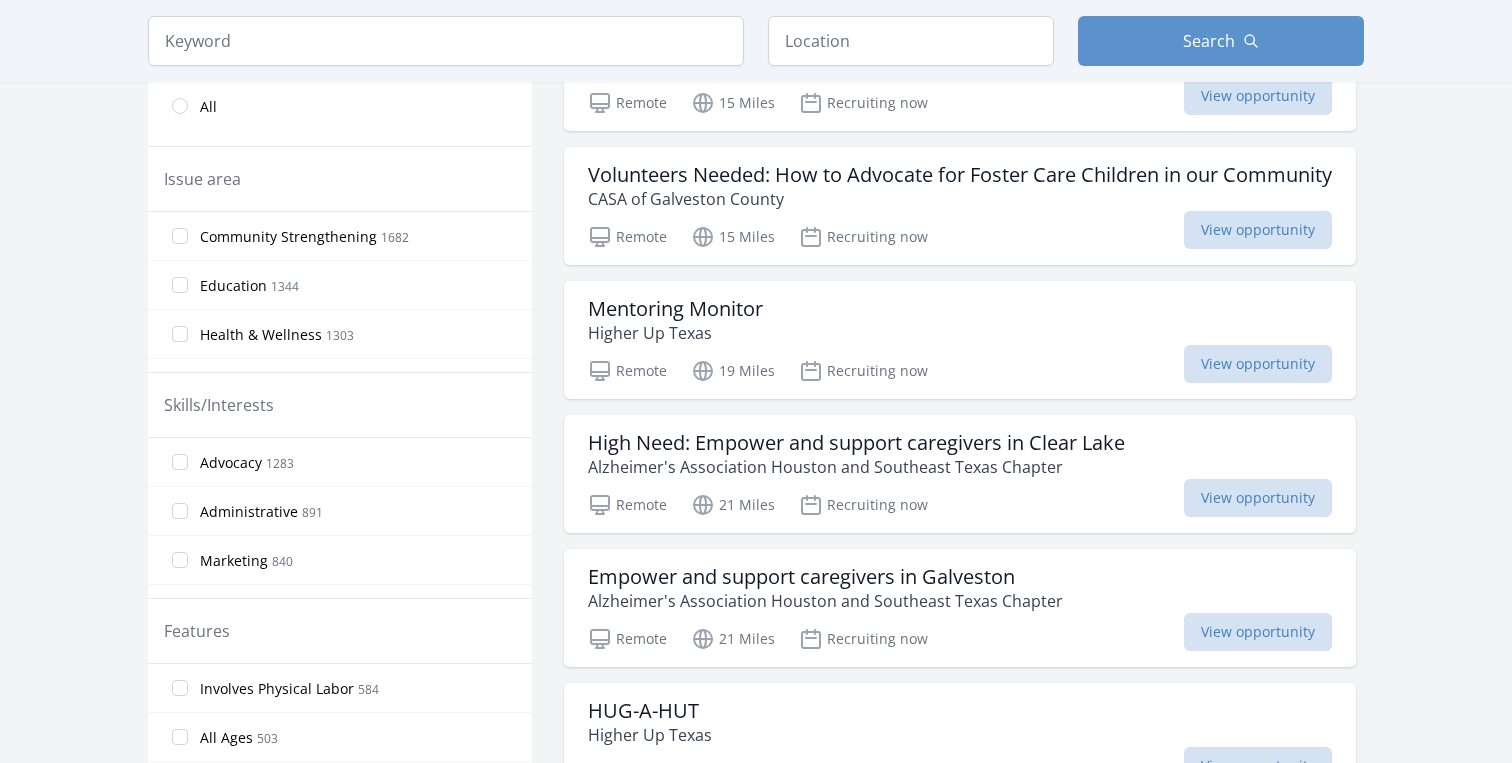 scroll, scrollTop: 554, scrollLeft: 0, axis: vertical 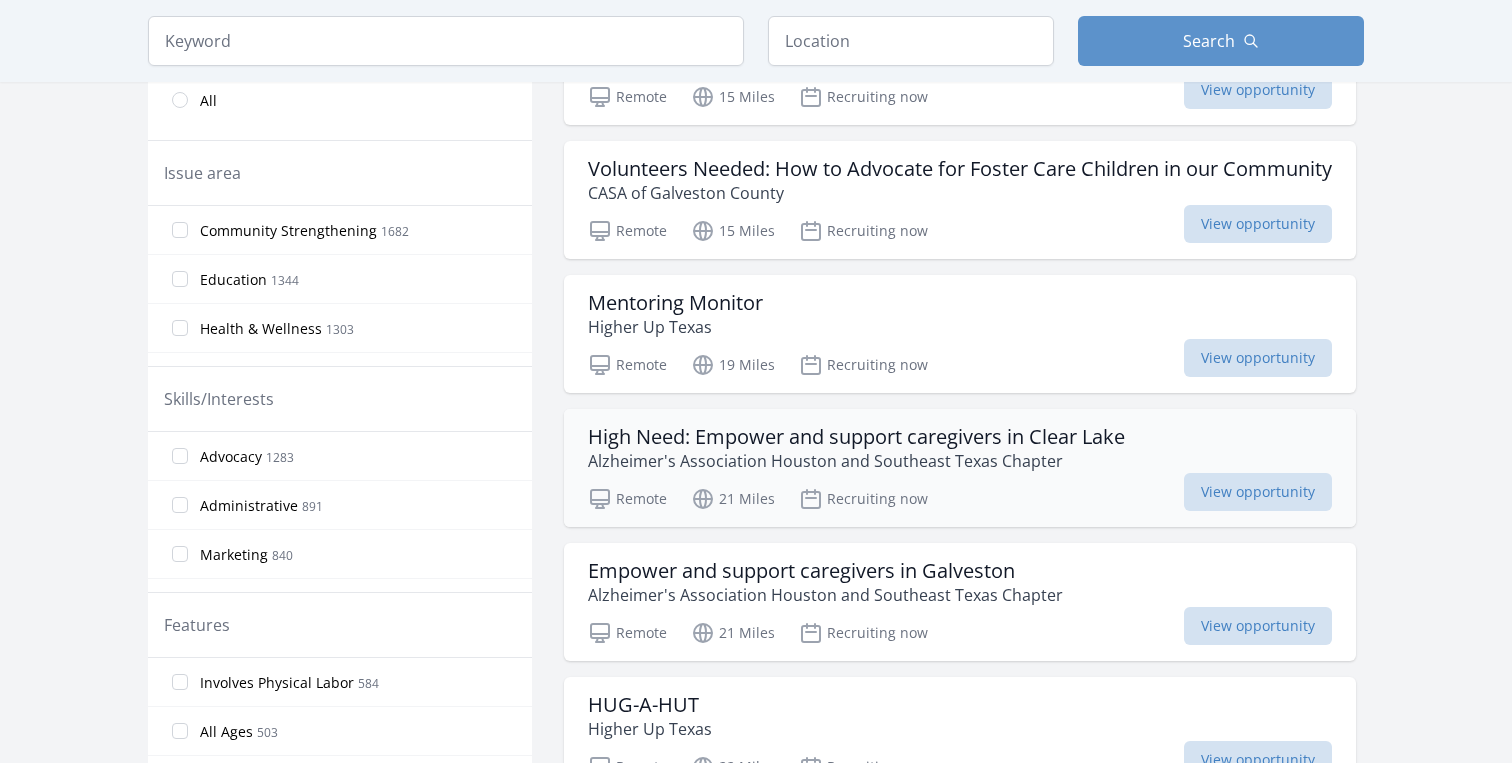 click on "High Need: Empower and support caregivers in Clear Lake" at bounding box center (856, 437) 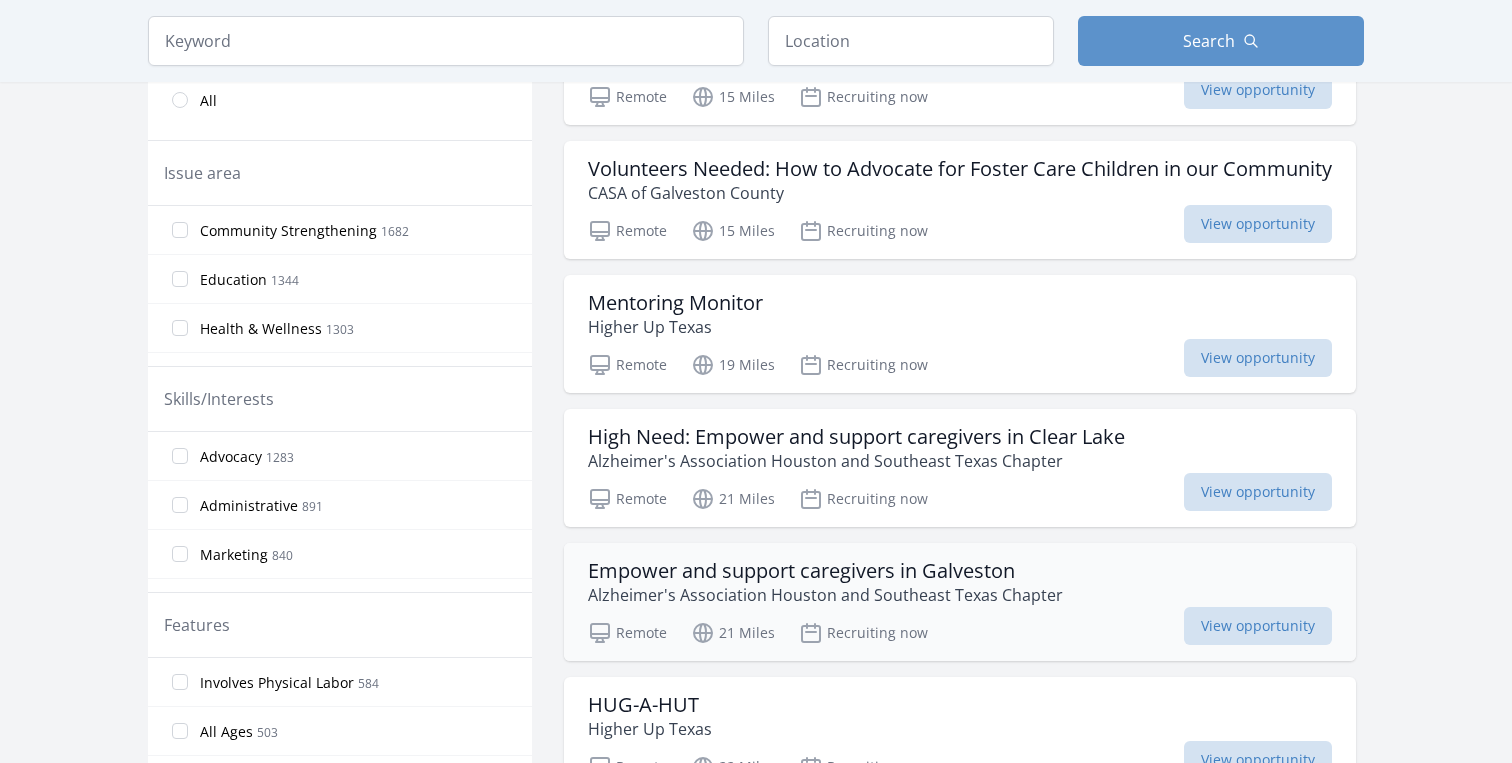 click on "Empower and support caregivers in Galveston" at bounding box center [825, 571] 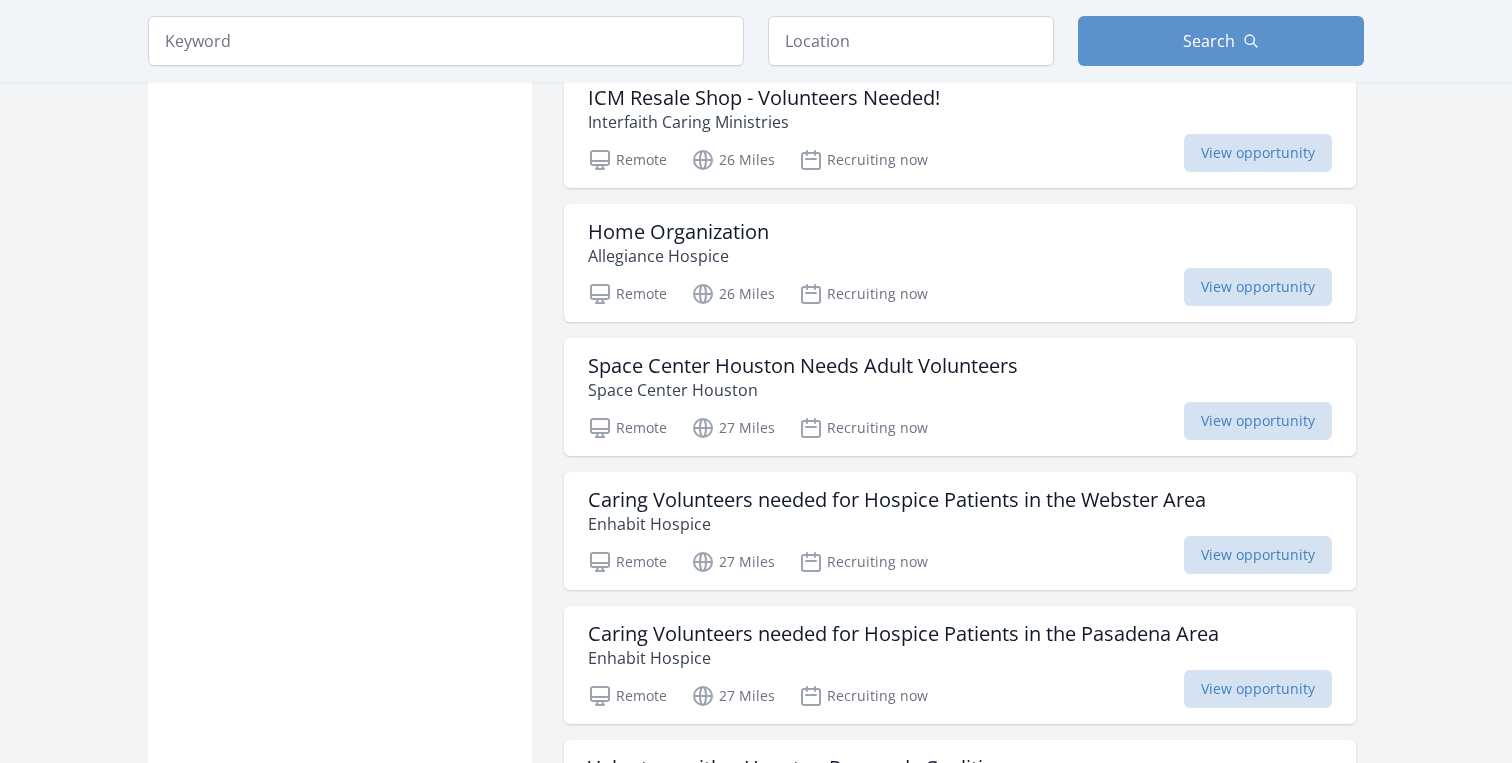 scroll, scrollTop: 1430, scrollLeft: 0, axis: vertical 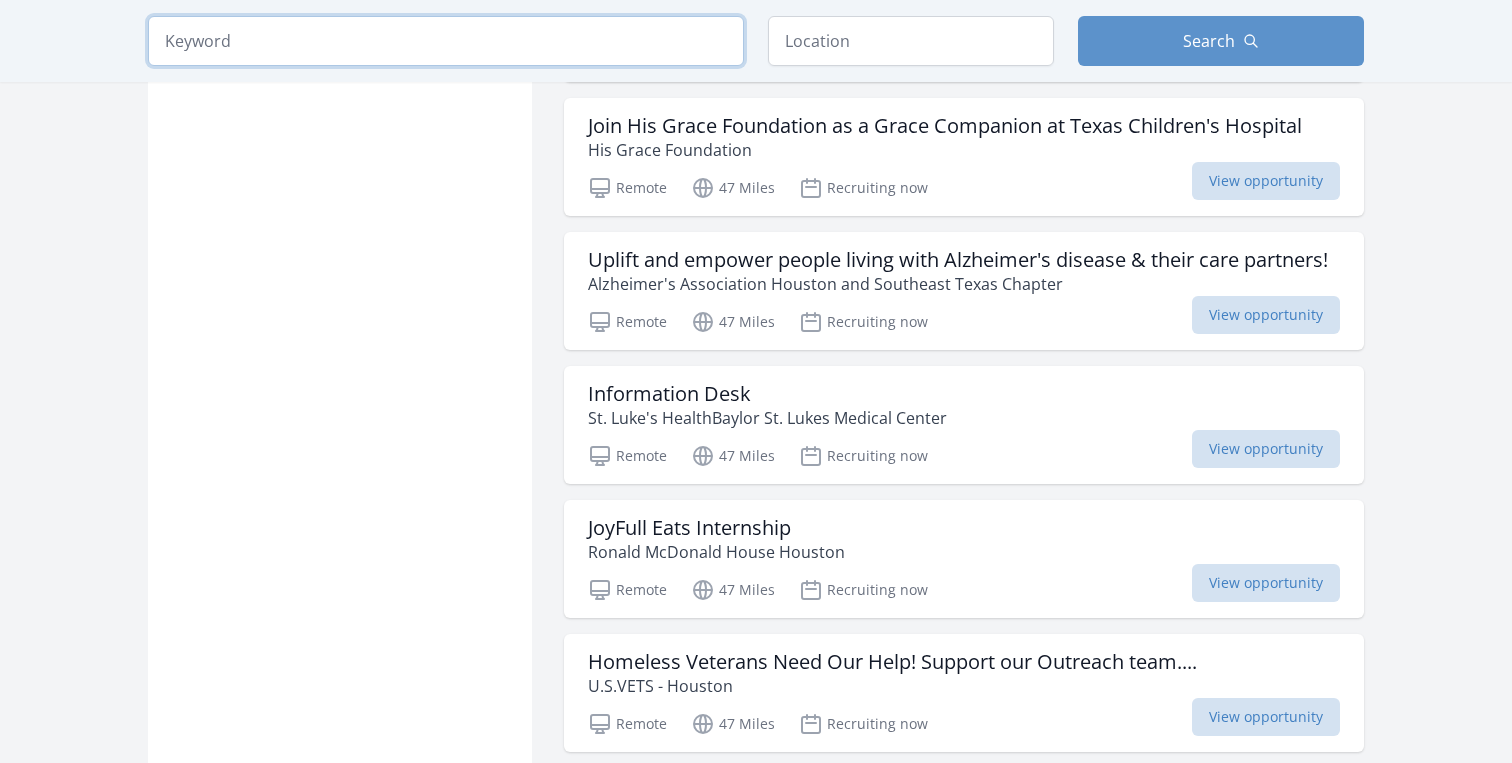 click at bounding box center (446, 41) 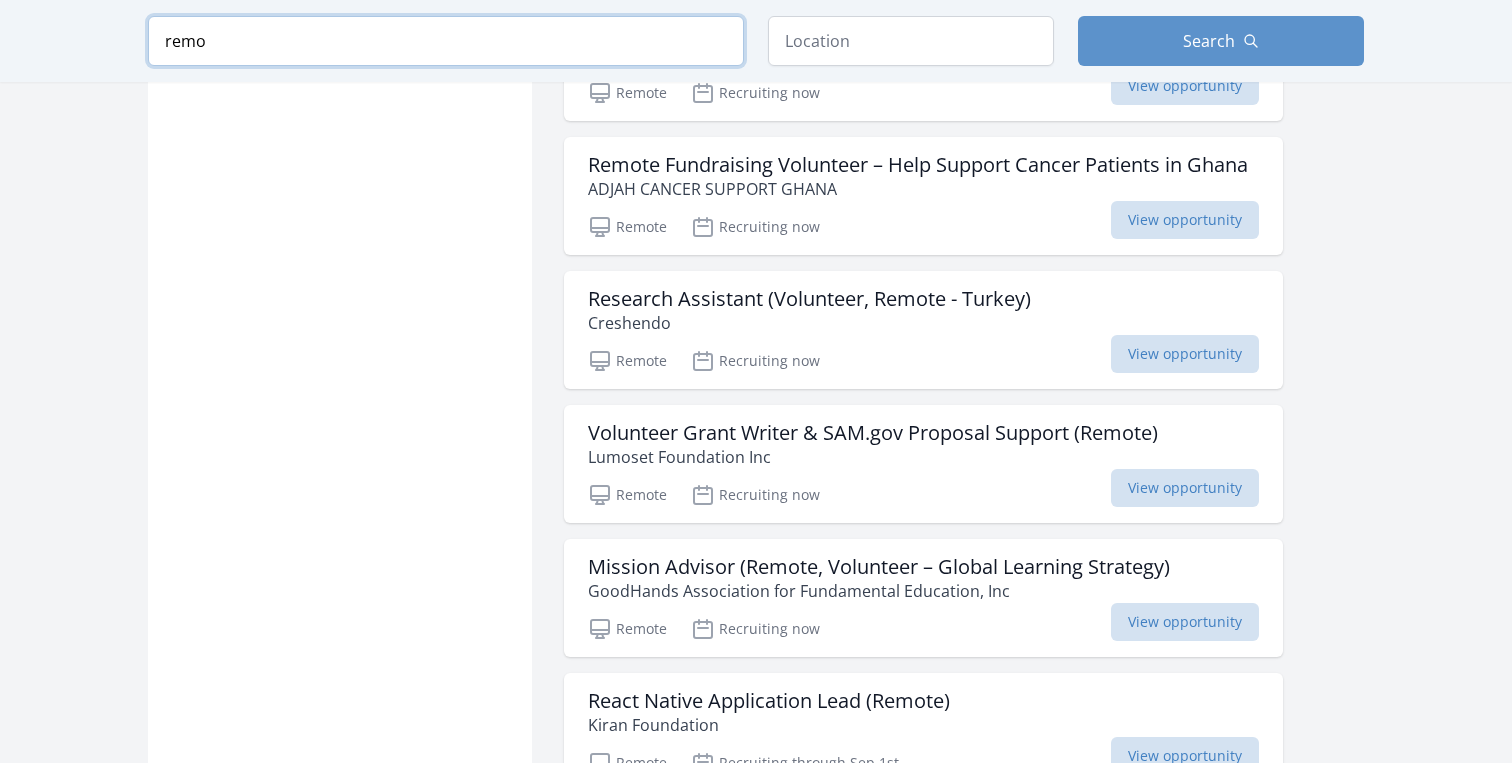 scroll, scrollTop: 2093, scrollLeft: 0, axis: vertical 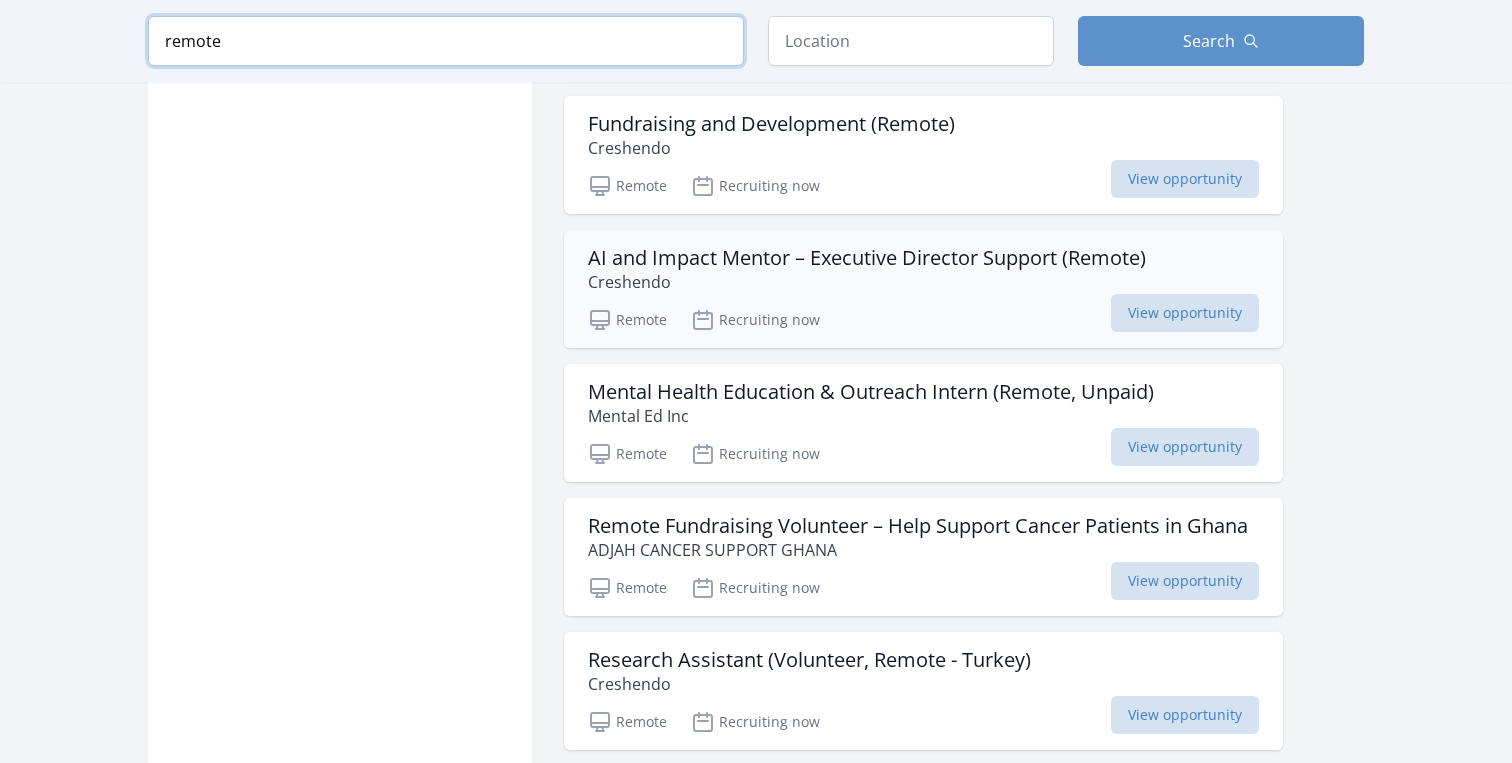 type on "remote" 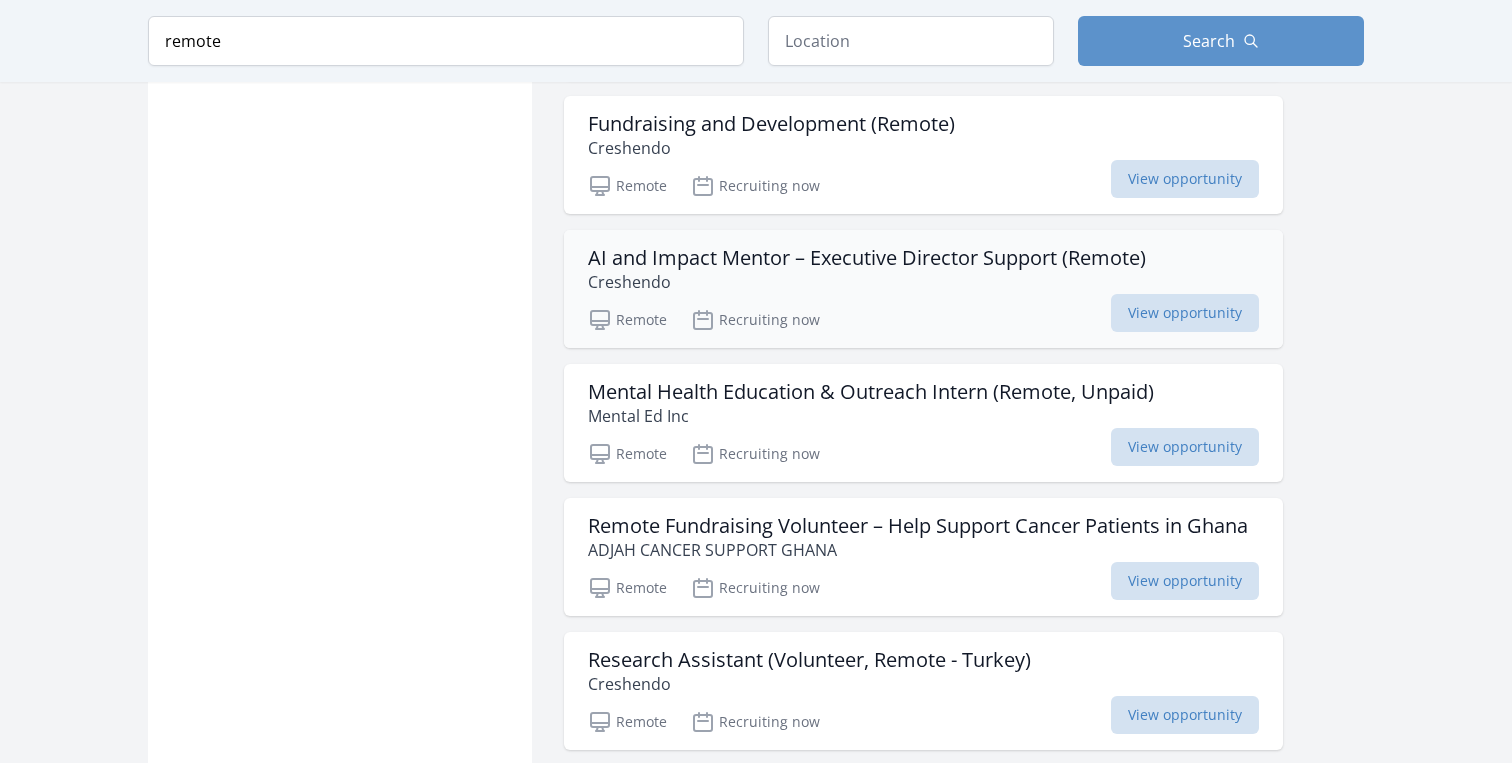 click on "Creshendo" at bounding box center (867, 282) 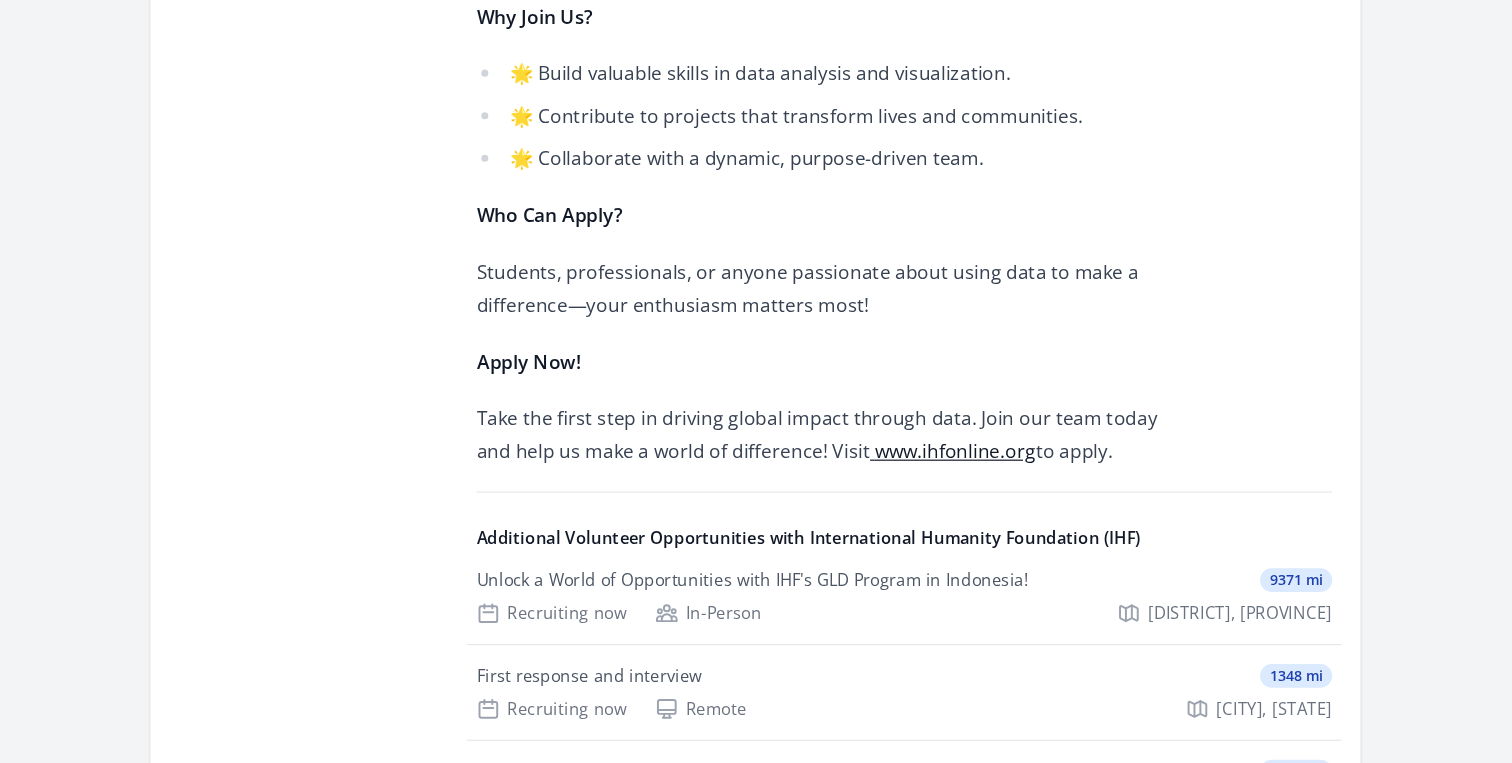 scroll, scrollTop: 1100, scrollLeft: 0, axis: vertical 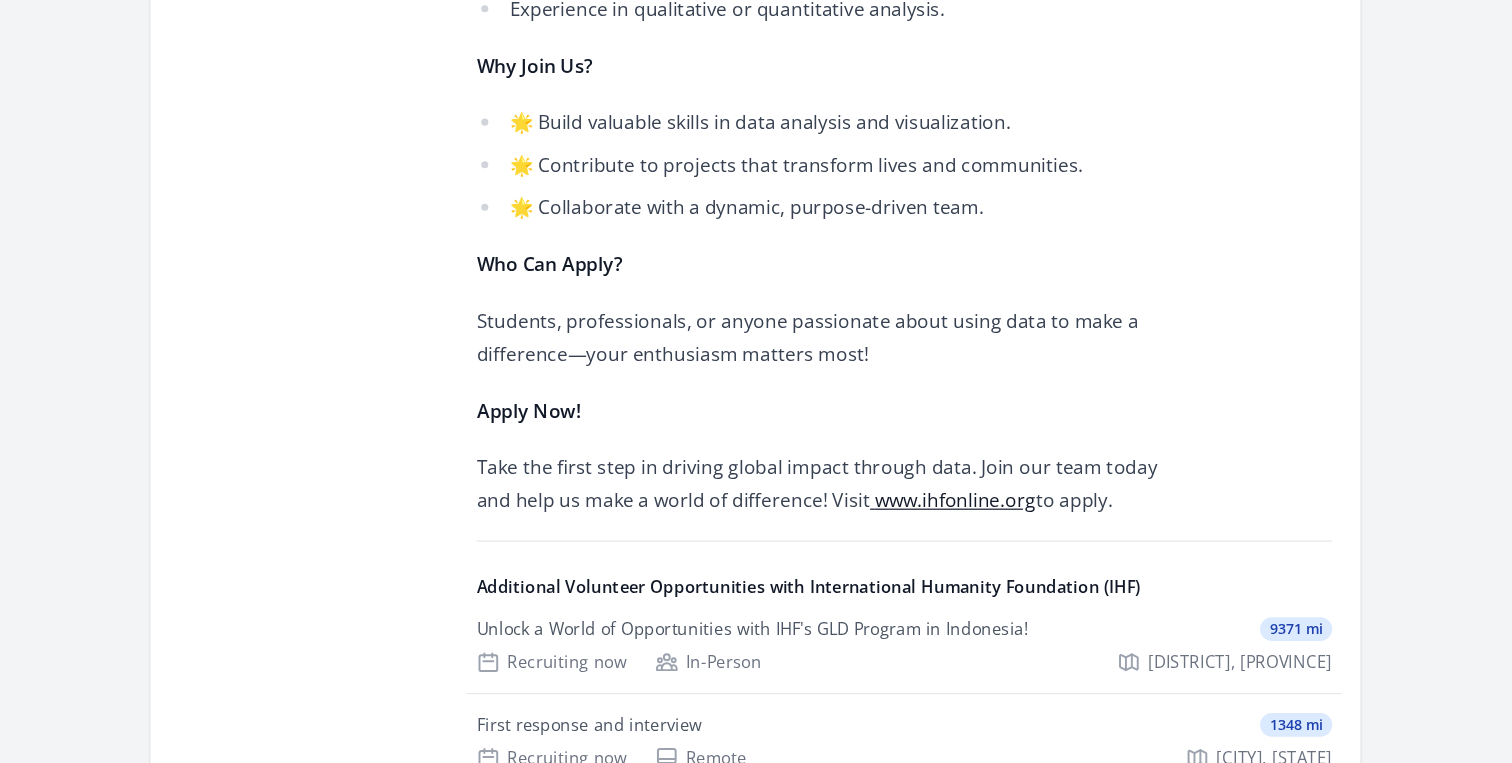 click on "www.ihfonline.org" at bounding box center (925, 497) 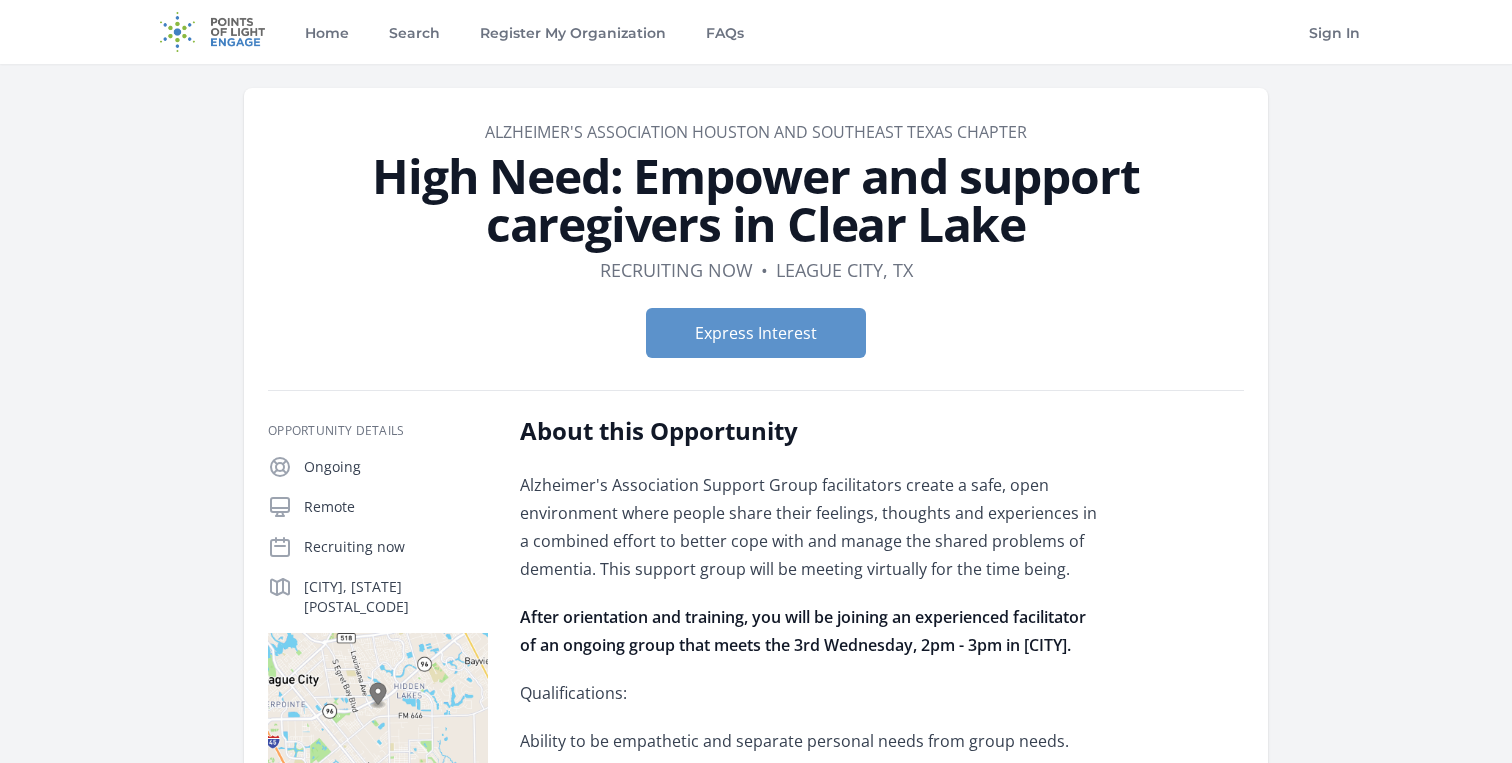 scroll, scrollTop: 0, scrollLeft: 0, axis: both 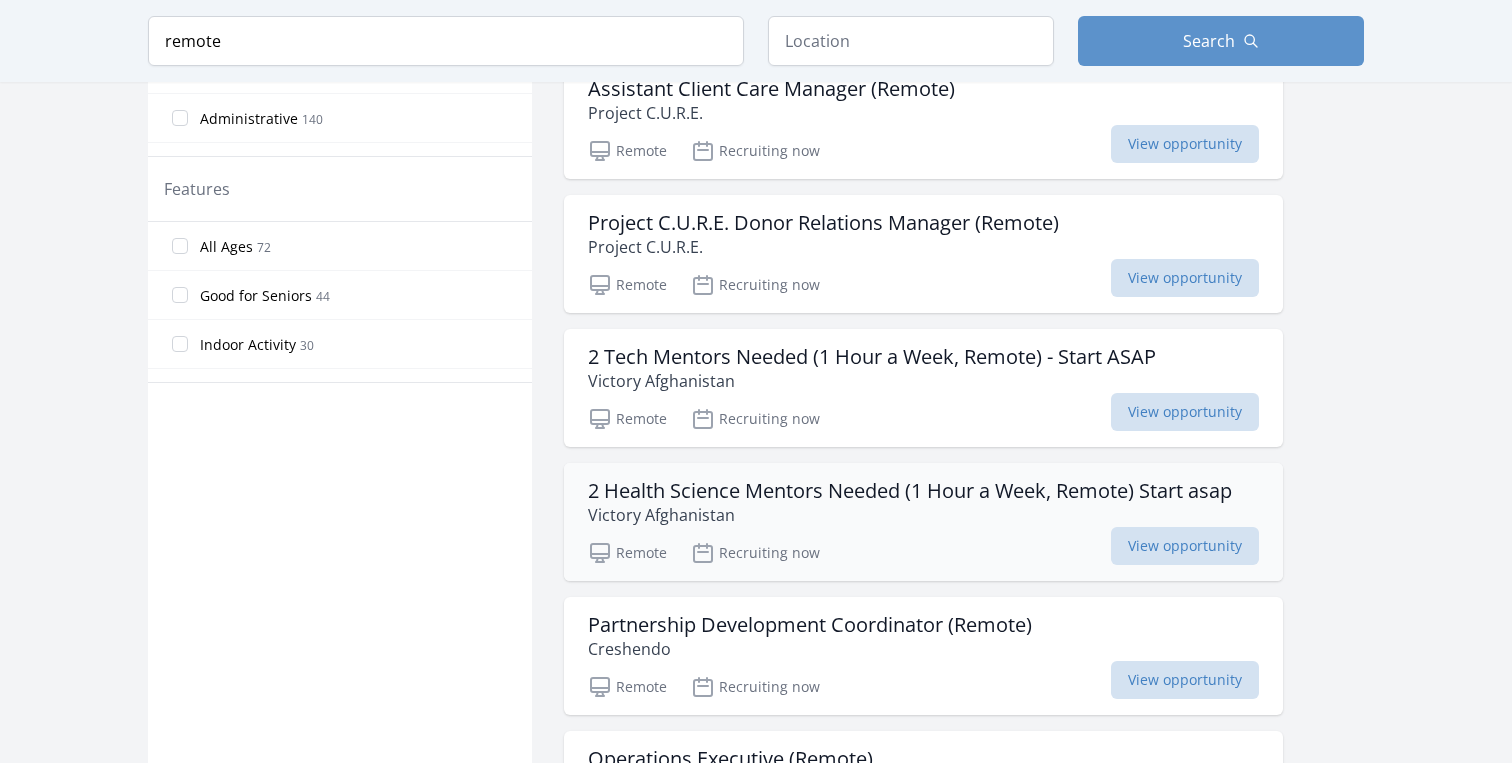 click on "Remote
Recruiting now
View opportunity" at bounding box center [923, 550] 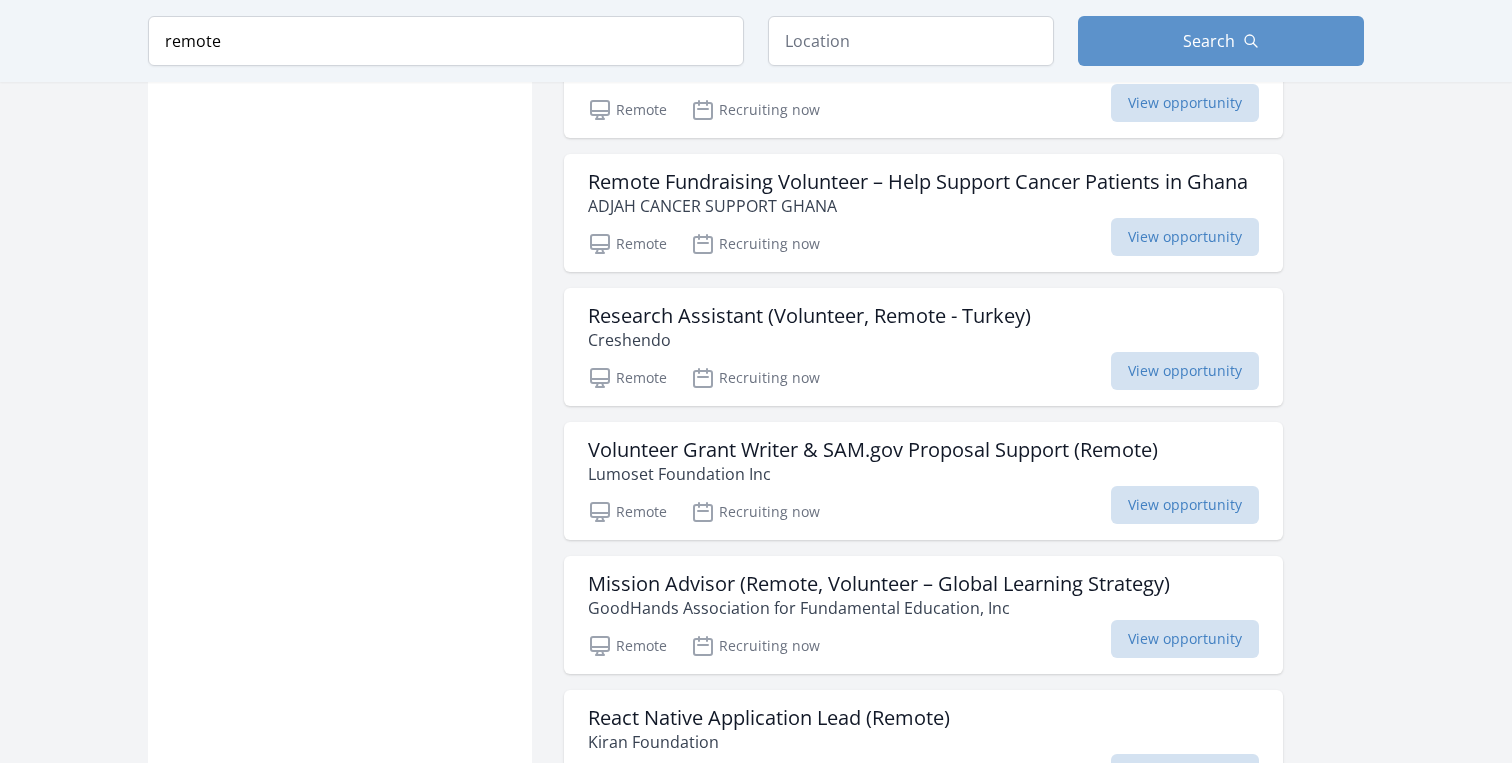 scroll, scrollTop: 2273, scrollLeft: 0, axis: vertical 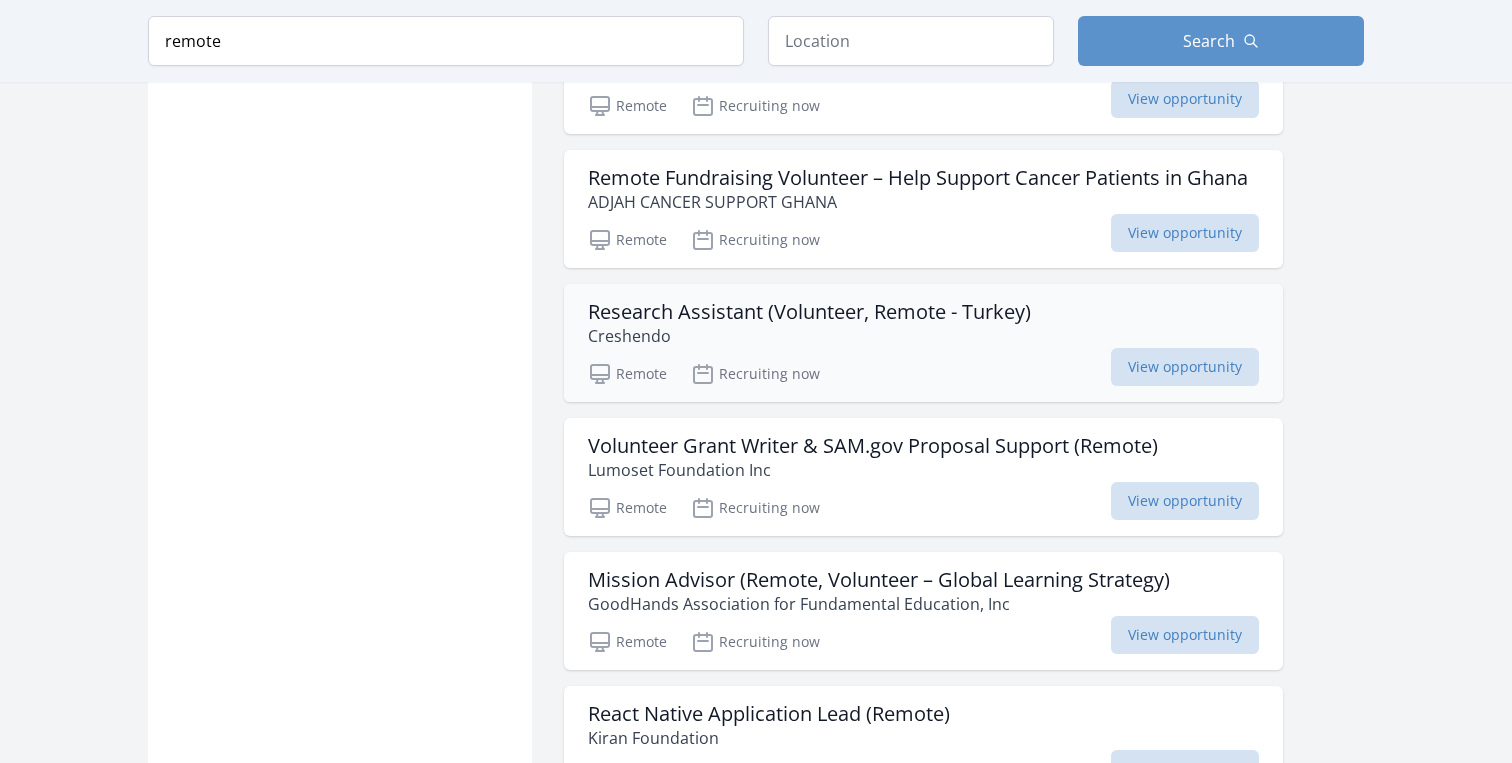 click on "Remote
Recruiting now
View opportunity" at bounding box center [923, 371] 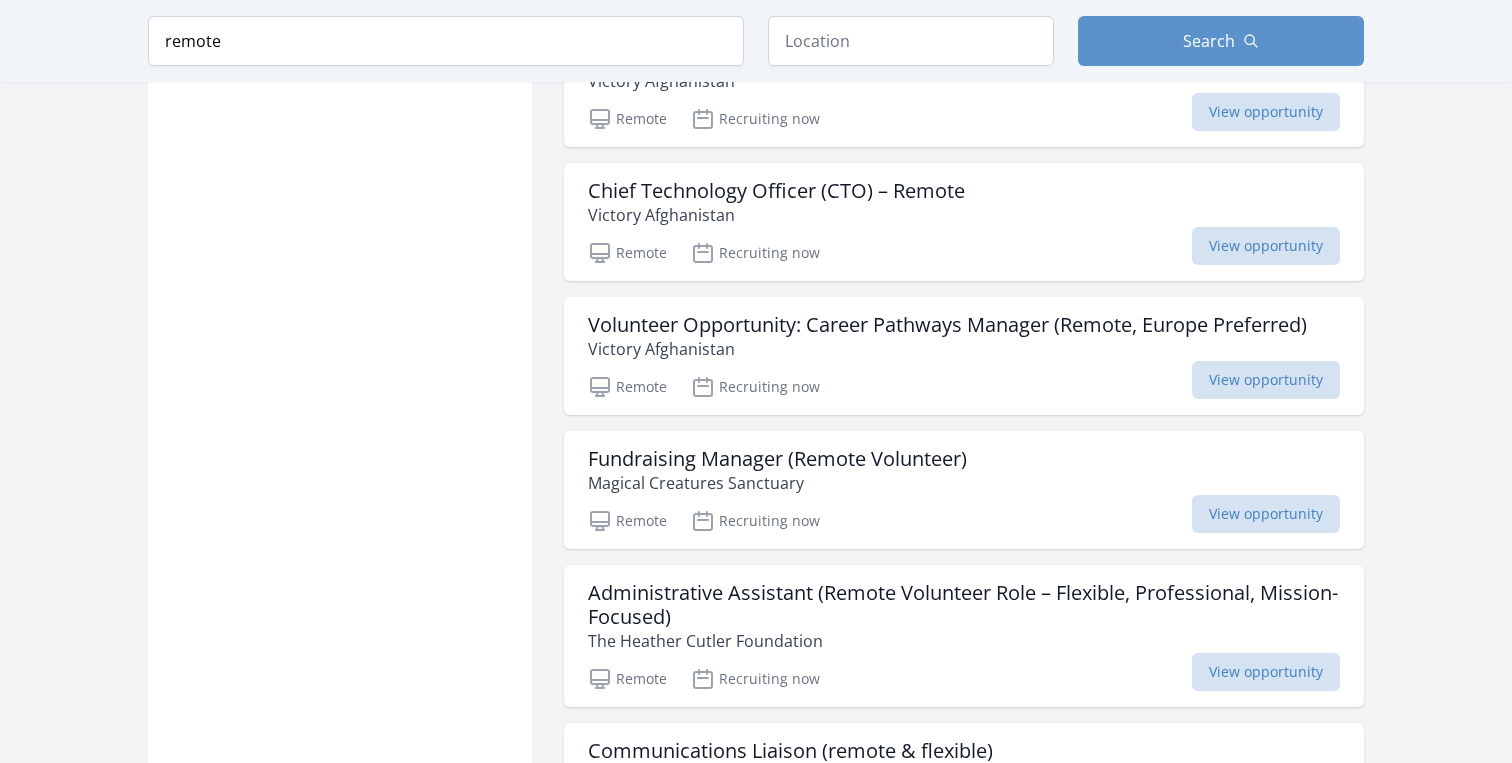 scroll, scrollTop: 3335, scrollLeft: 0, axis: vertical 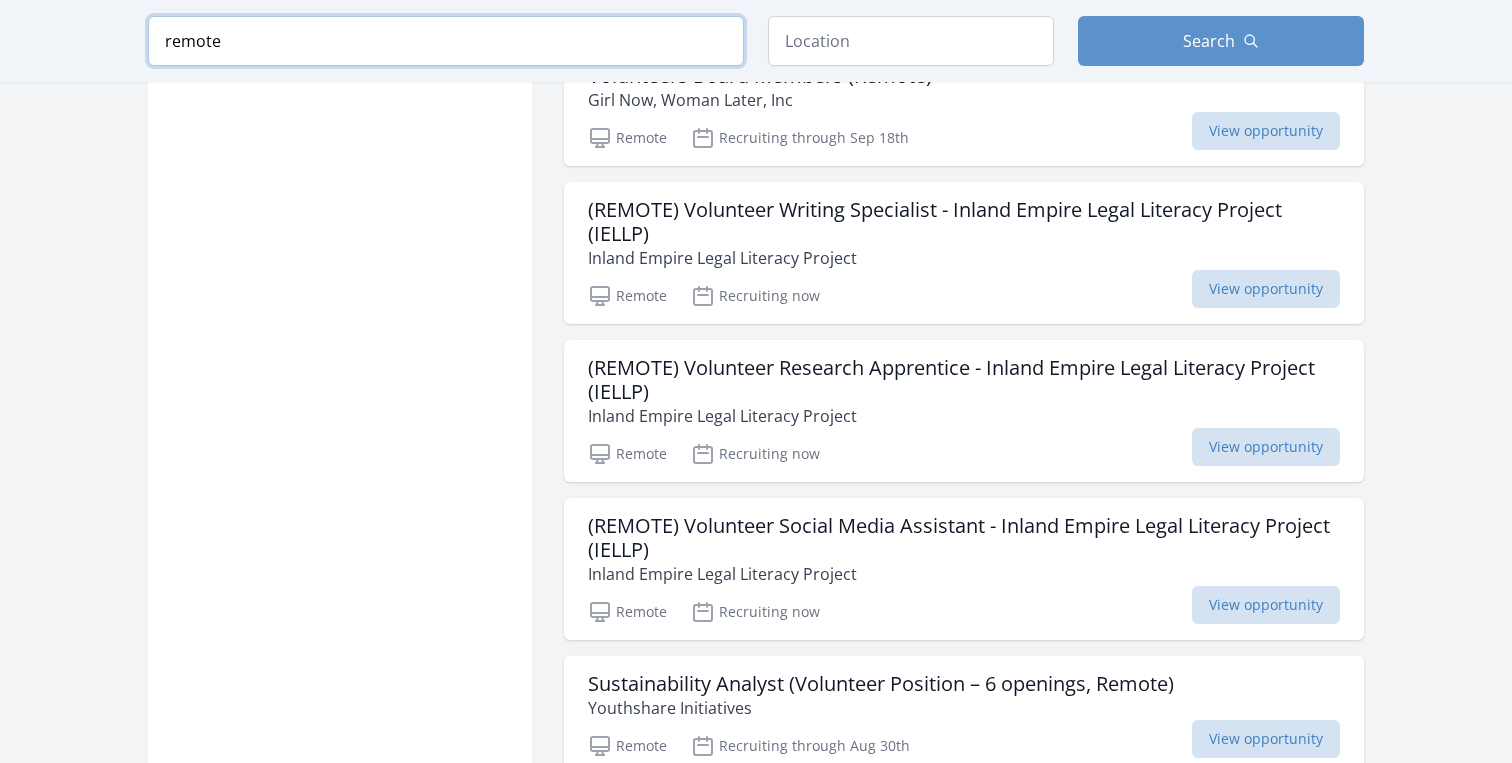 drag, startPoint x: 287, startPoint y: 36, endPoint x: 83, endPoint y: 36, distance: 204 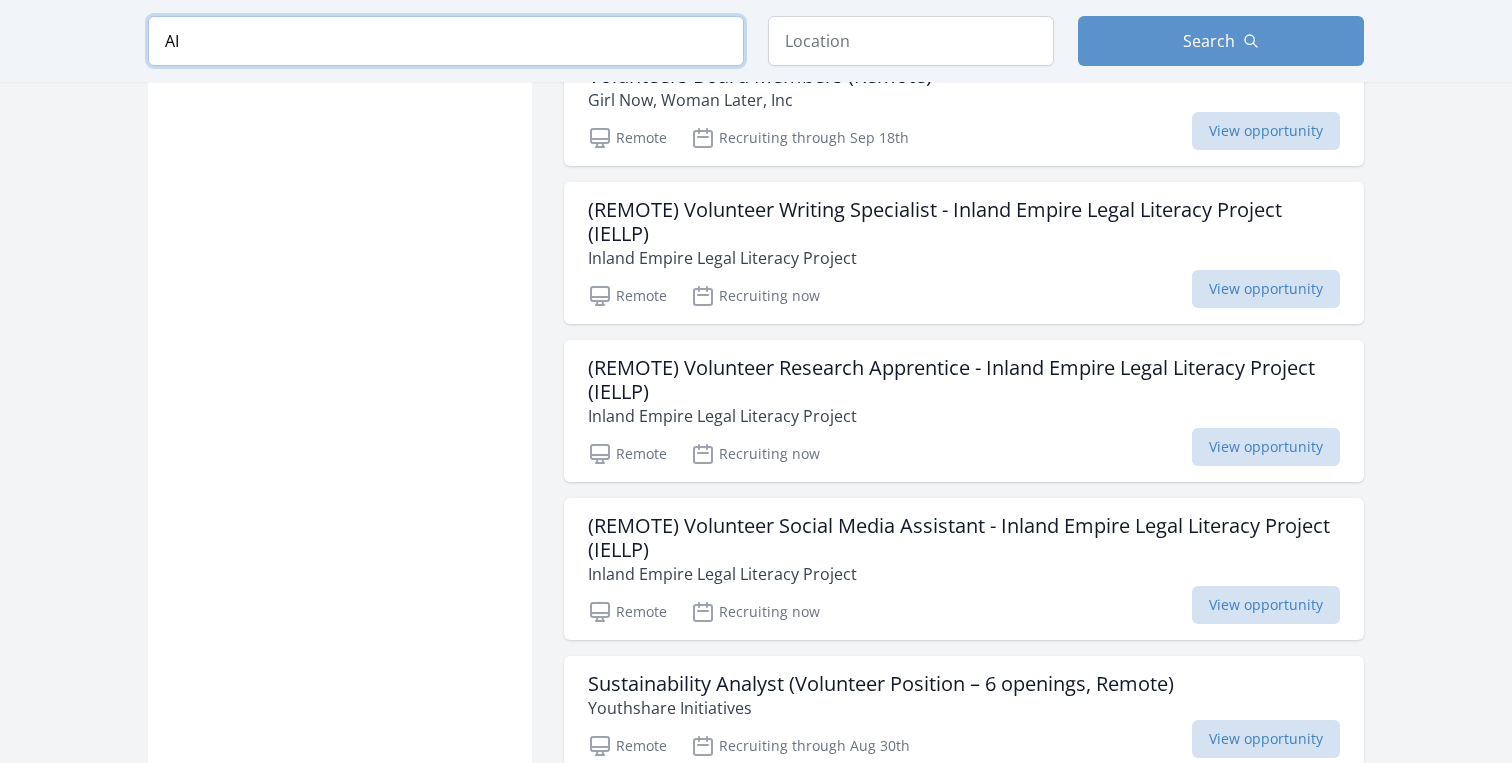 type on "AI" 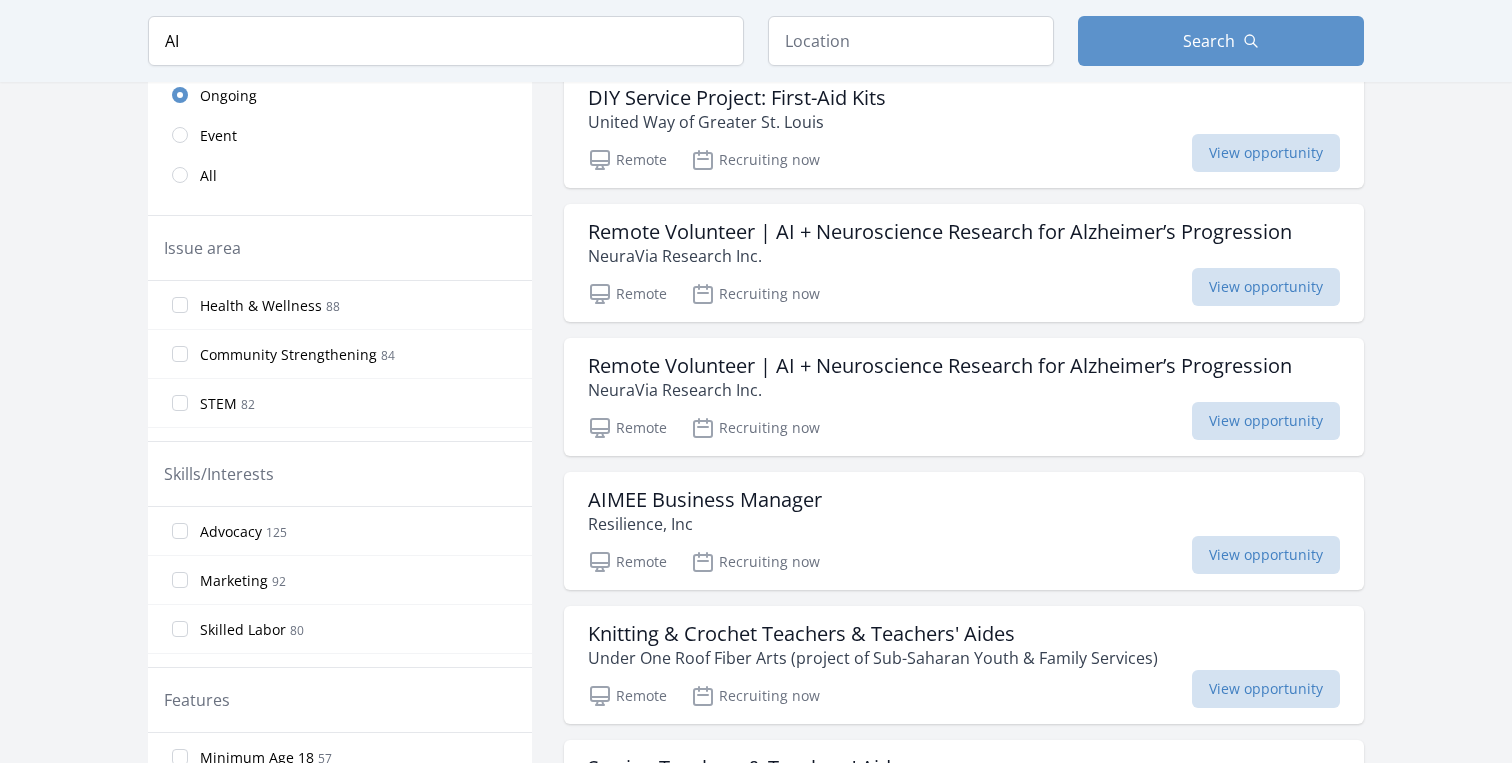 scroll, scrollTop: 512, scrollLeft: 0, axis: vertical 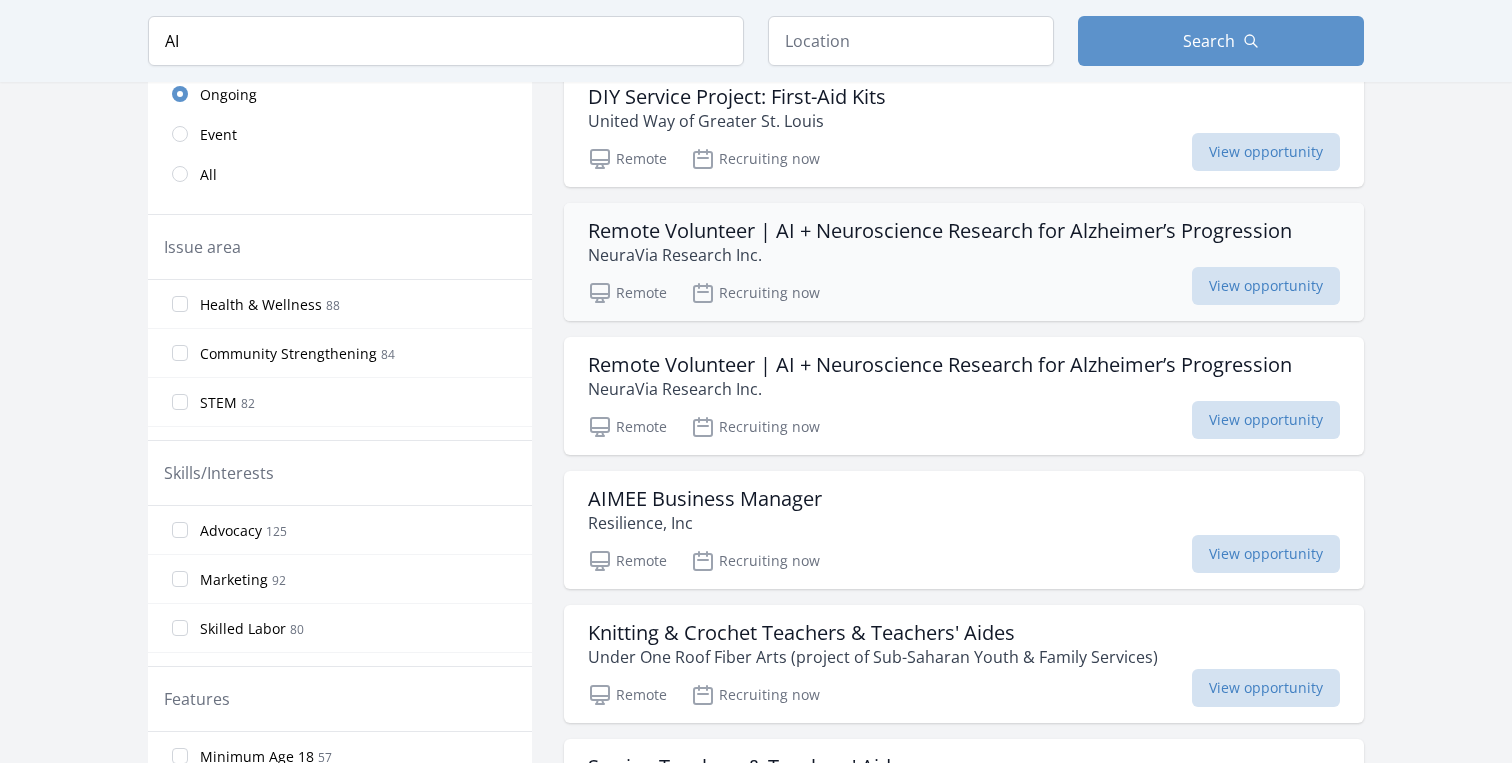 click on "Remote
Recruiting now
View opportunity" at bounding box center [964, 290] 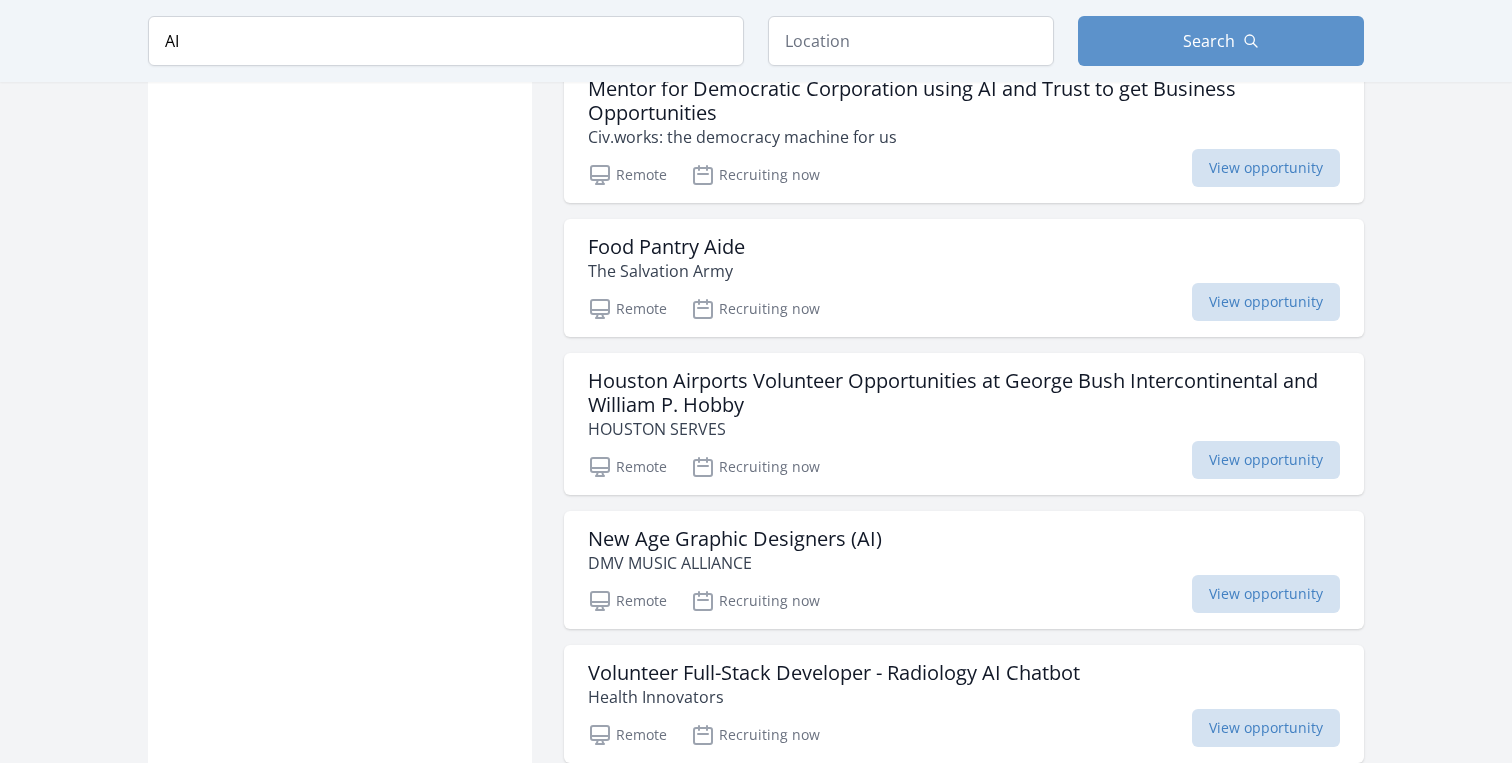 scroll, scrollTop: 3359, scrollLeft: 0, axis: vertical 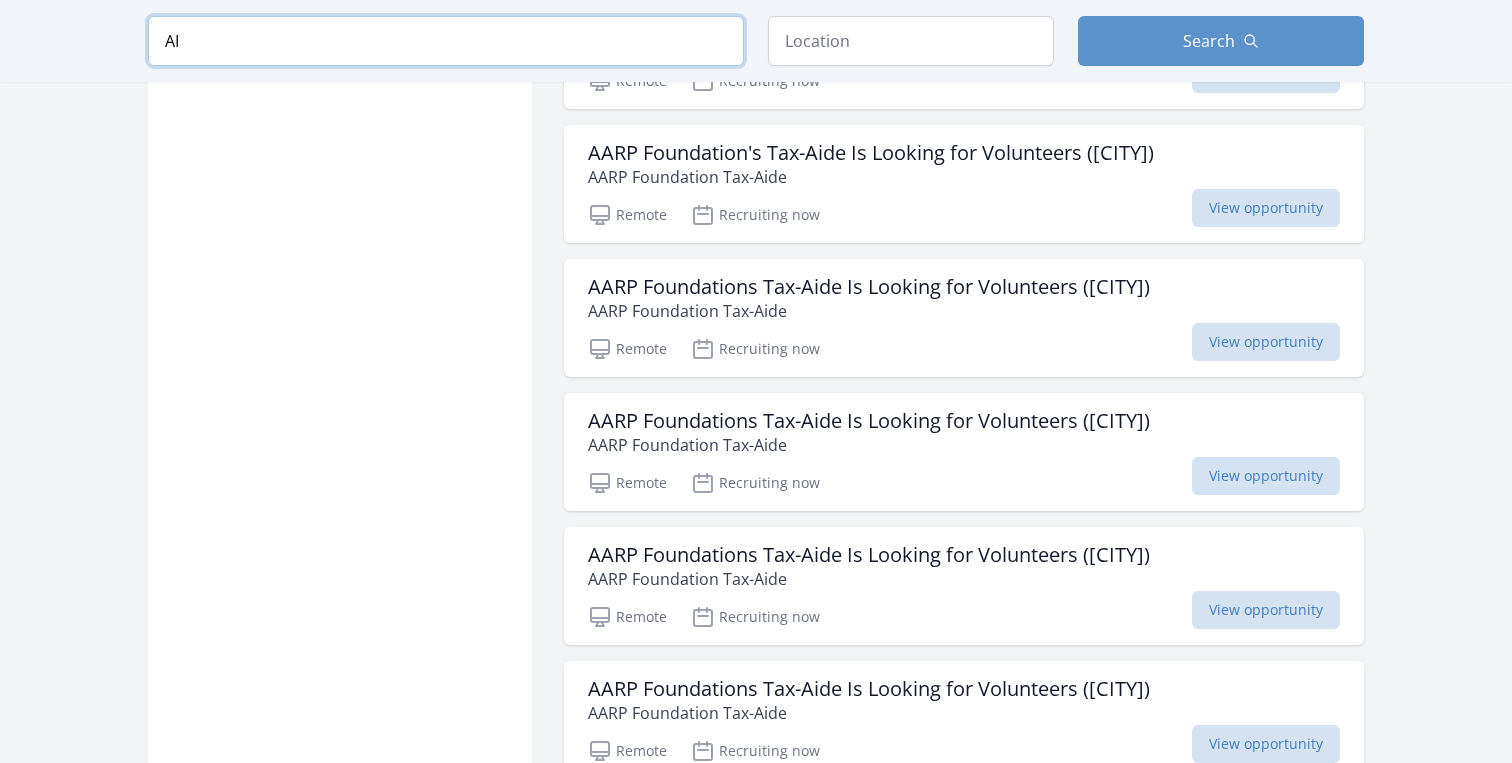 drag, startPoint x: 133, startPoint y: 42, endPoint x: 96, endPoint y: 42, distance: 37 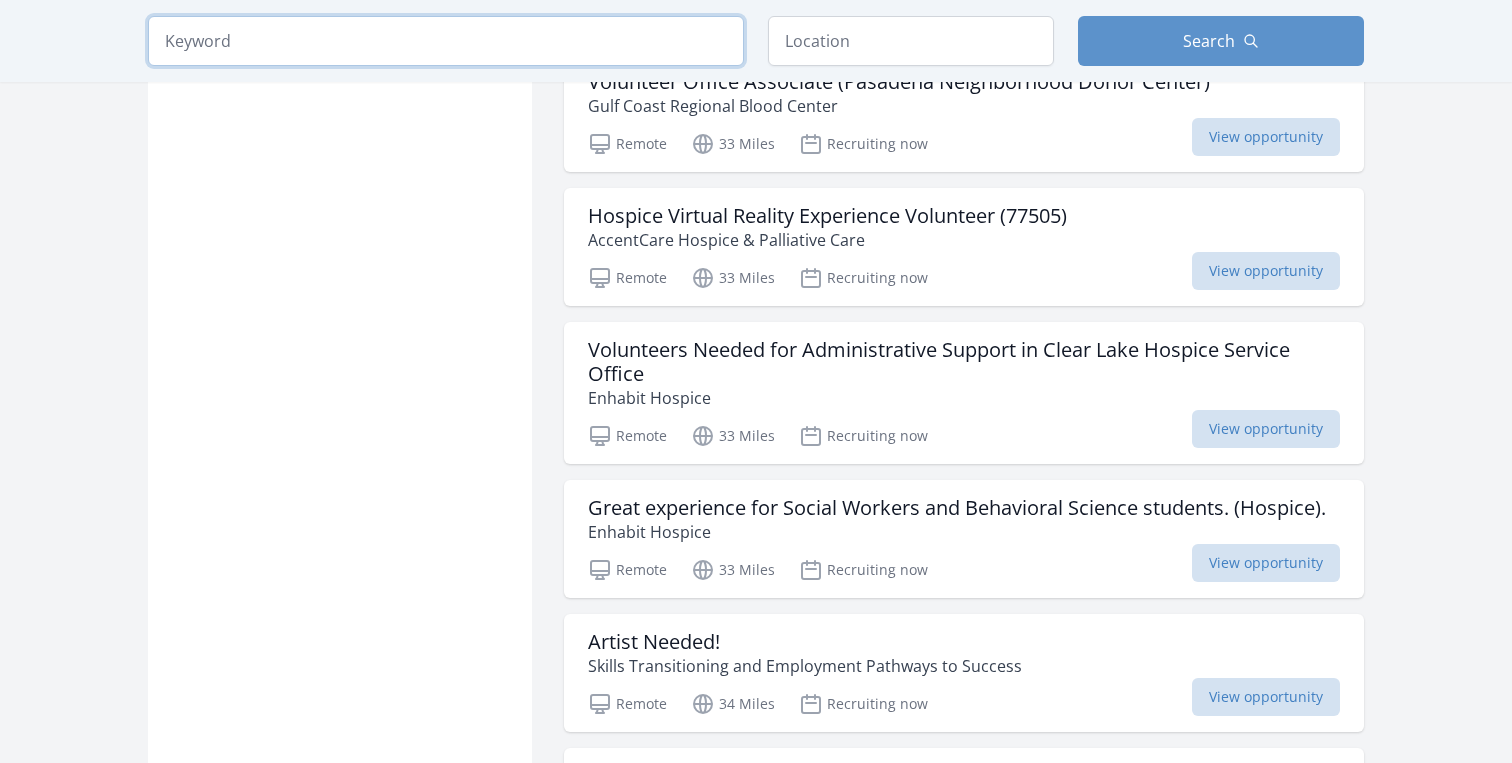 scroll, scrollTop: 5375, scrollLeft: 0, axis: vertical 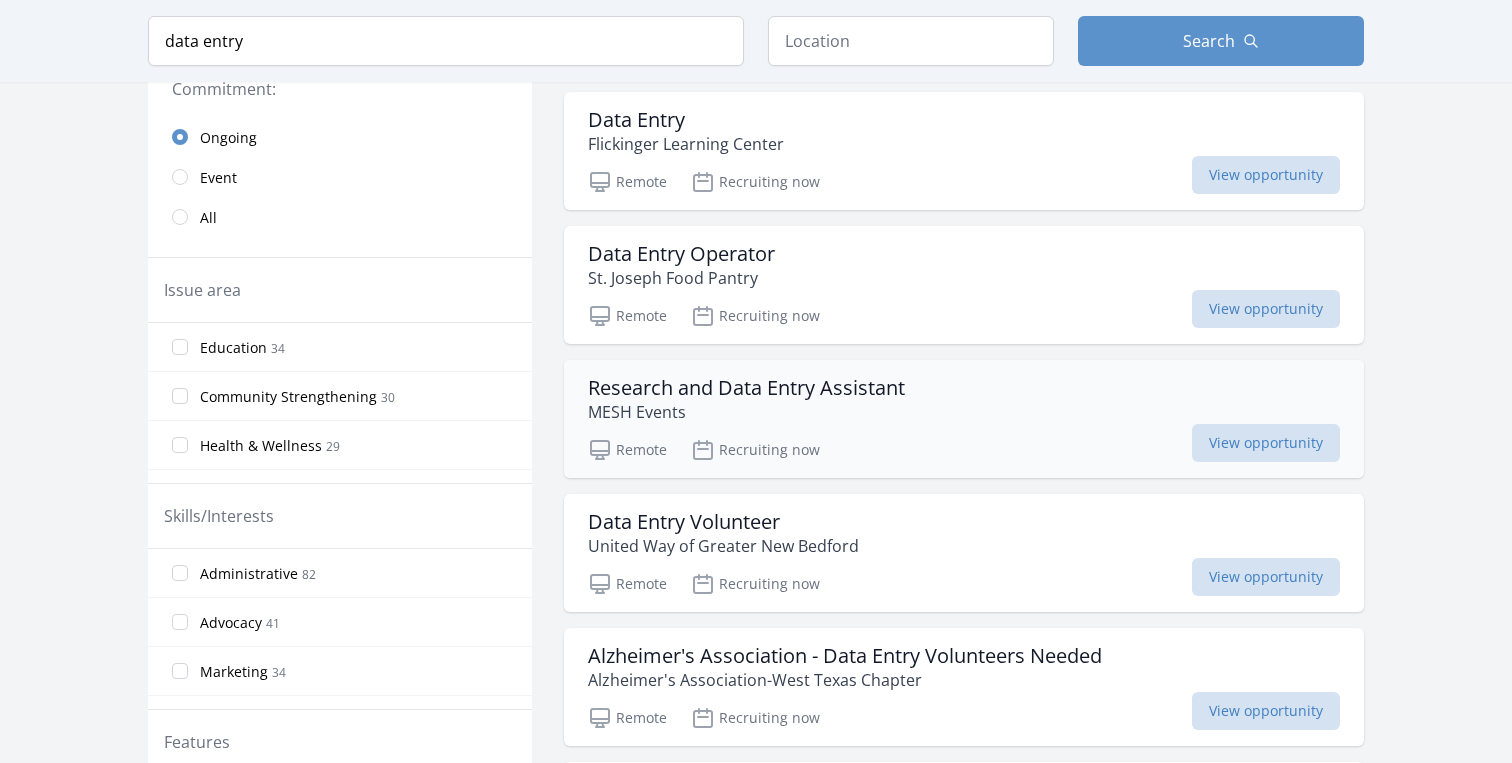 click on "Research and Data Entry Assistant" at bounding box center [746, 388] 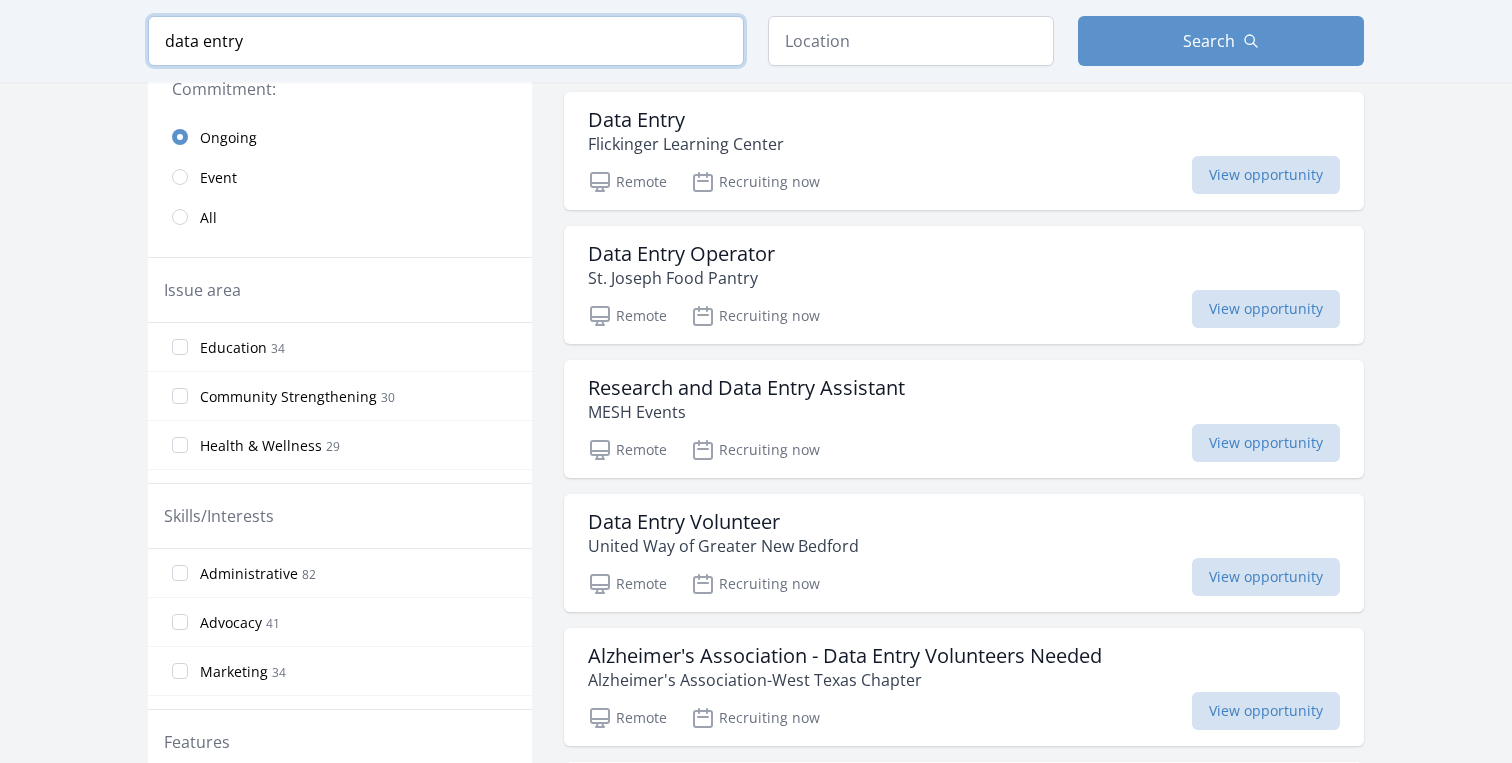 drag, startPoint x: 355, startPoint y: 45, endPoint x: 0, endPoint y: 24, distance: 355.62057 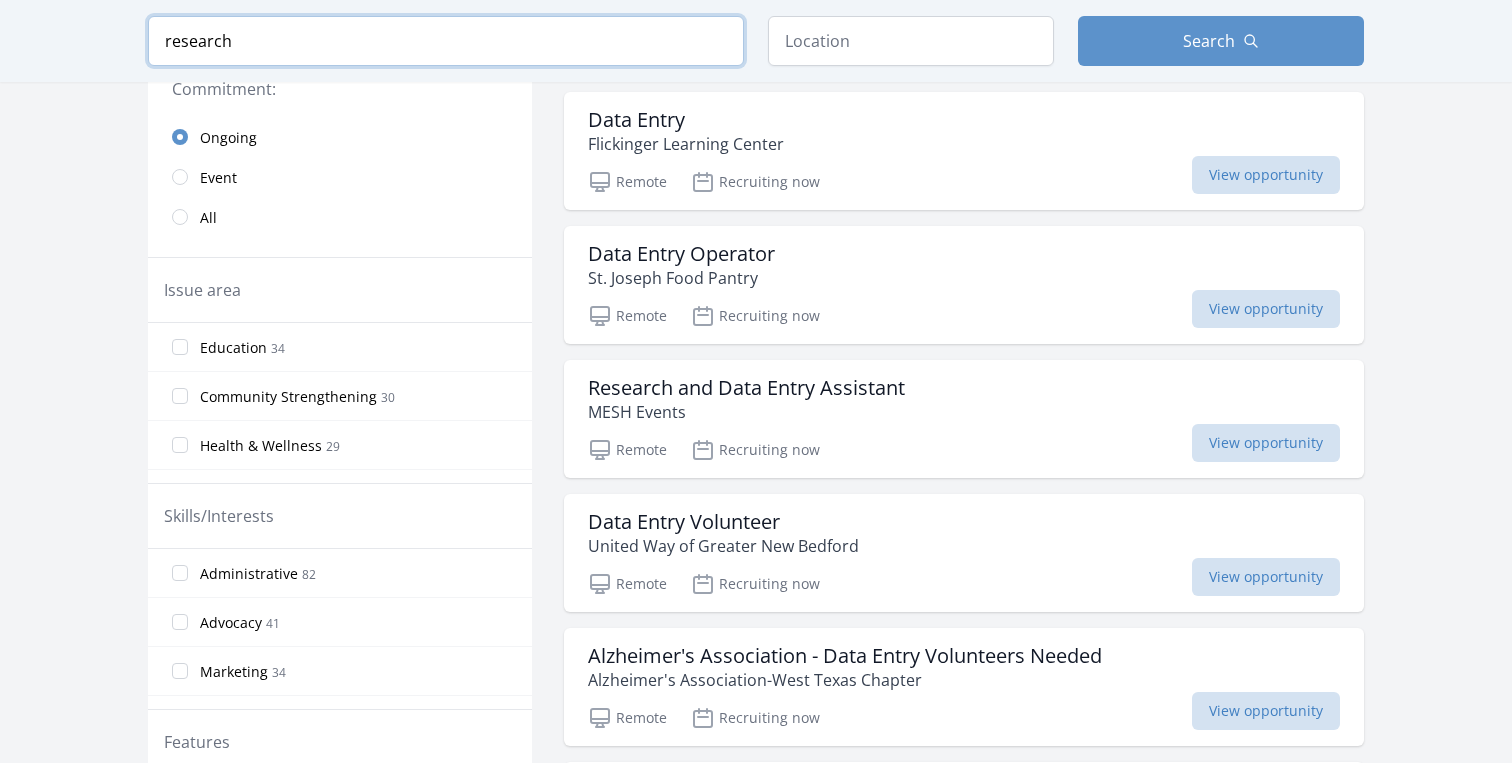 click at bounding box center (0, 0) 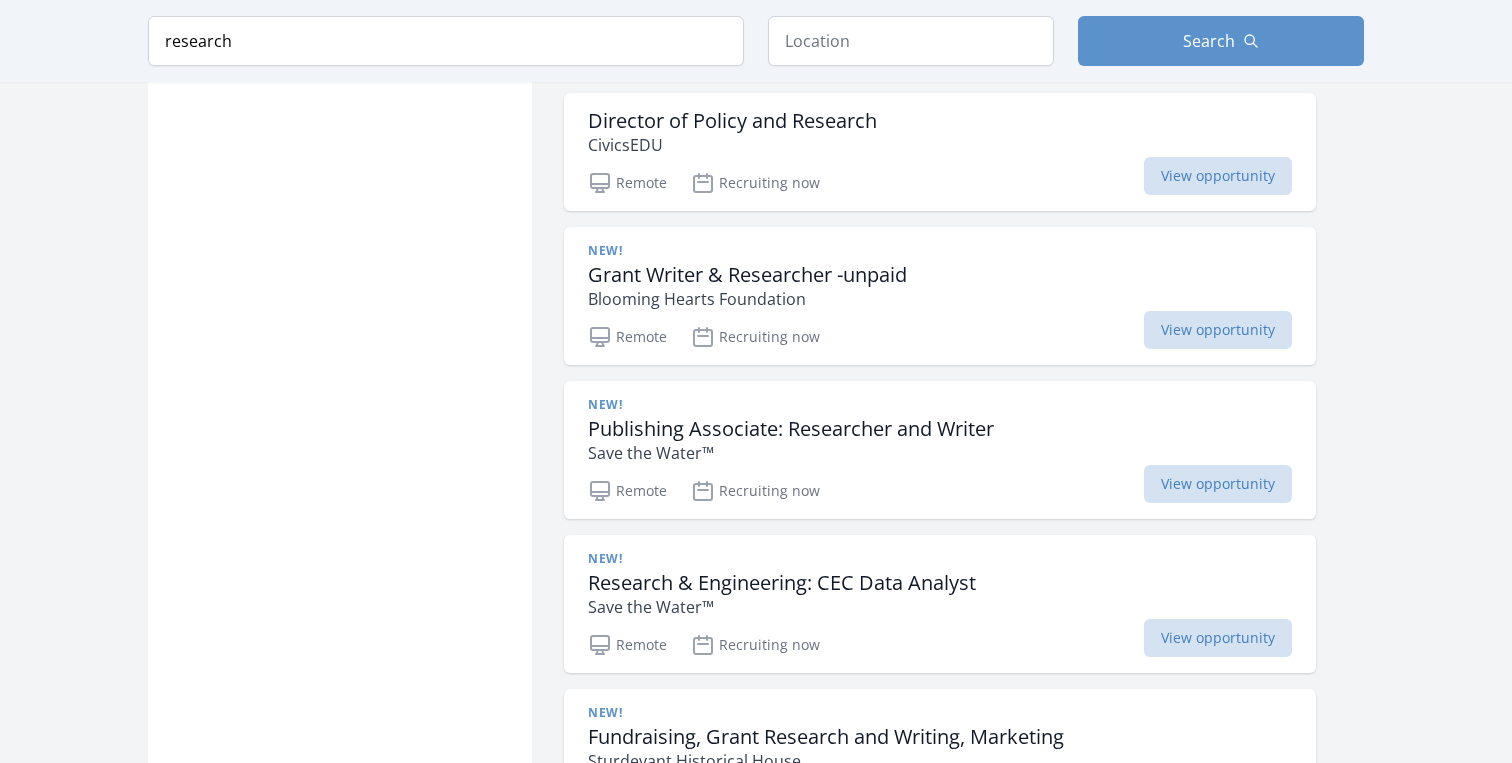 scroll, scrollTop: 1408, scrollLeft: 0, axis: vertical 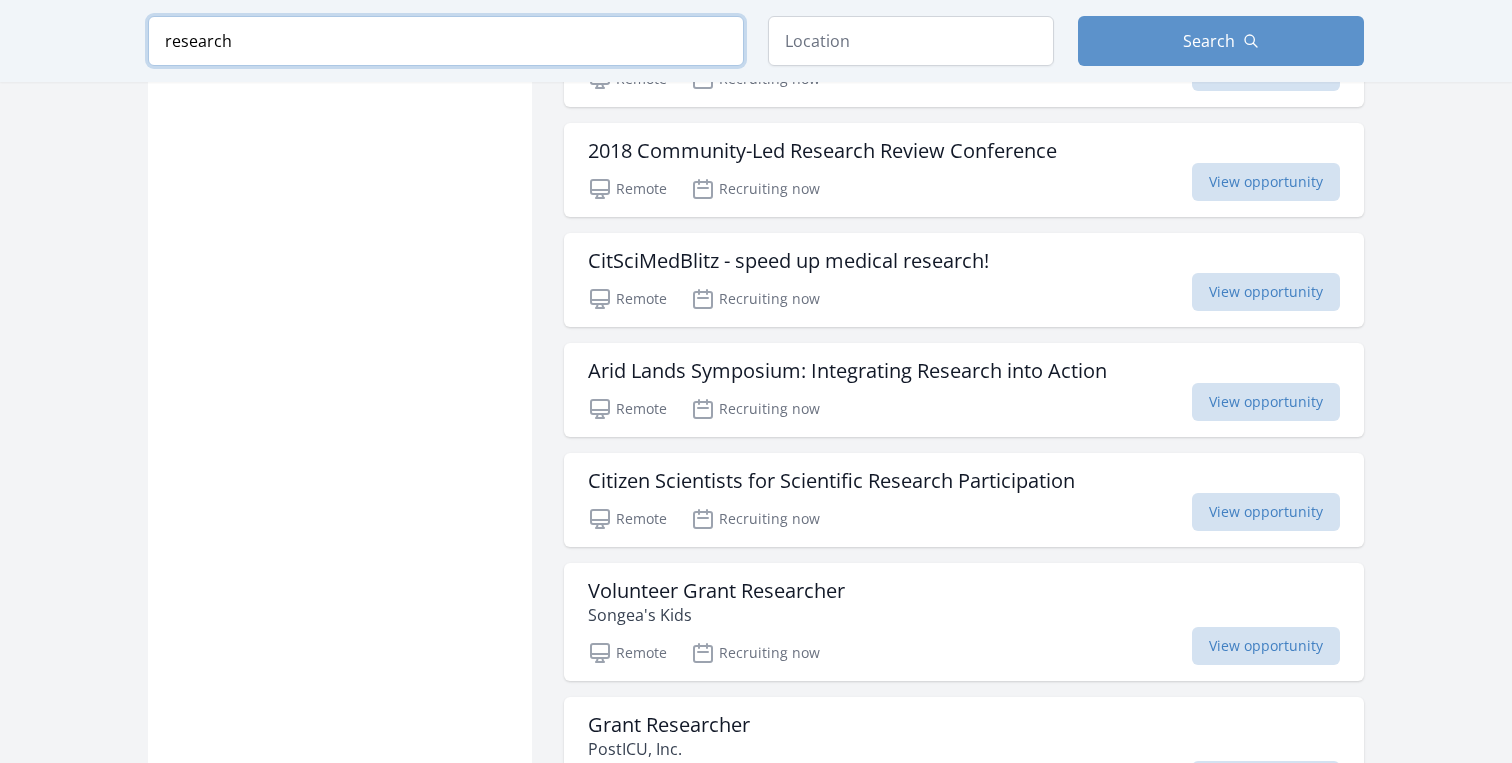 drag, startPoint x: 333, startPoint y: 45, endPoint x: 84, endPoint y: 45, distance: 249 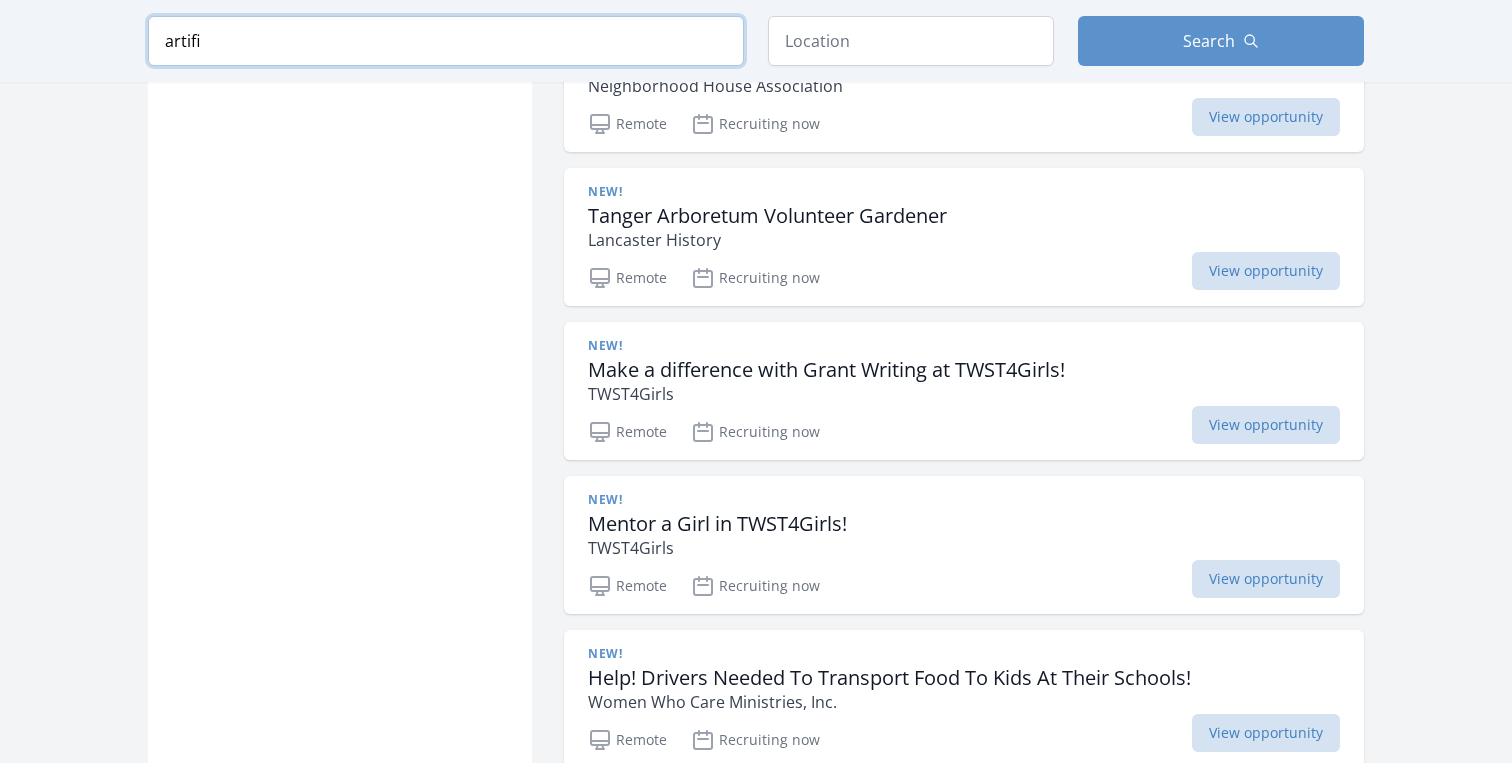 scroll, scrollTop: 6323, scrollLeft: 0, axis: vertical 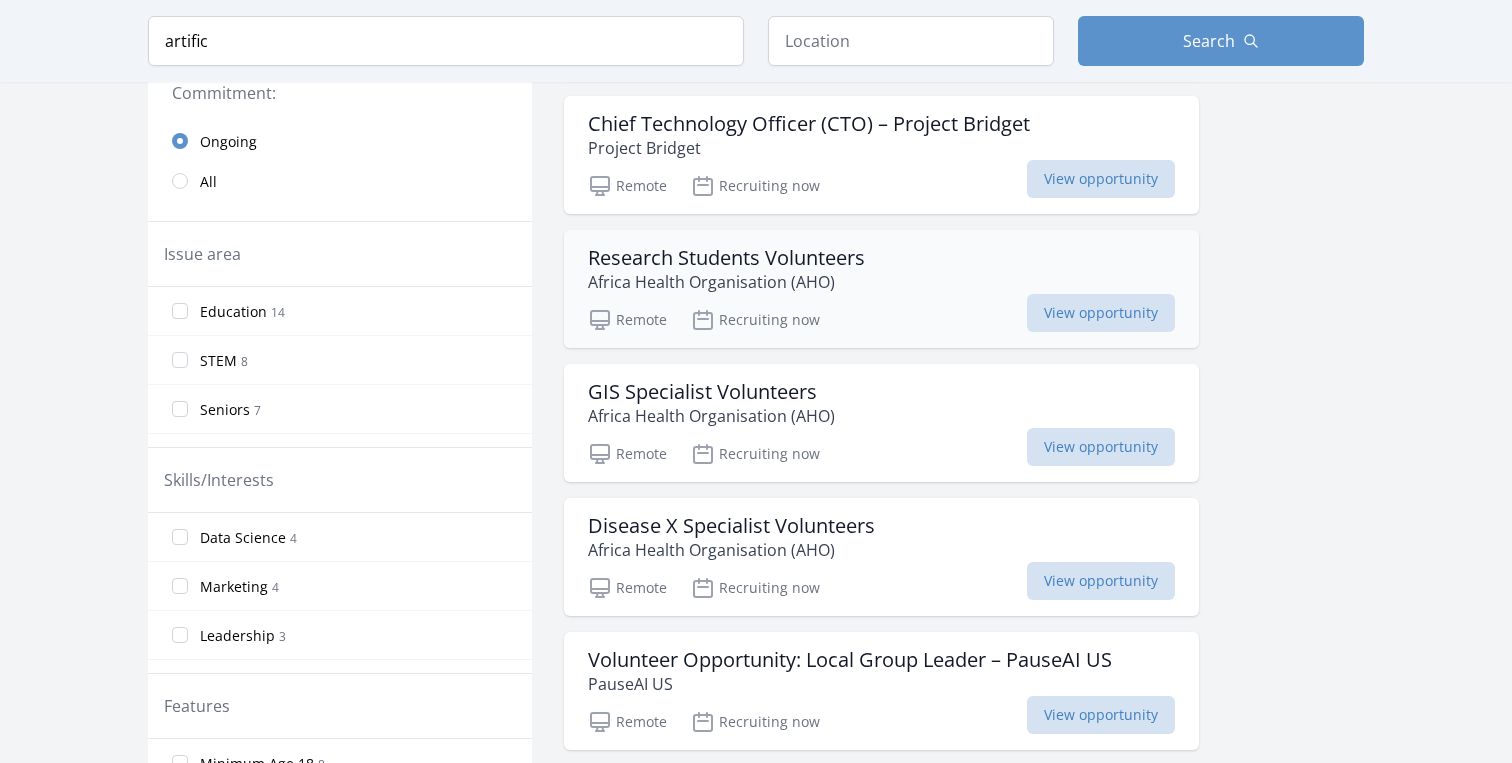 click on "Africa Health Organisation (AHO)" at bounding box center [726, 282] 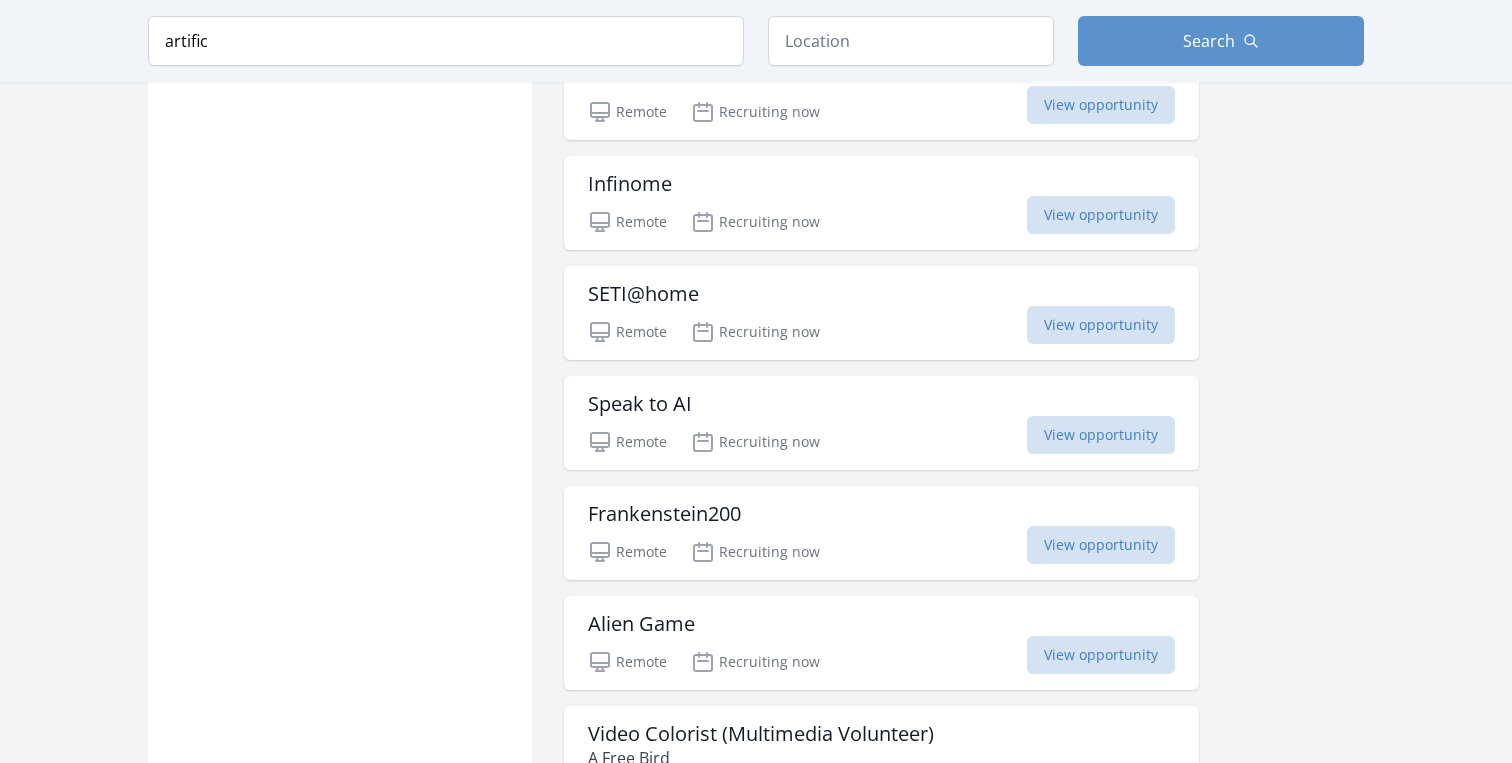 scroll, scrollTop: 1615, scrollLeft: 0, axis: vertical 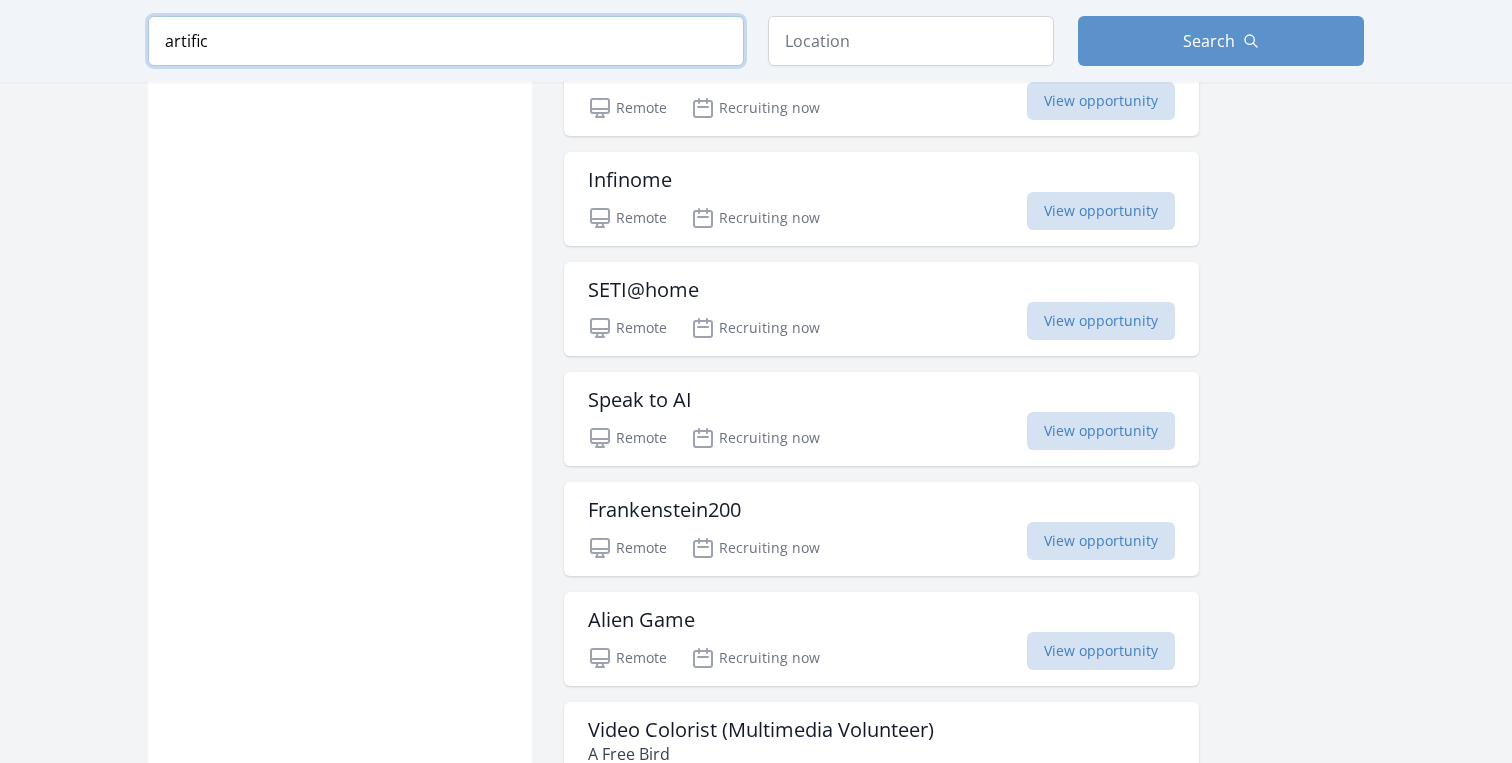 drag, startPoint x: 196, startPoint y: 43, endPoint x: 129, endPoint y: 43, distance: 67 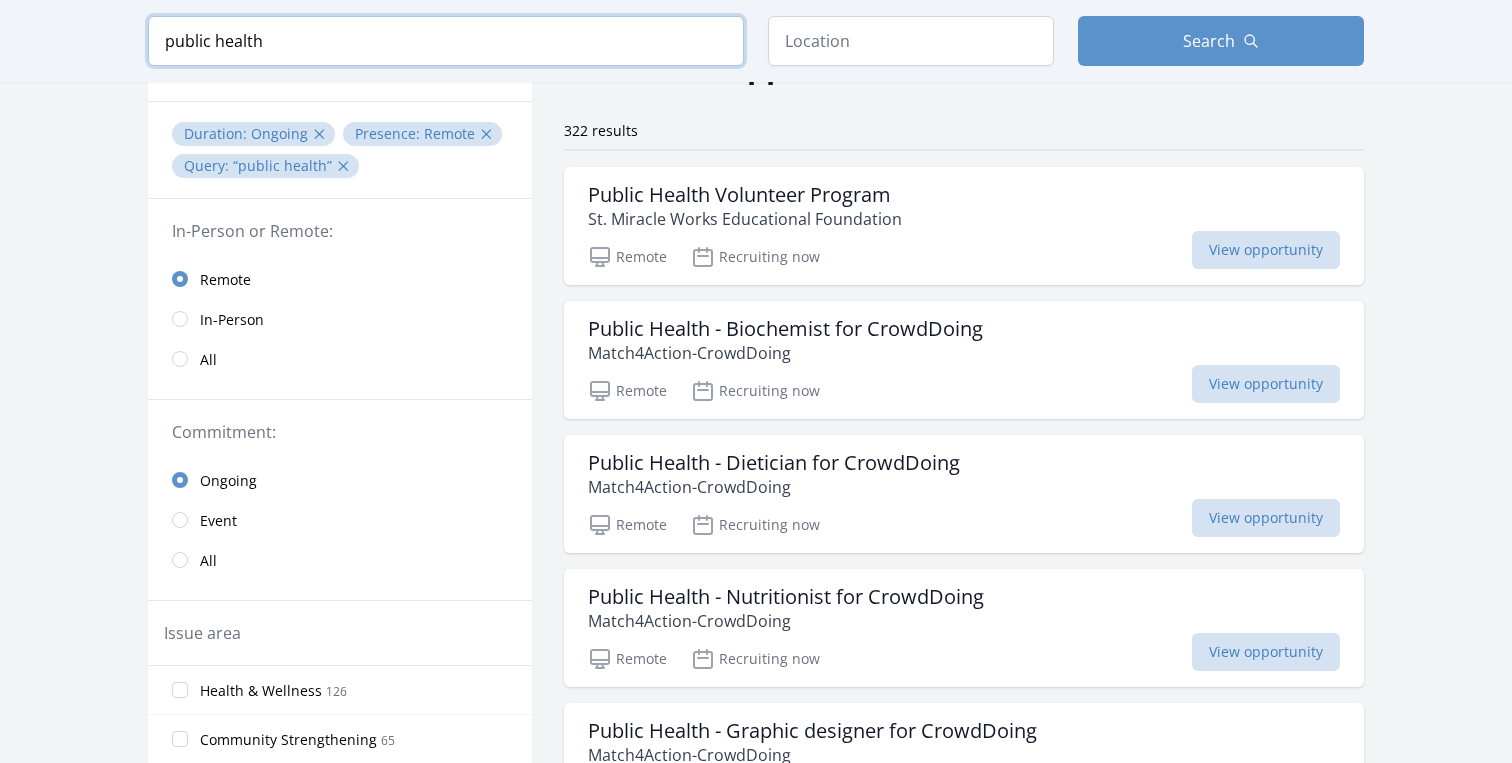 scroll, scrollTop: 129, scrollLeft: 0, axis: vertical 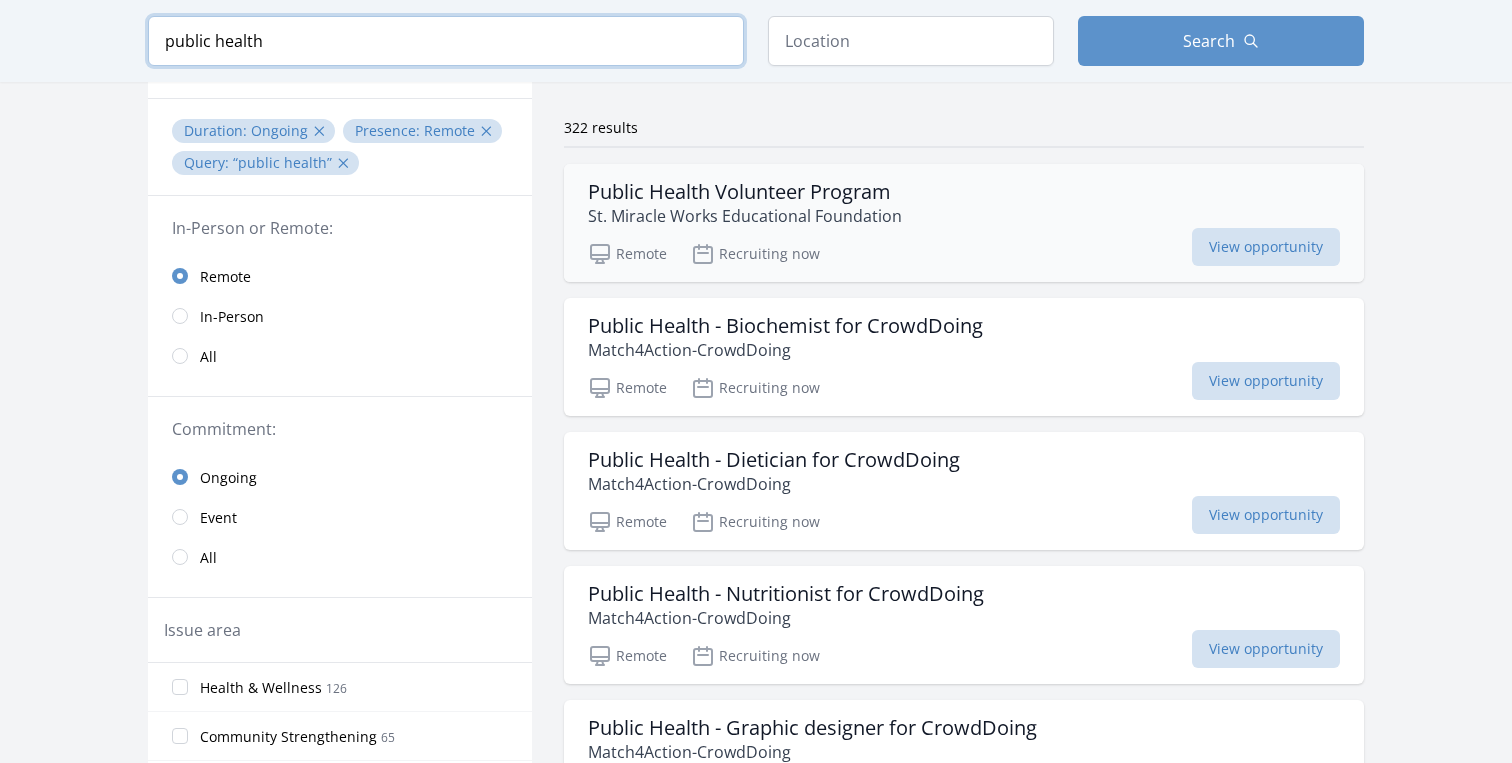 type on "public health" 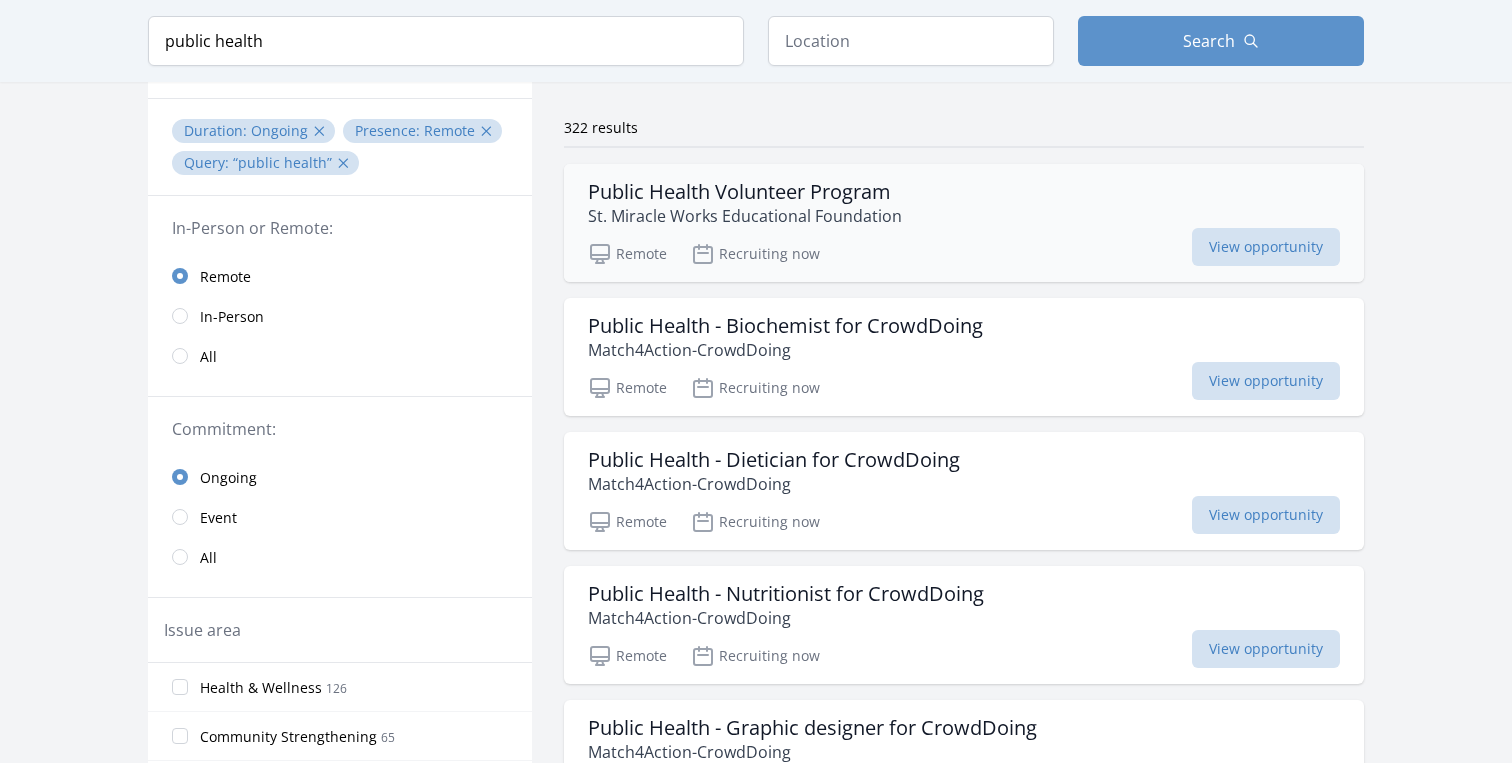 click on "Public Health Volunteer Program
St. Miracle Works Educational Foundation" at bounding box center [964, 204] 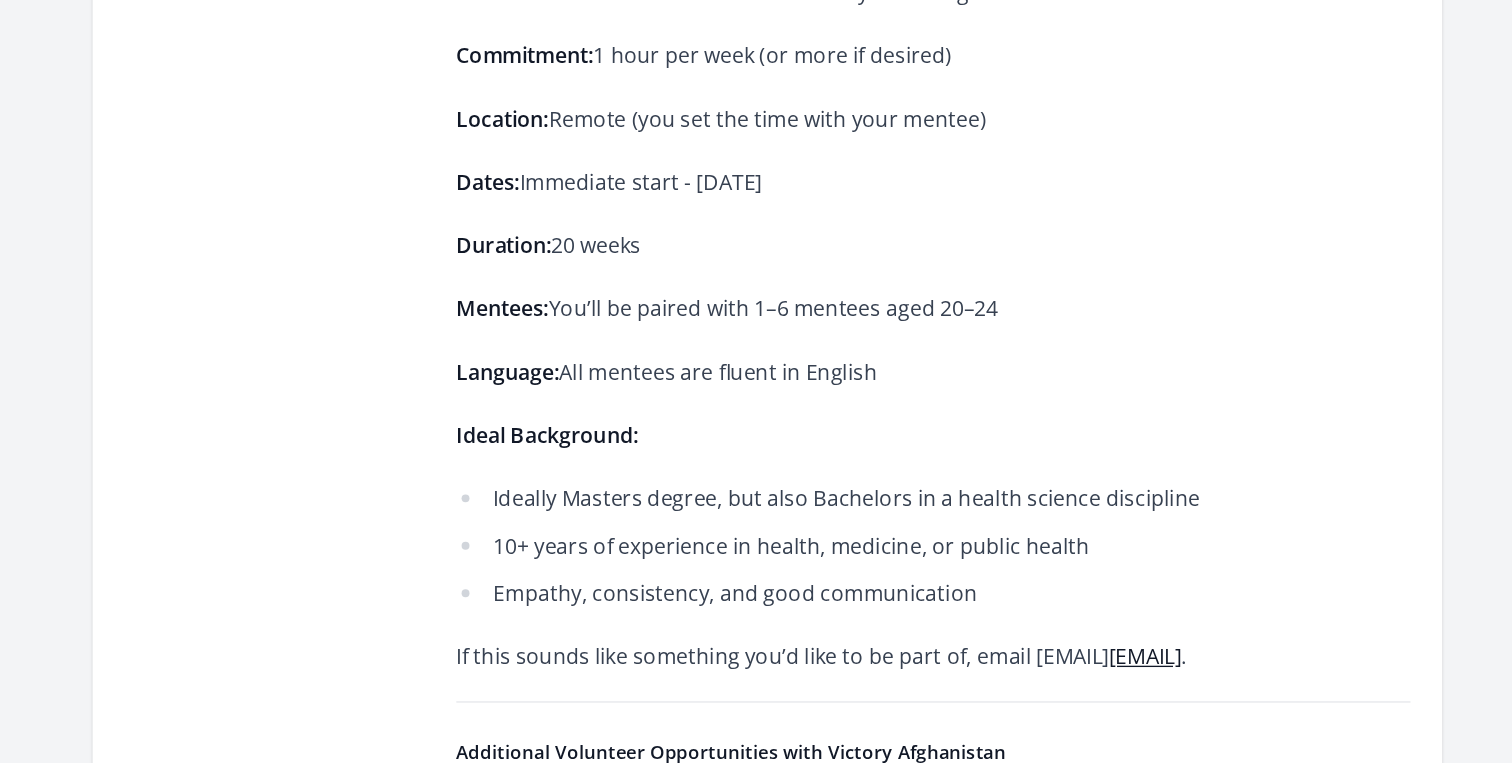 scroll, scrollTop: 692, scrollLeft: 0, axis: vertical 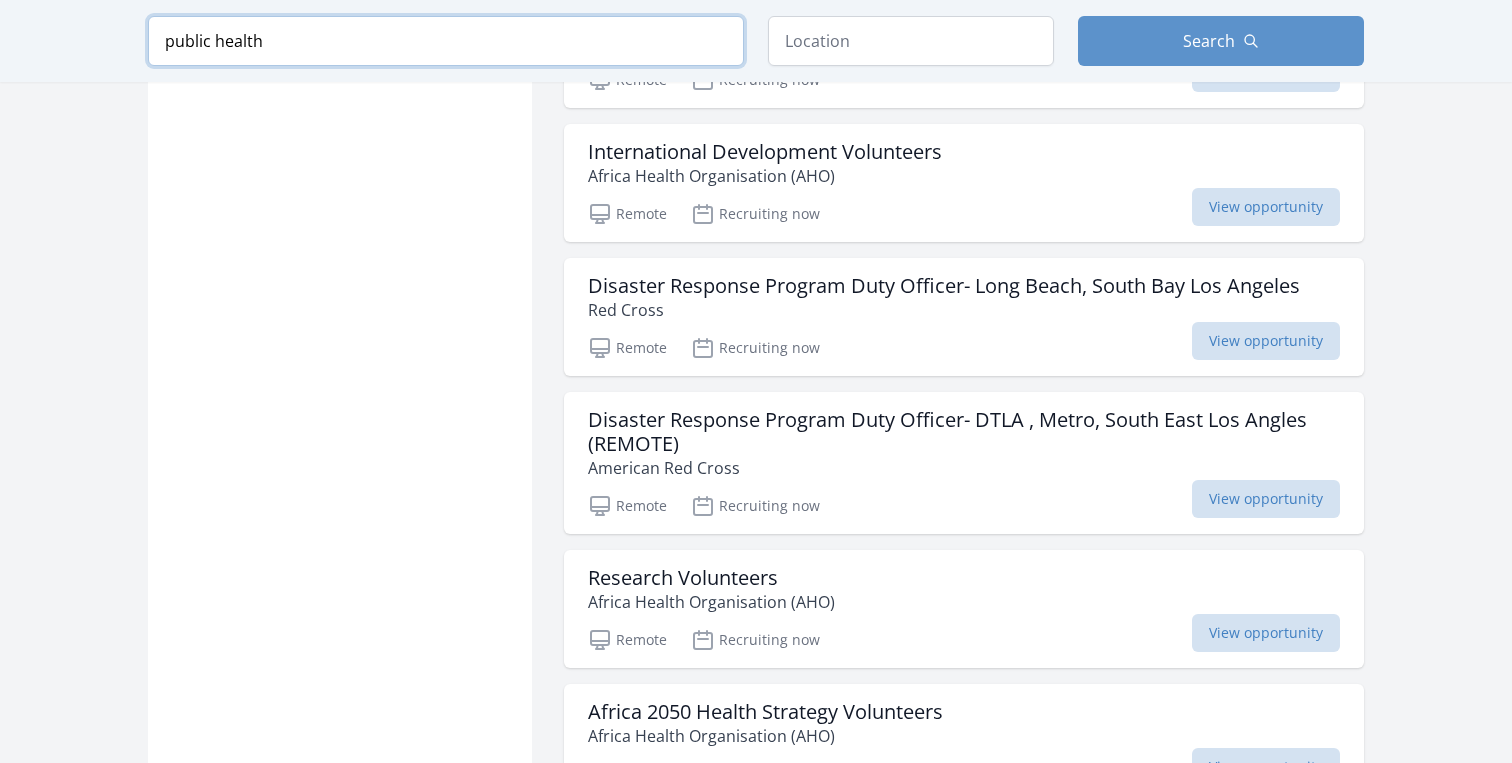 drag, startPoint x: 323, startPoint y: 38, endPoint x: 81, endPoint y: 38, distance: 242 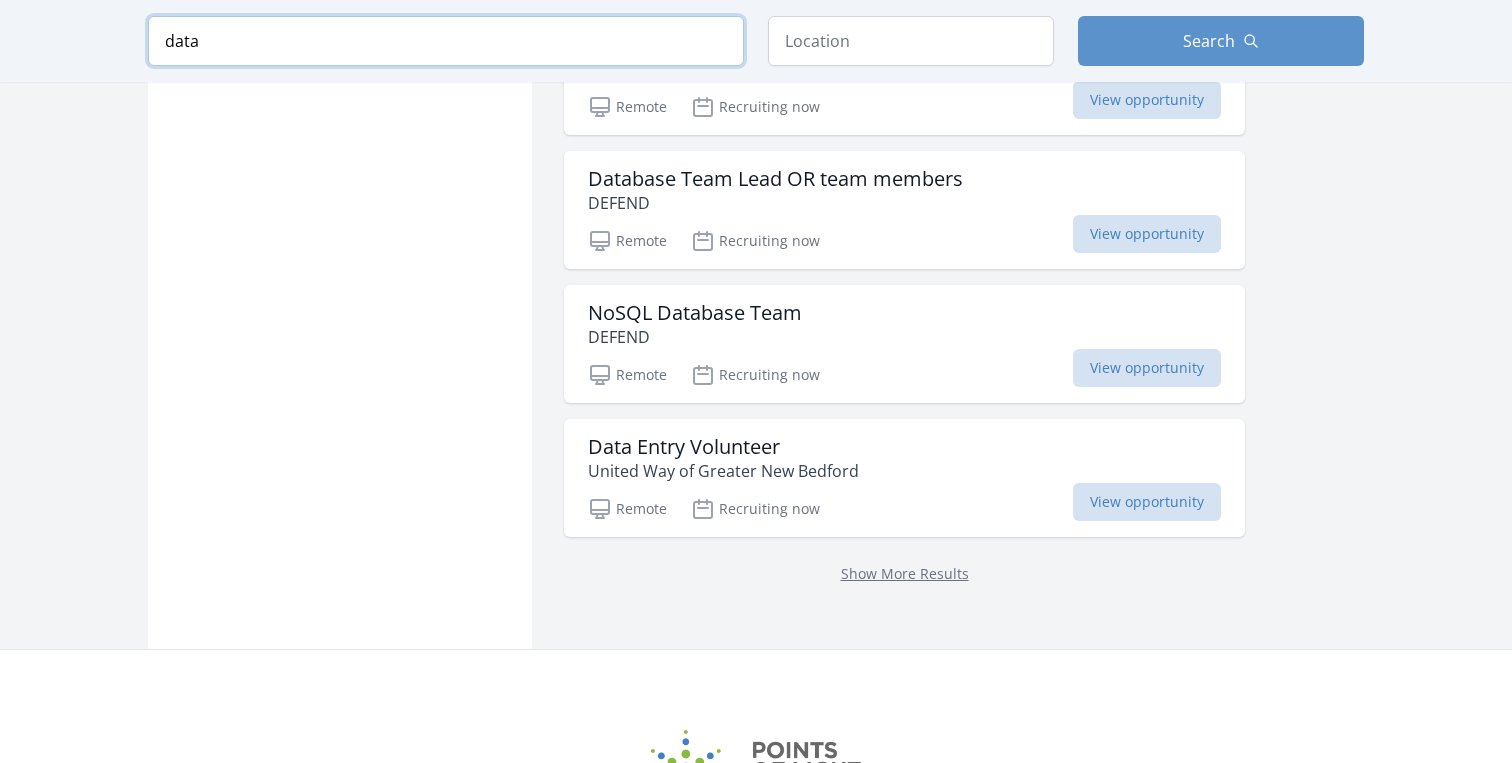 scroll, scrollTop: 2442, scrollLeft: 0, axis: vertical 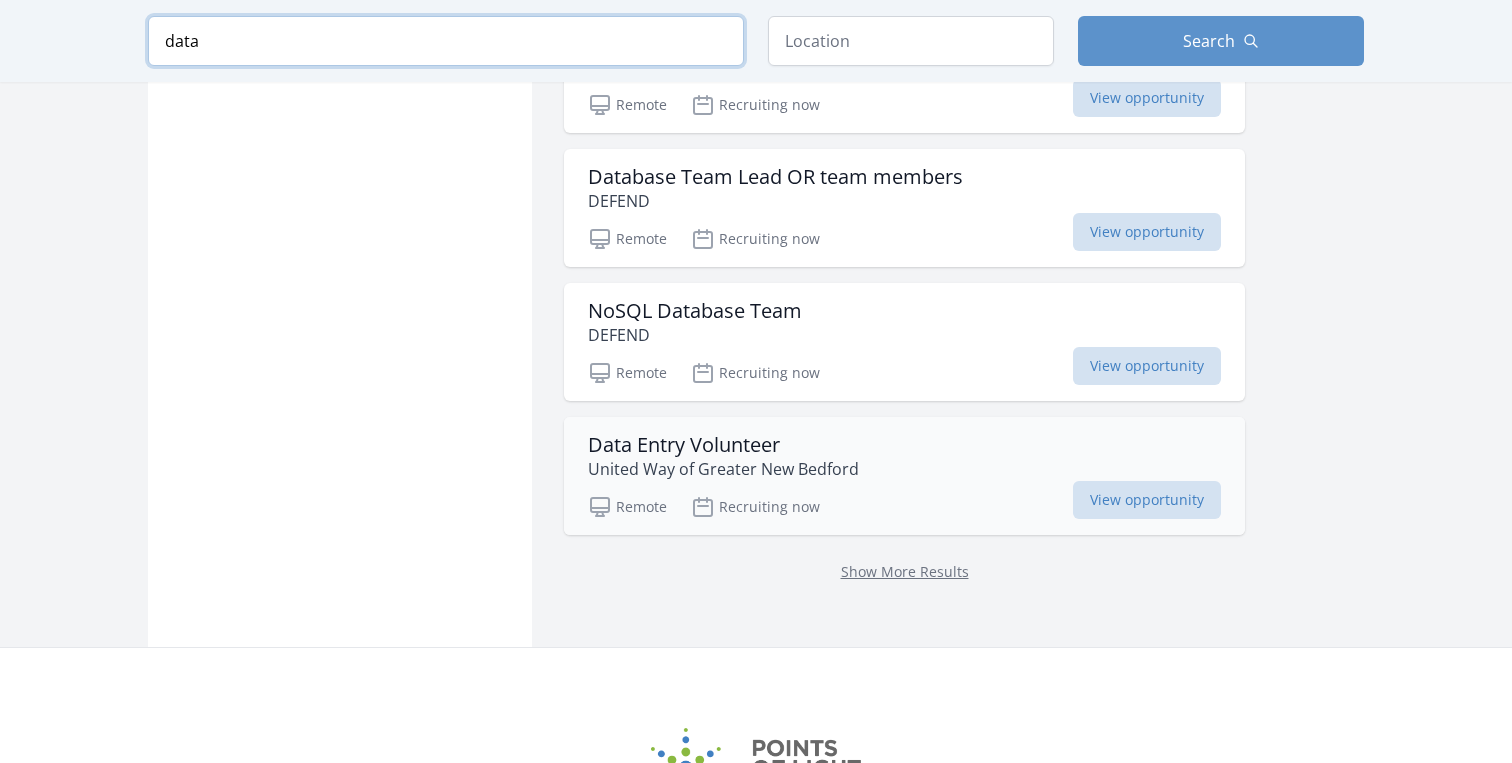 type on "data" 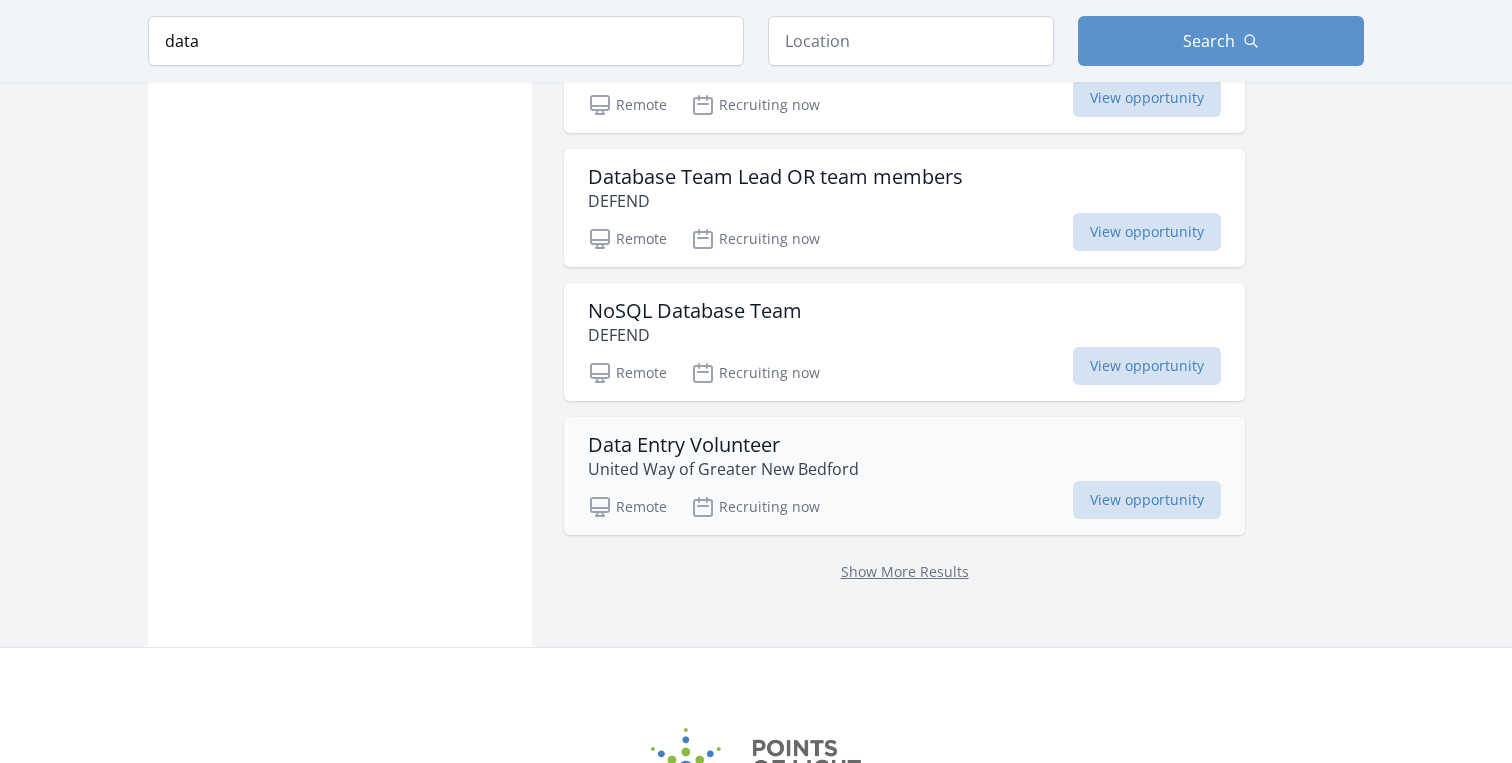 click on "Remote
Recruiting now
View opportunity" at bounding box center (904, 504) 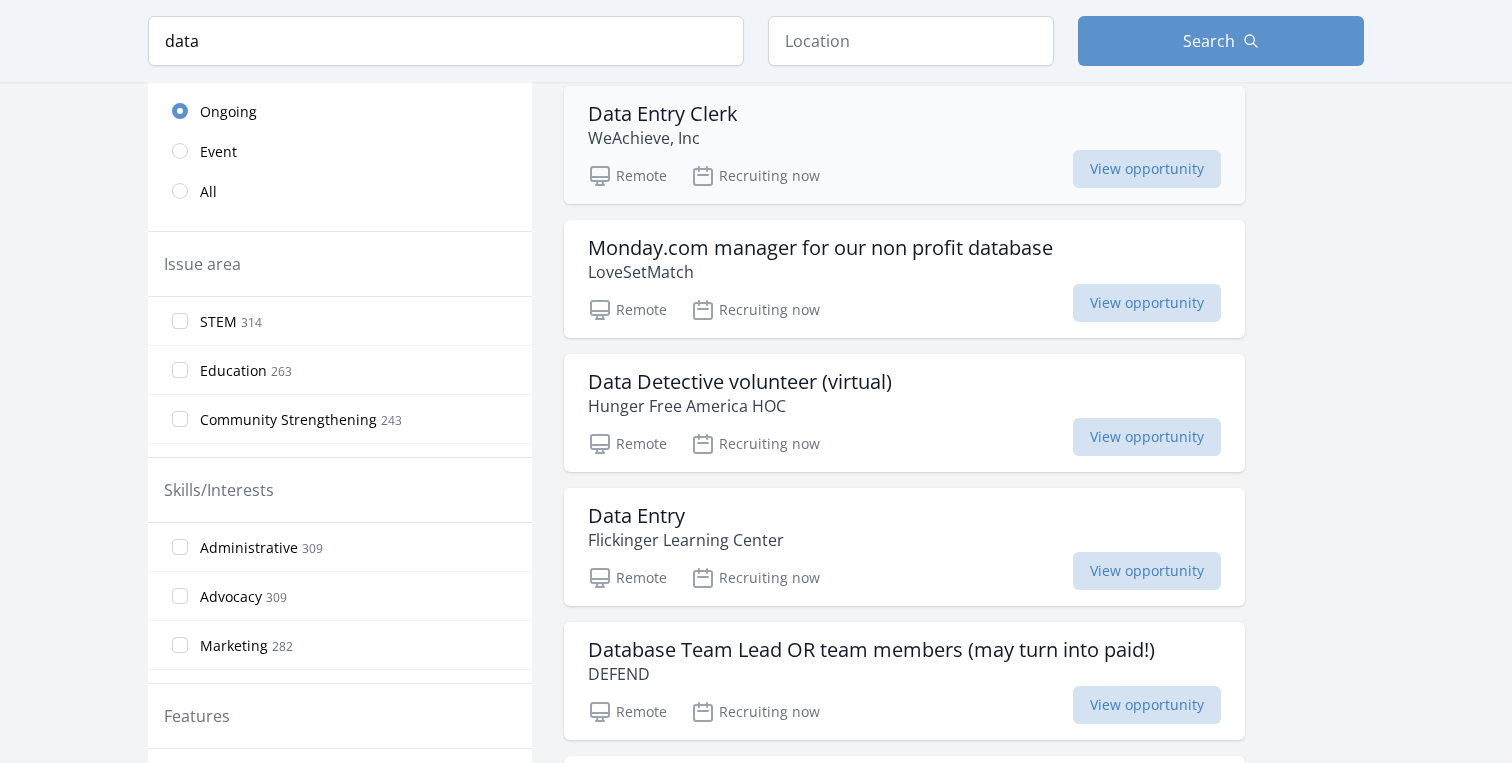 scroll, scrollTop: 500, scrollLeft: 0, axis: vertical 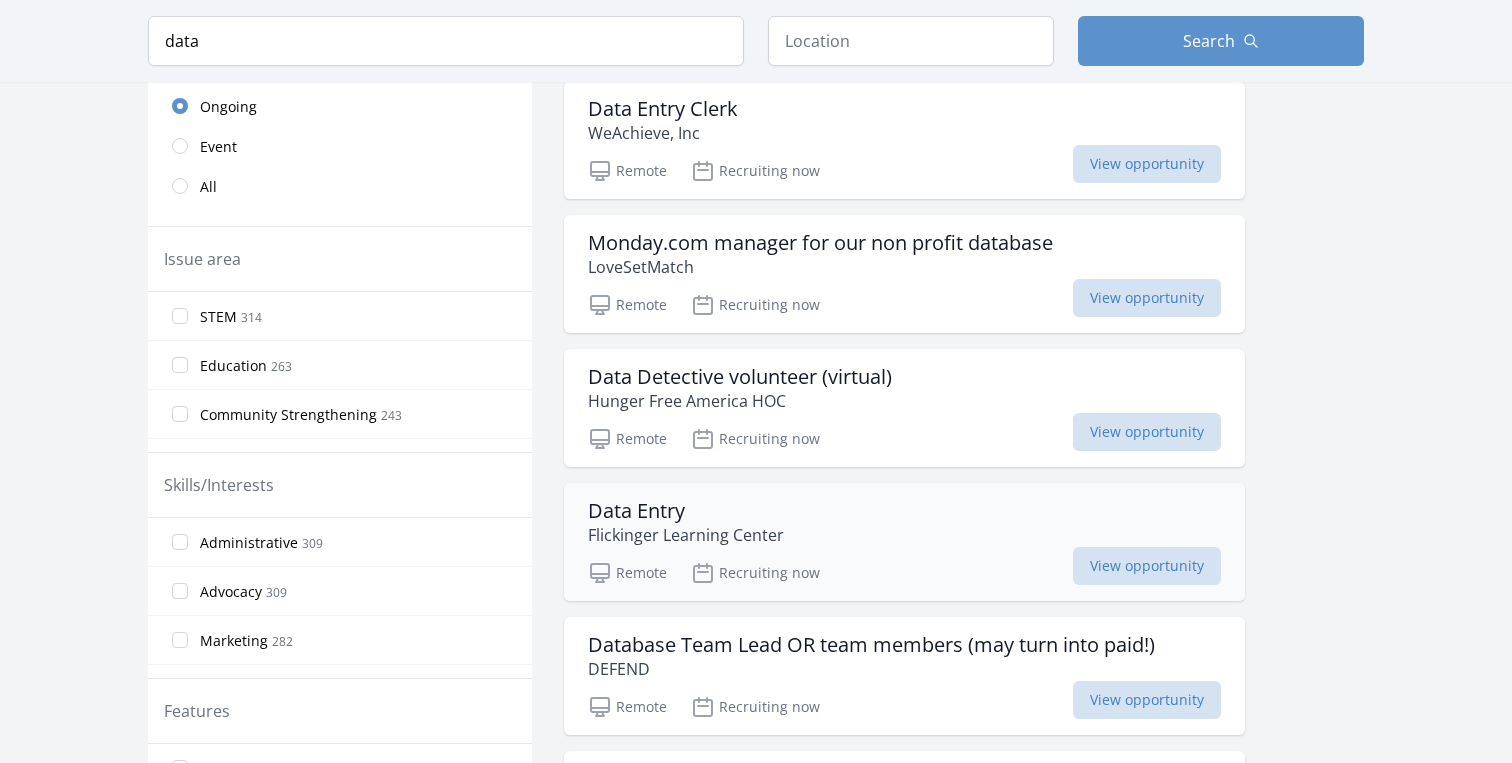 click on "Data Entry
Flickinger Learning Center" at bounding box center (904, 523) 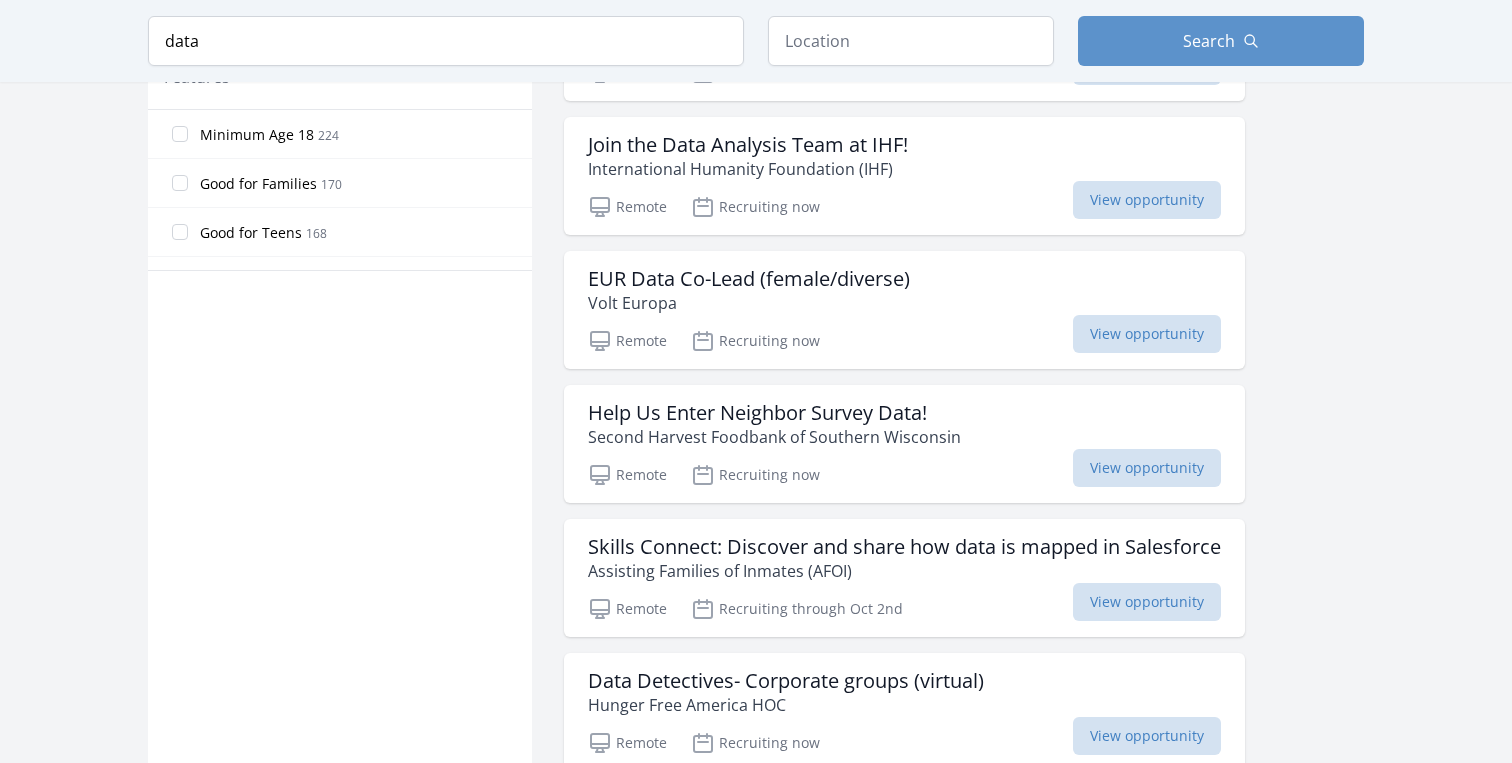 scroll, scrollTop: 0, scrollLeft: 0, axis: both 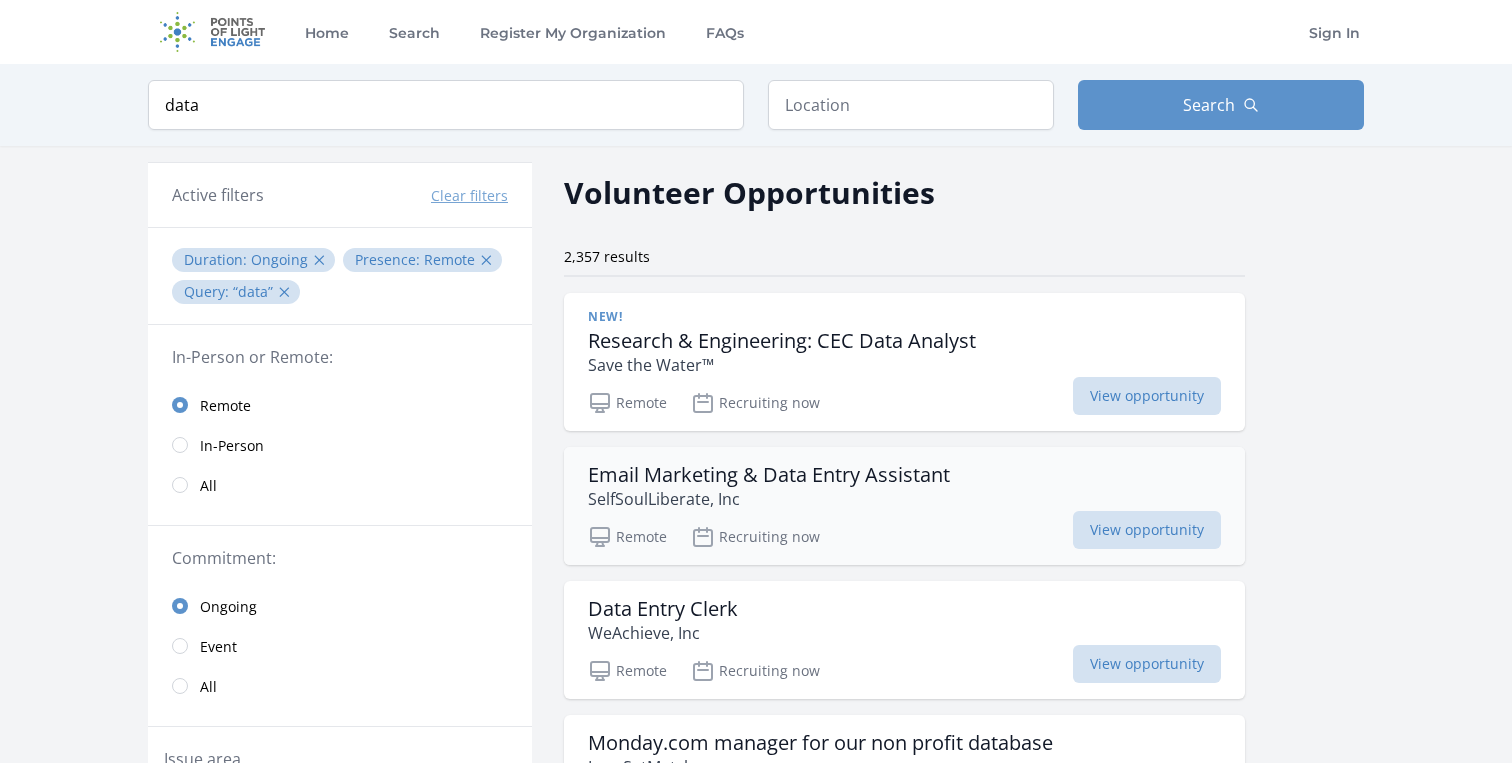click on "Email Marketing & Data Entry Assistant" at bounding box center [769, 475] 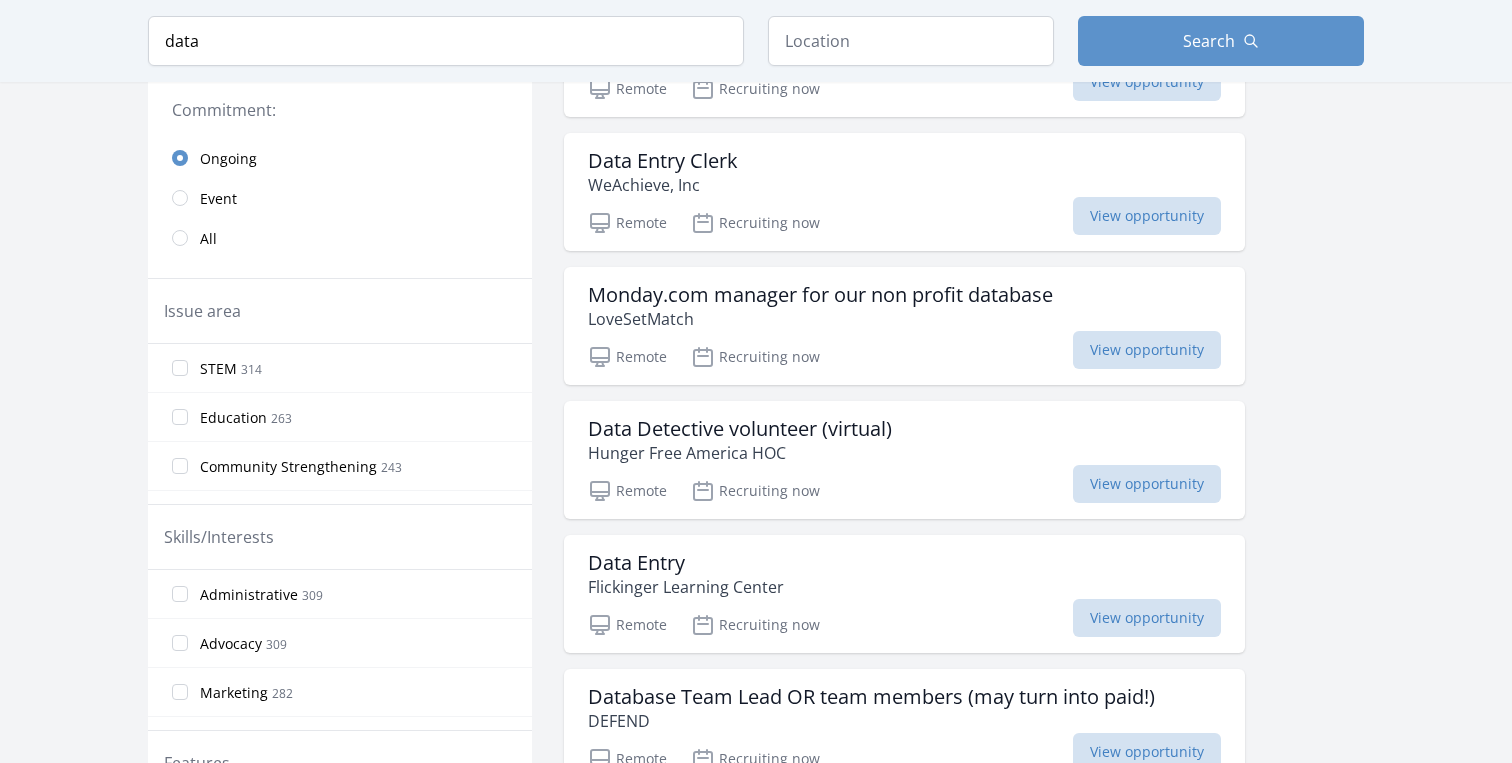 scroll, scrollTop: 445, scrollLeft: 0, axis: vertical 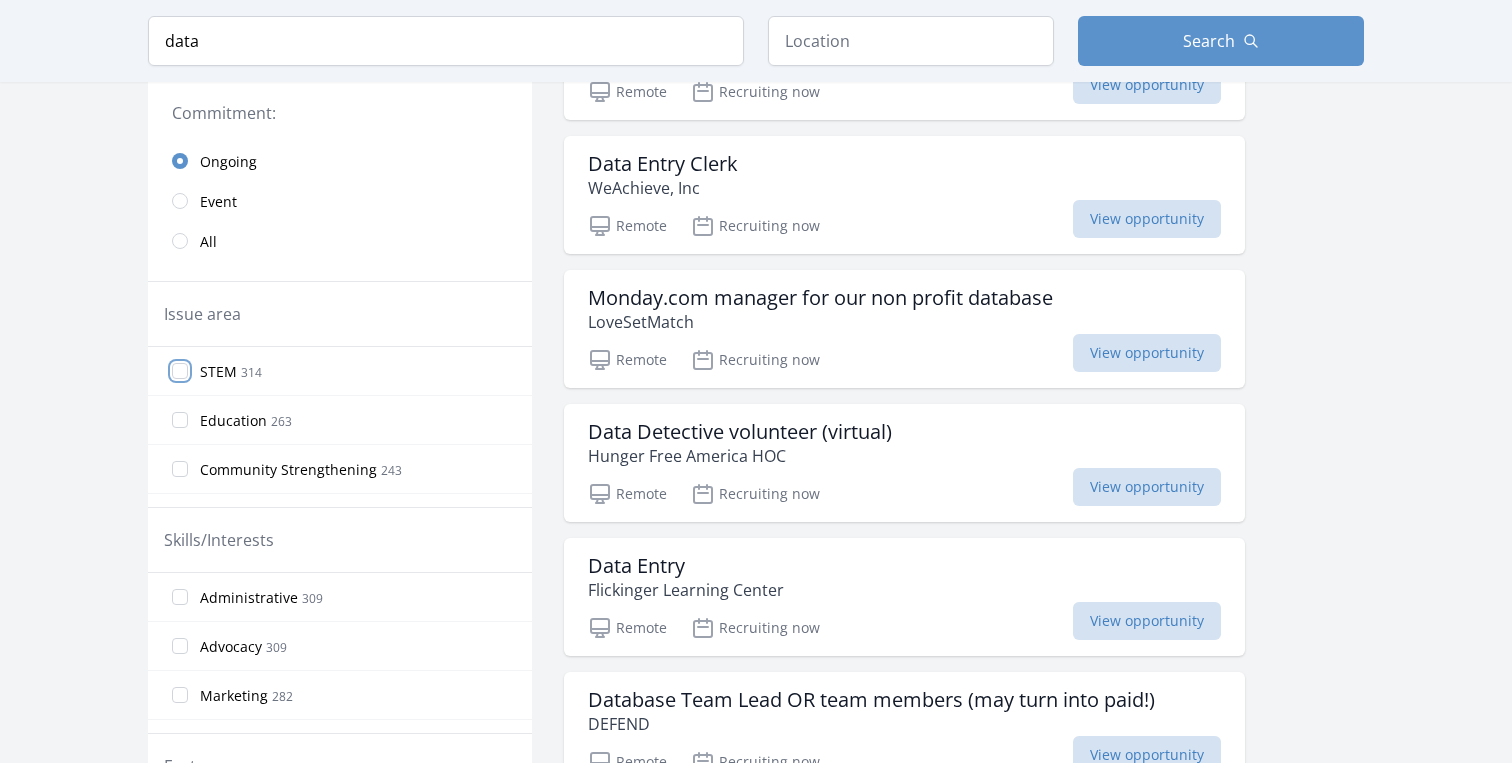 click on "STEM   314" at bounding box center [180, 371] 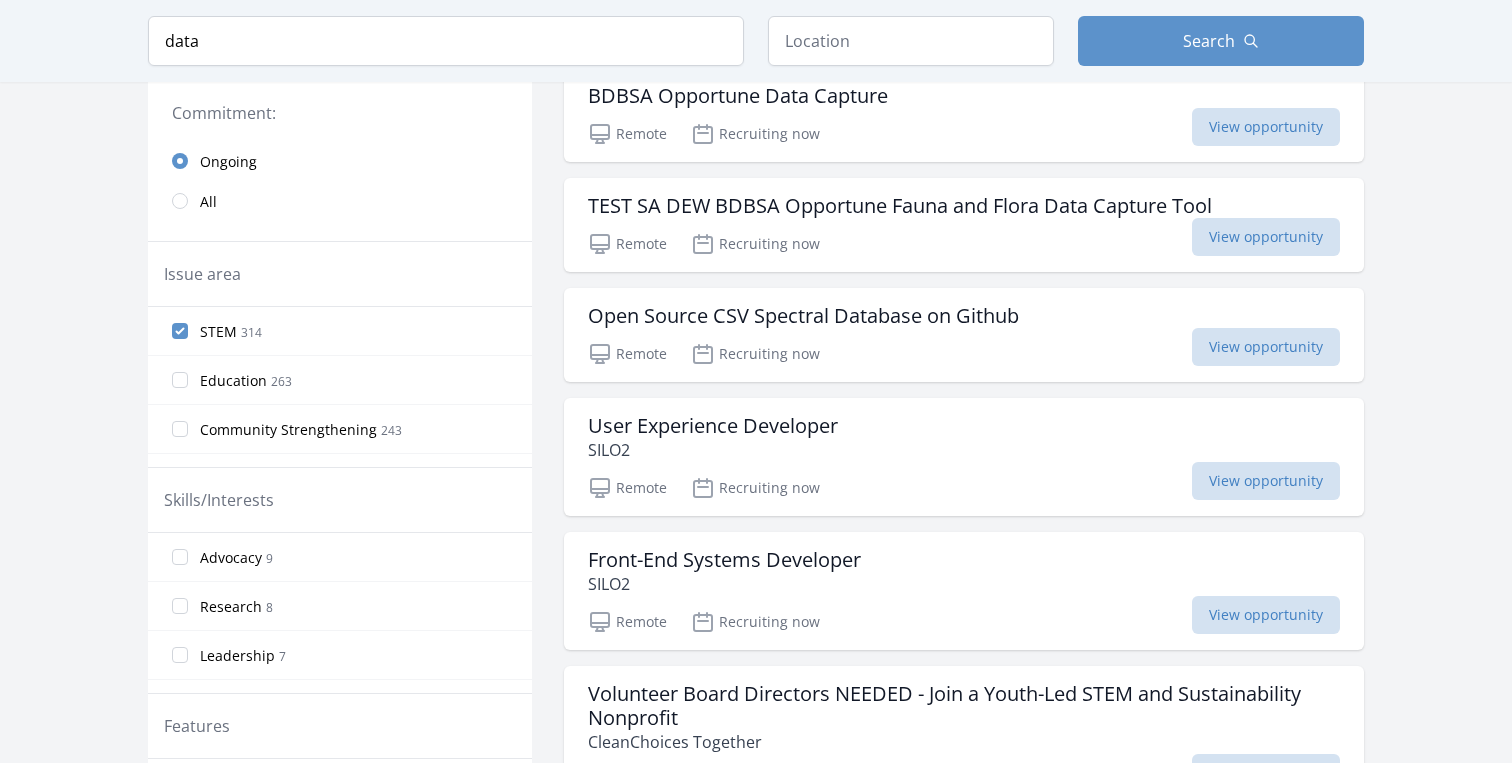 click on "STEM   314" at bounding box center [340, 331] 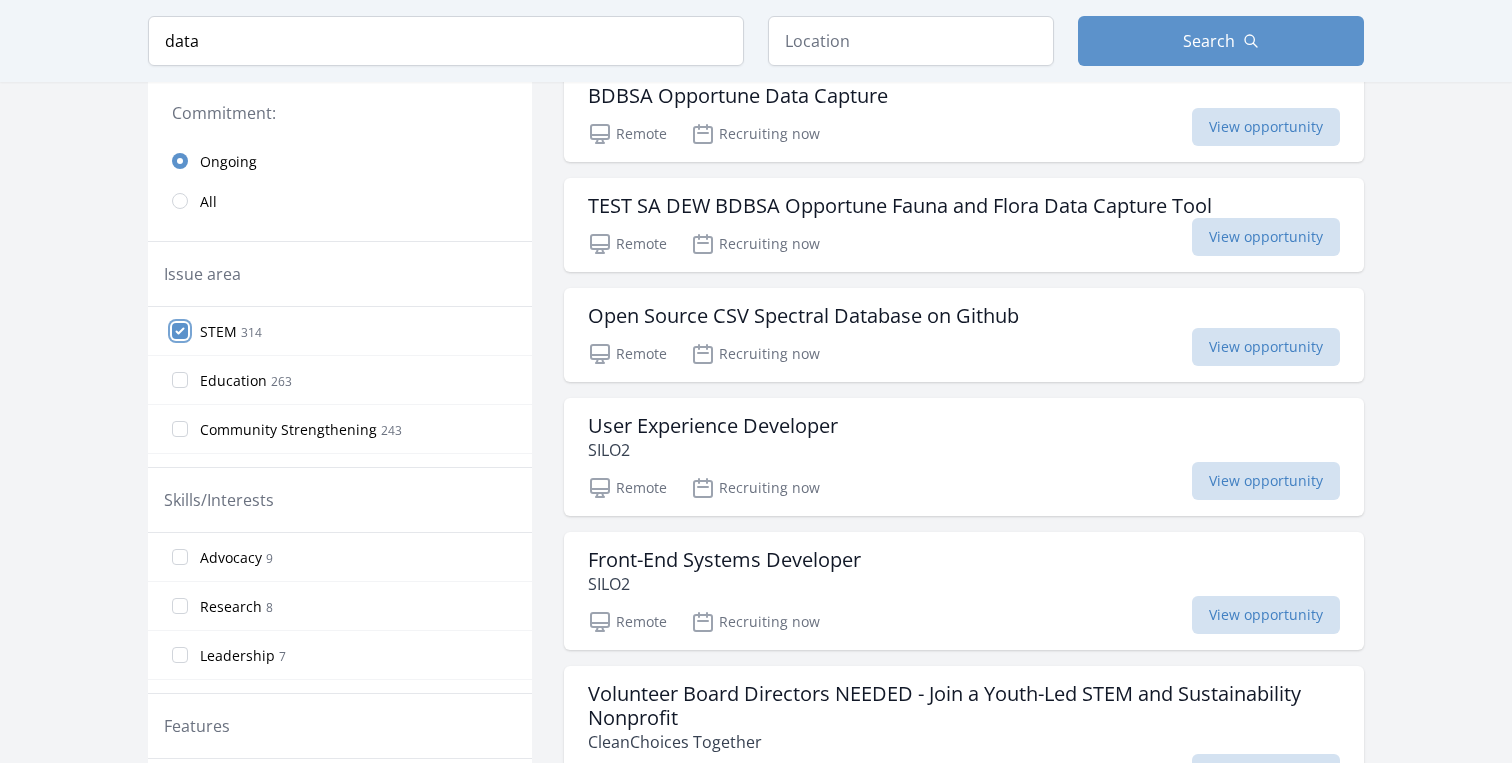 click on "STEM   314" at bounding box center [180, 331] 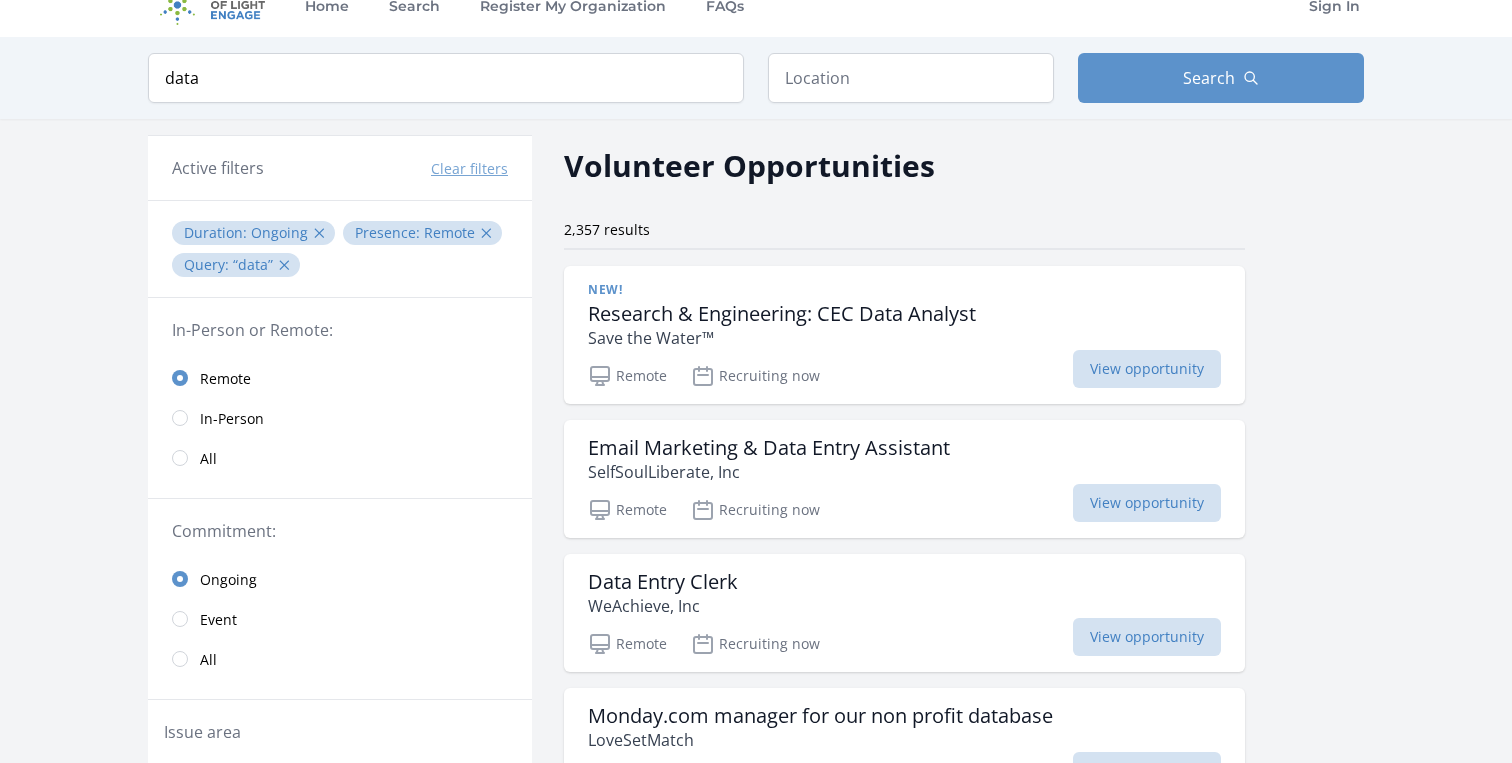 scroll, scrollTop: 29, scrollLeft: 0, axis: vertical 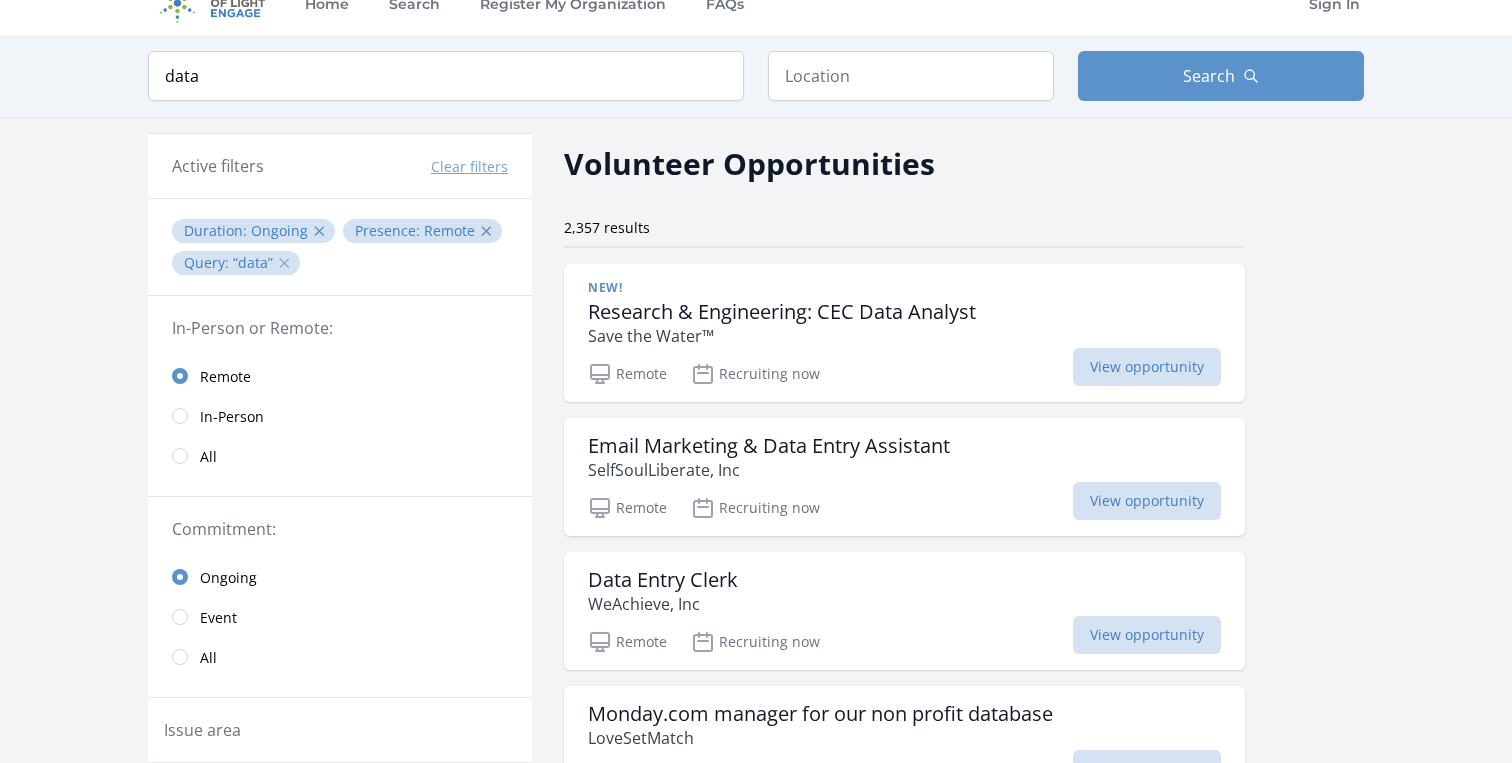 click on "✕" at bounding box center (284, 263) 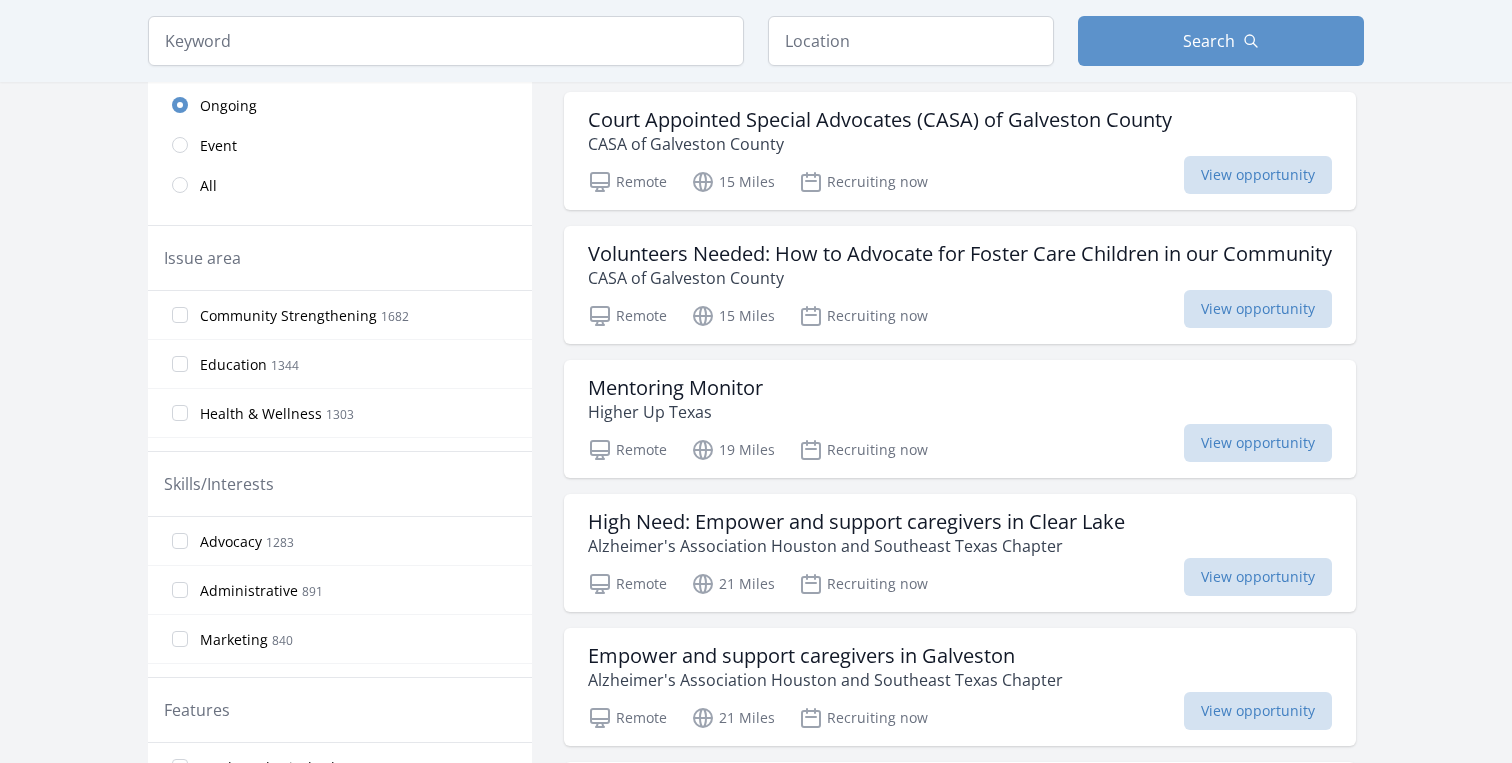 scroll, scrollTop: 477, scrollLeft: 0, axis: vertical 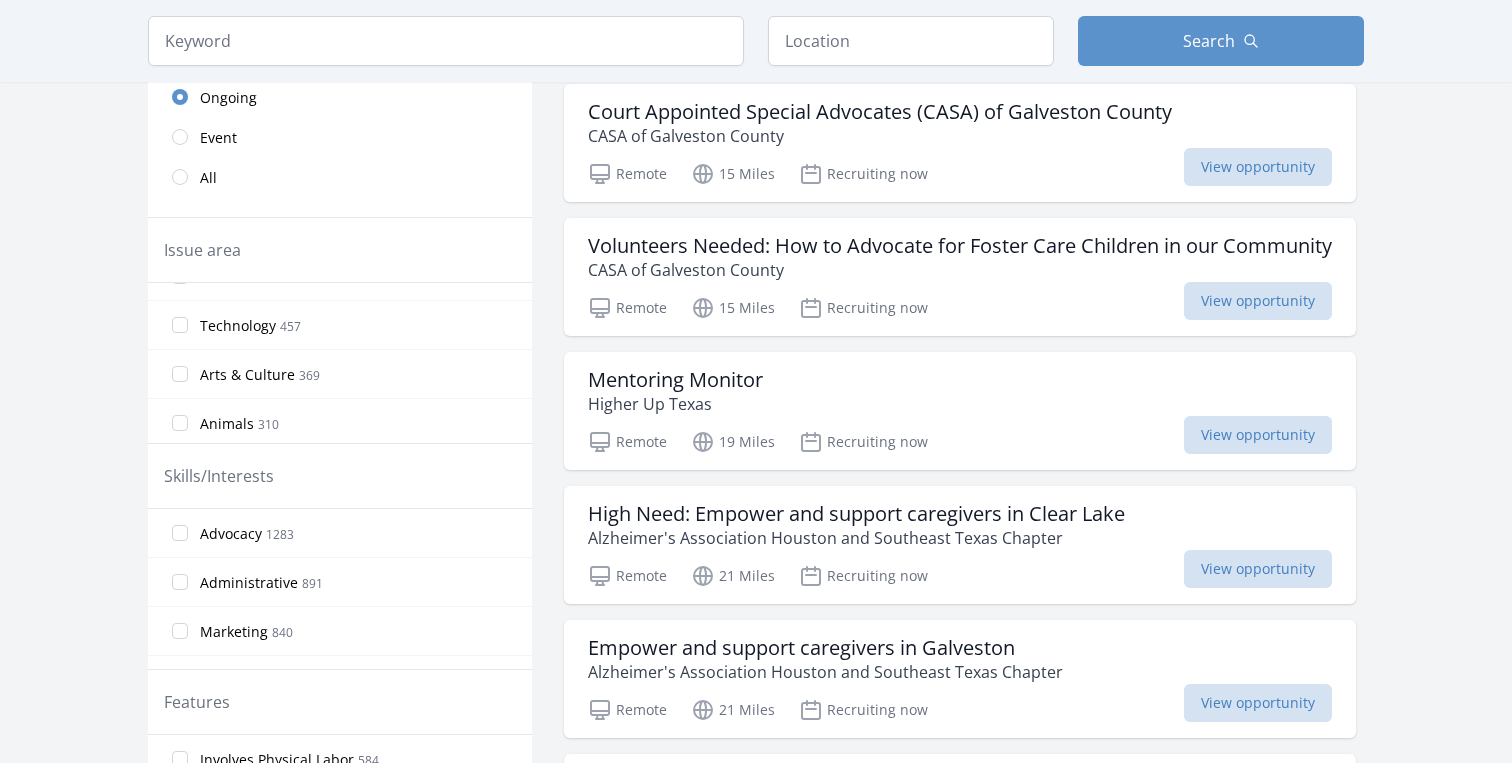 click on "Technology" at bounding box center [238, 326] 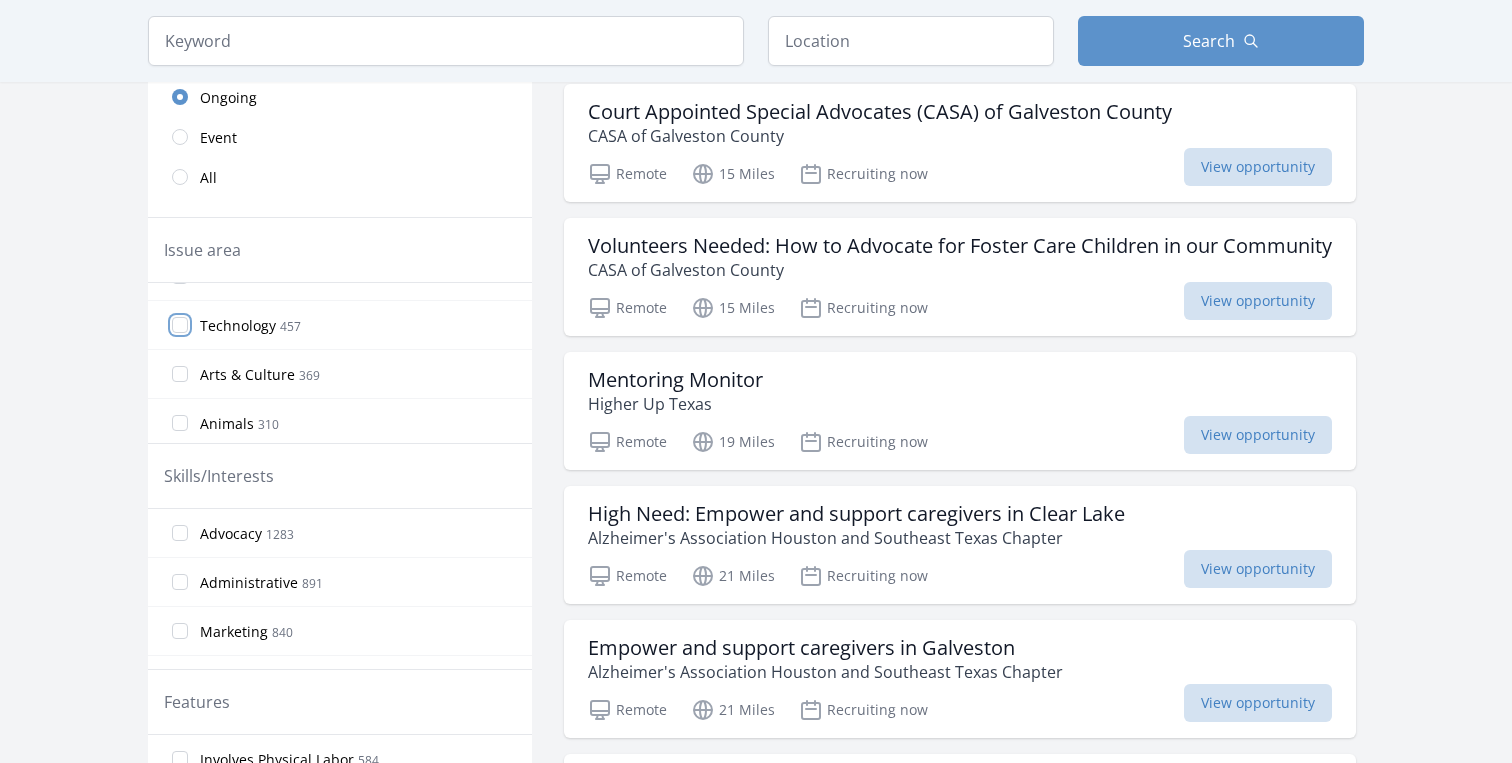 click on "Technology   457" at bounding box center (180, 325) 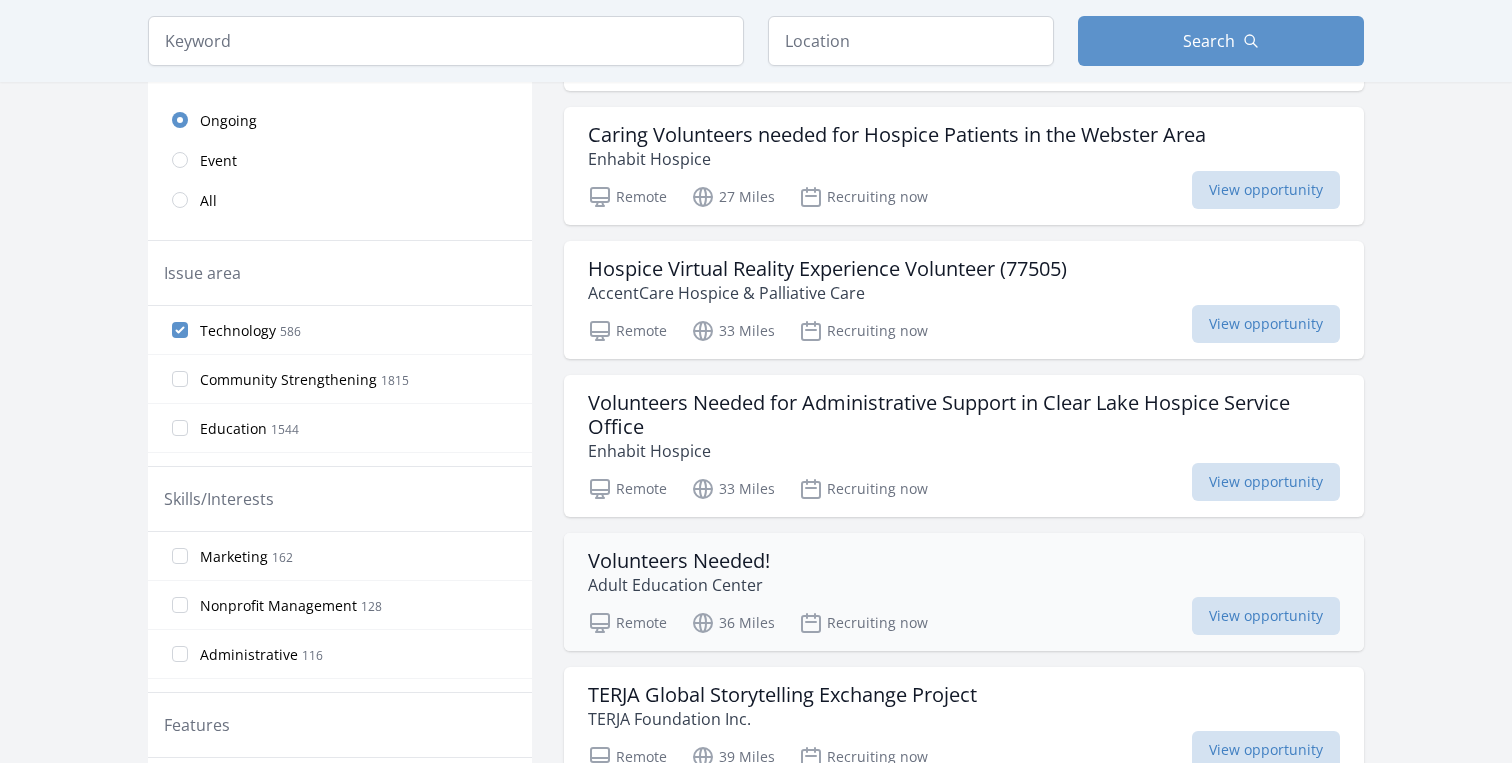 scroll, scrollTop: 442, scrollLeft: 0, axis: vertical 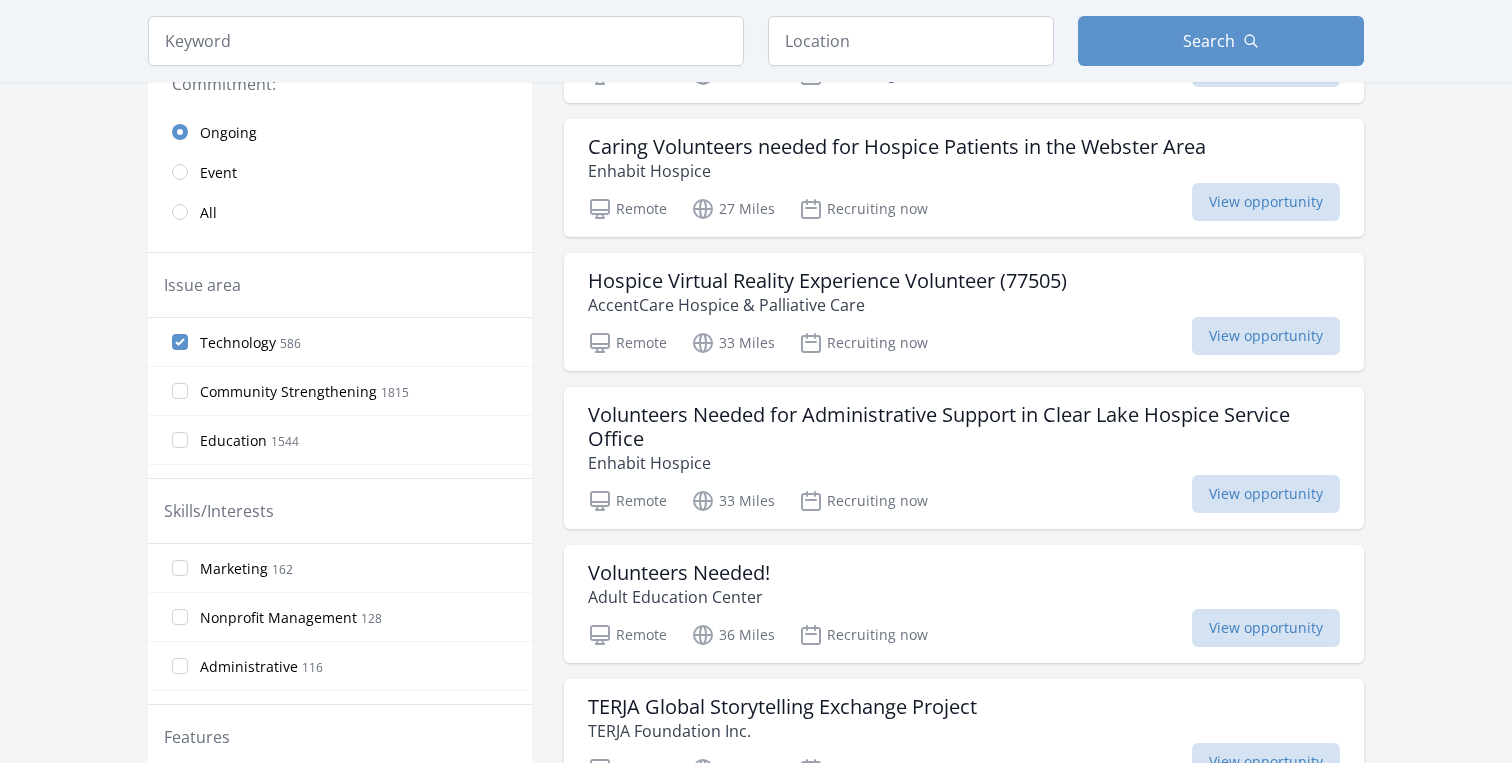 click on "Technology" at bounding box center [238, 343] 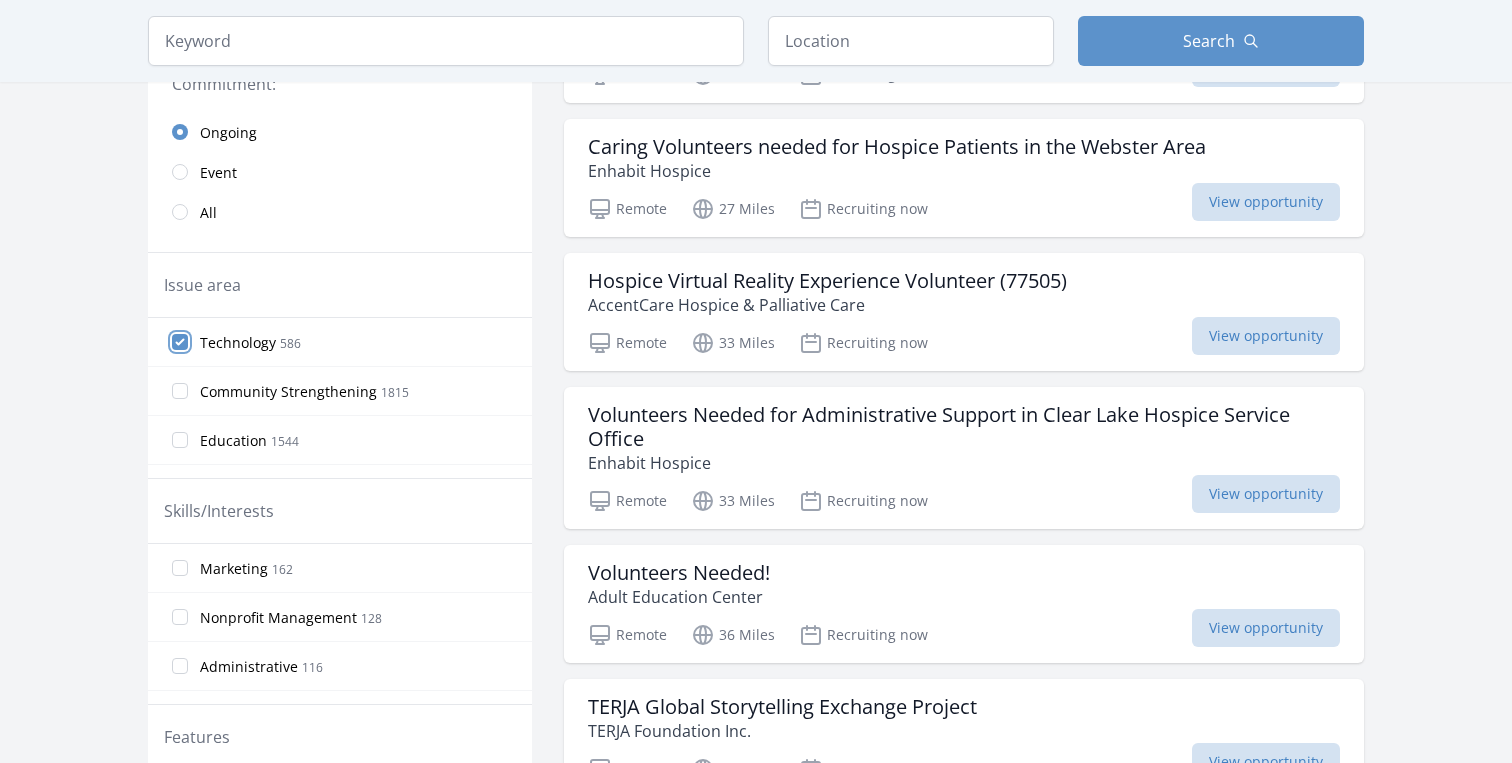 click on "Technology   586" at bounding box center [180, 342] 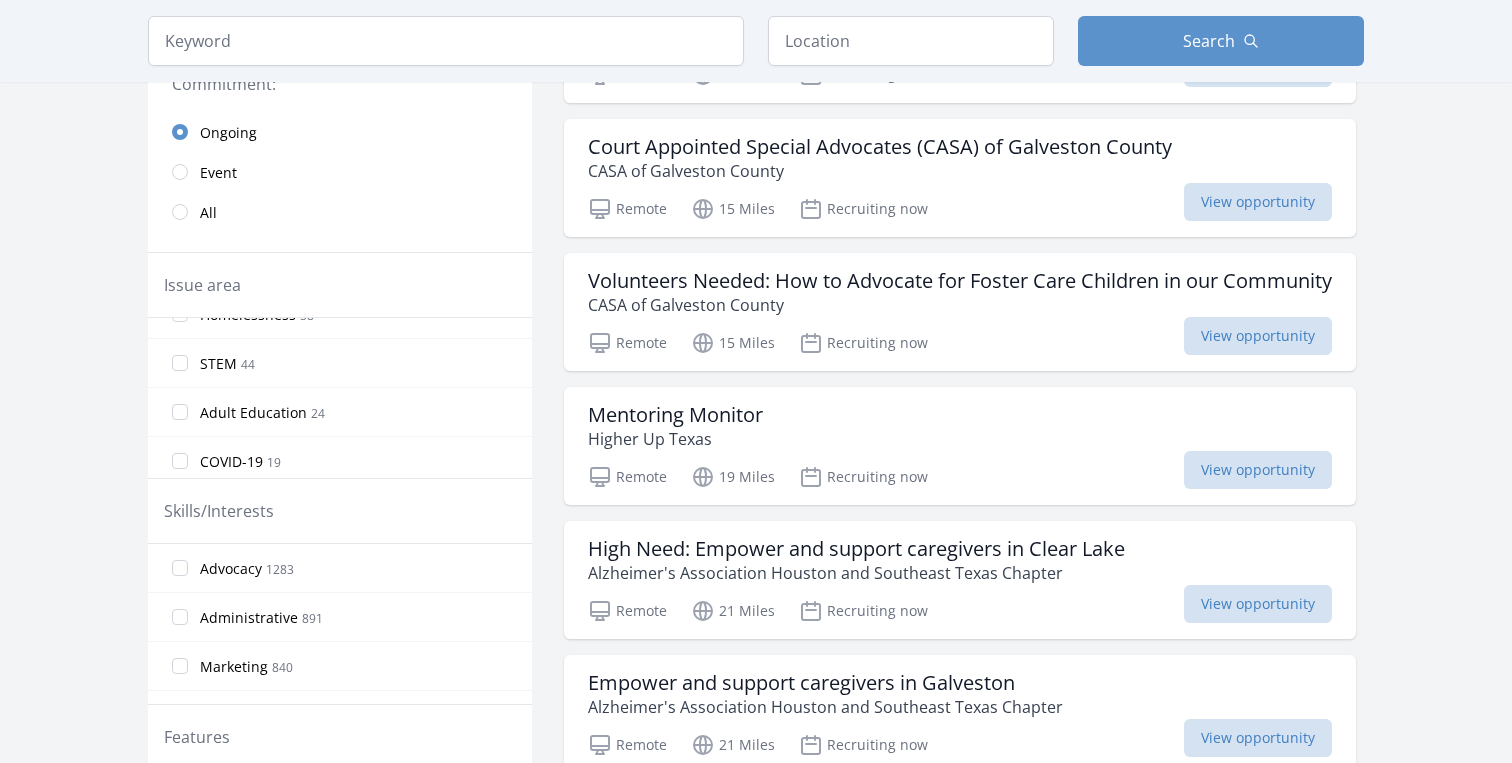 scroll, scrollTop: 1162, scrollLeft: 0, axis: vertical 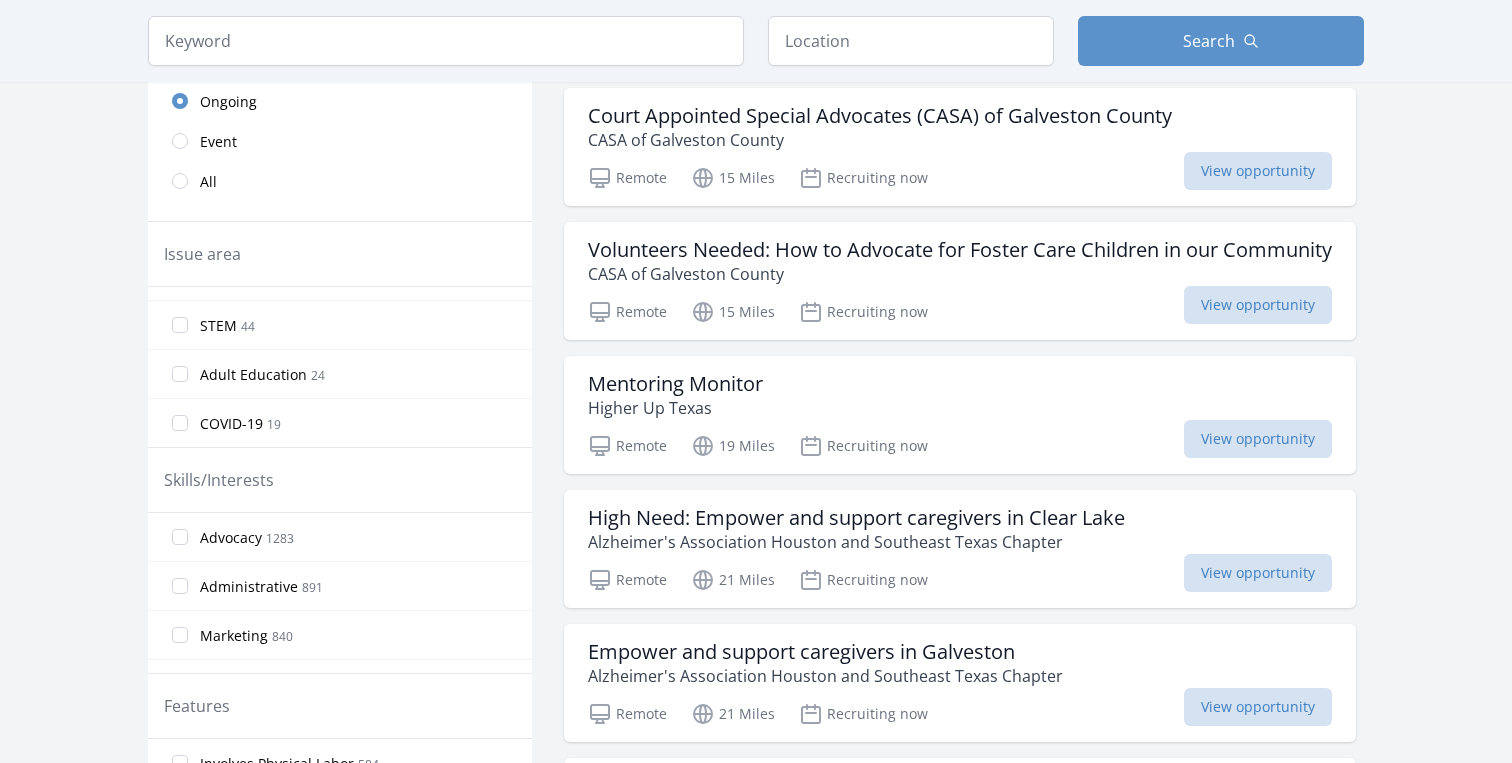 click on "COVID-19   19" at bounding box center (240, 423) 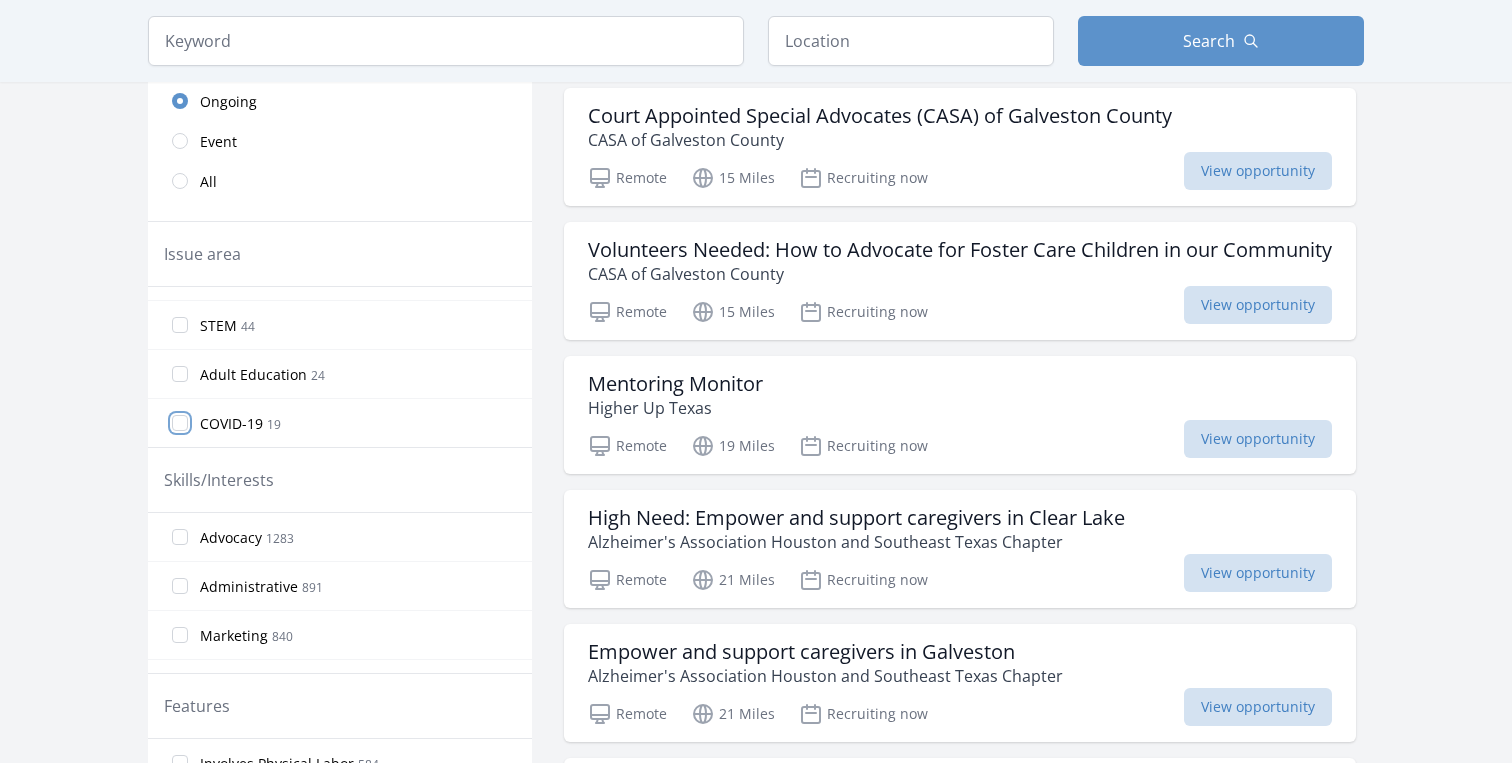 click on "COVID-19   19" at bounding box center [180, 423] 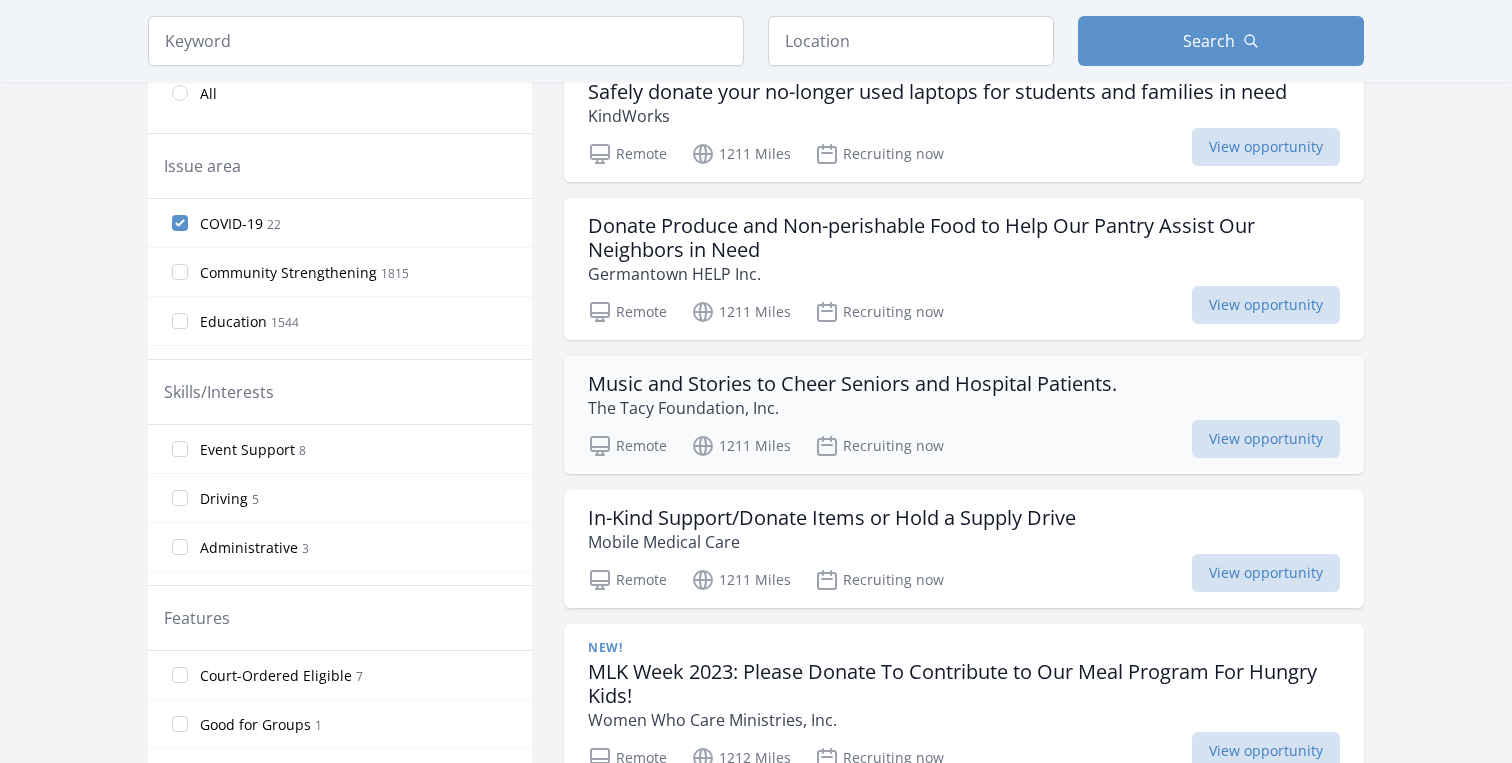 scroll, scrollTop: 503, scrollLeft: 0, axis: vertical 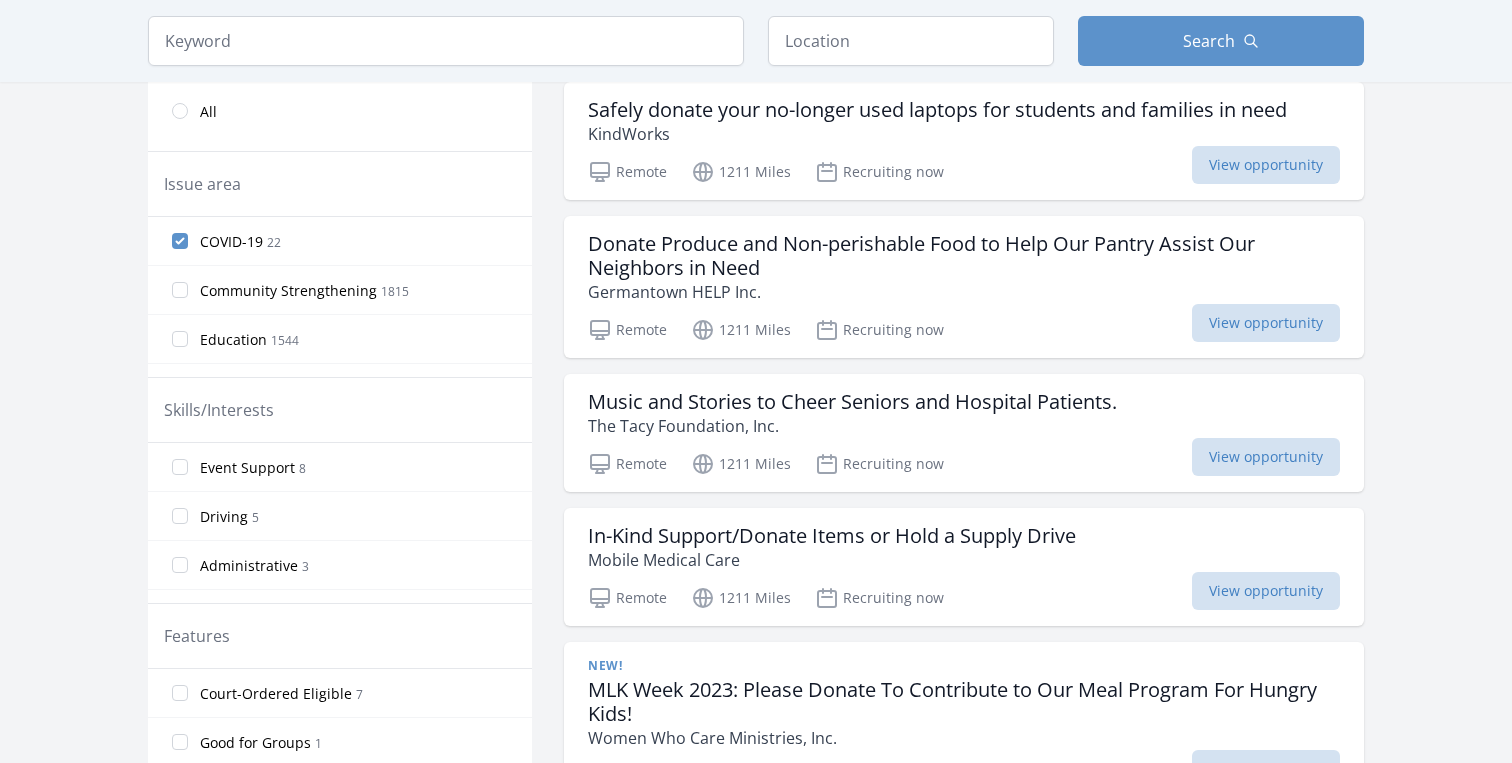 click on "COVID-19" at bounding box center (231, 242) 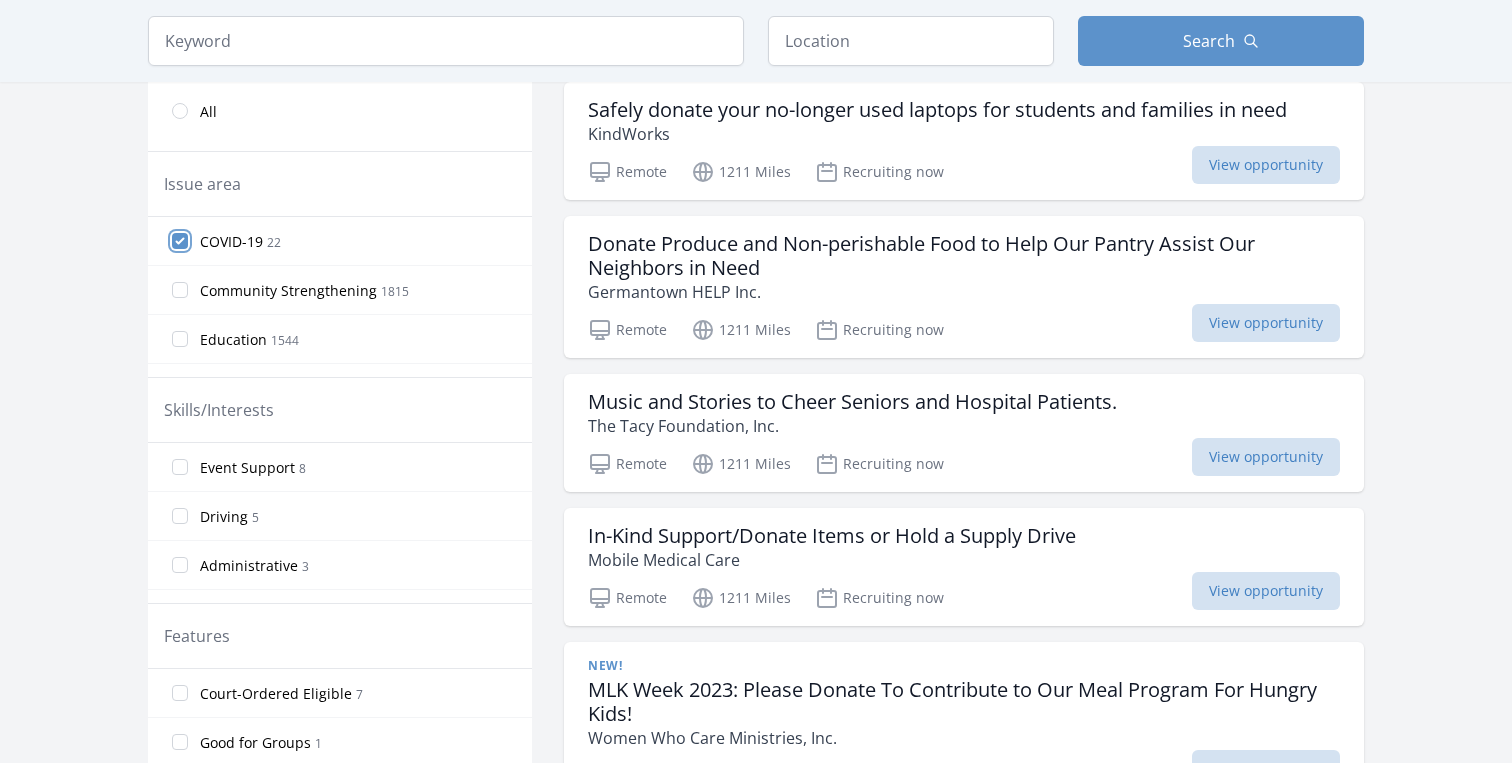 click on "COVID-19   22" at bounding box center [180, 241] 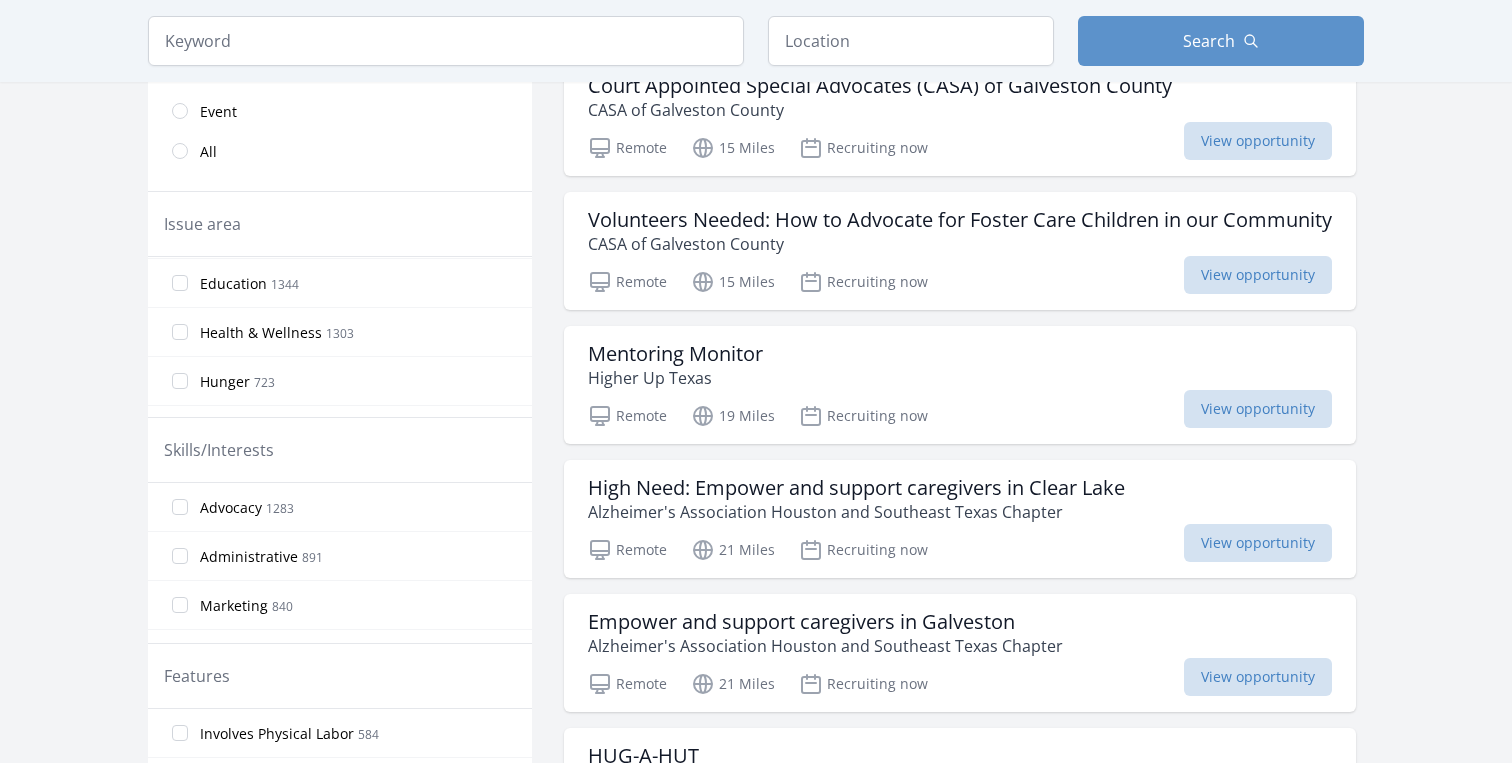 scroll, scrollTop: 56, scrollLeft: 0, axis: vertical 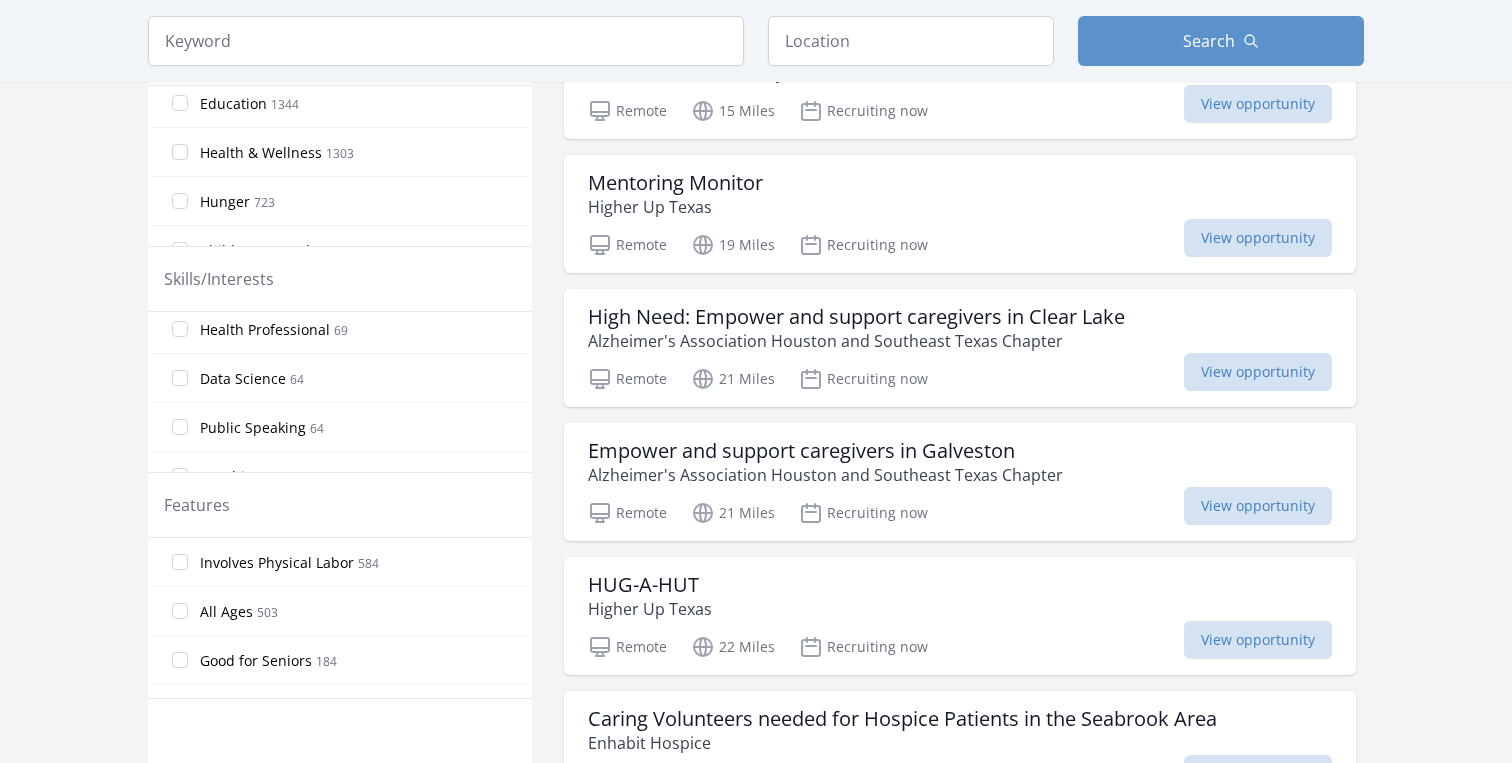 click on "Data Science" at bounding box center [243, 379] 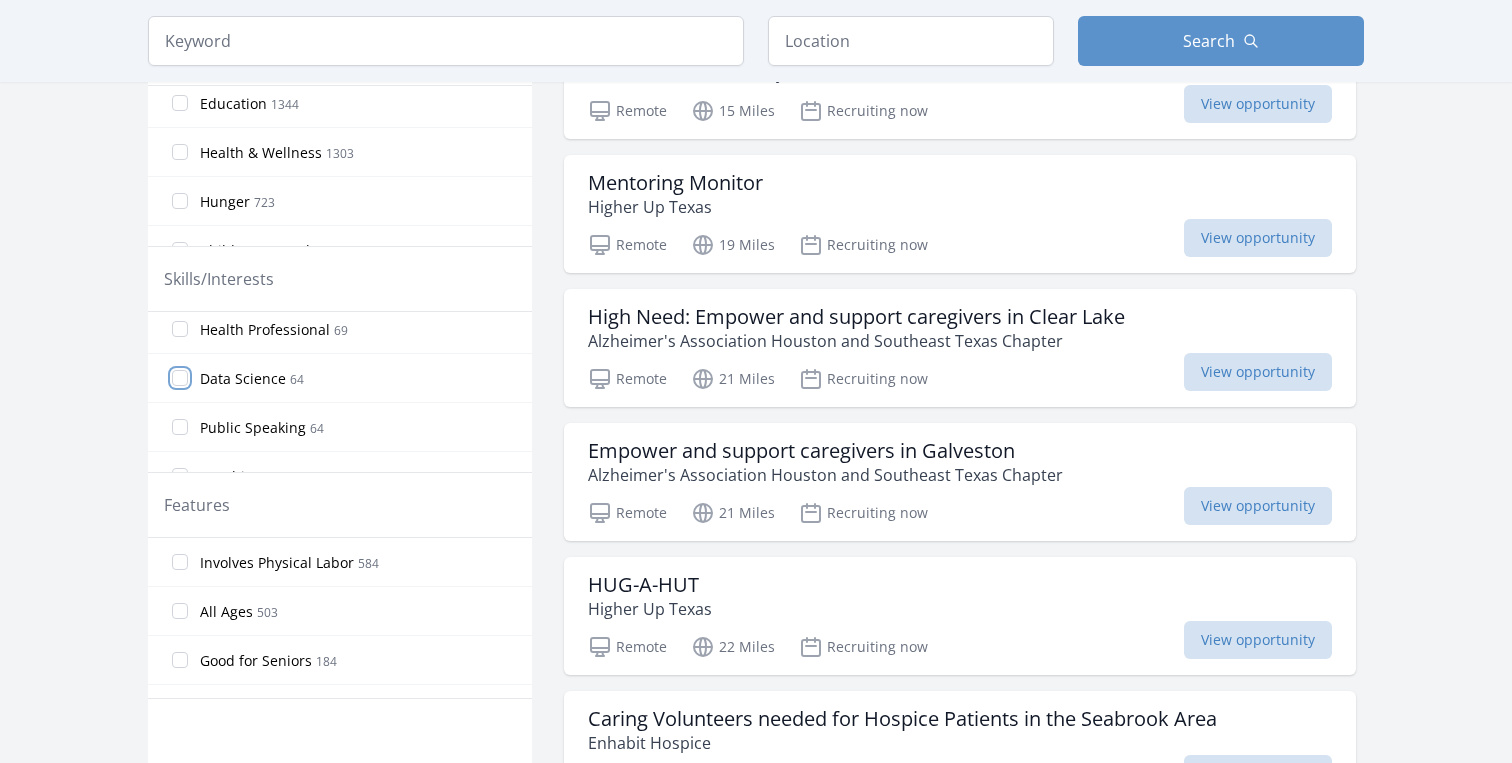 click on "Data Science   64" at bounding box center [180, 378] 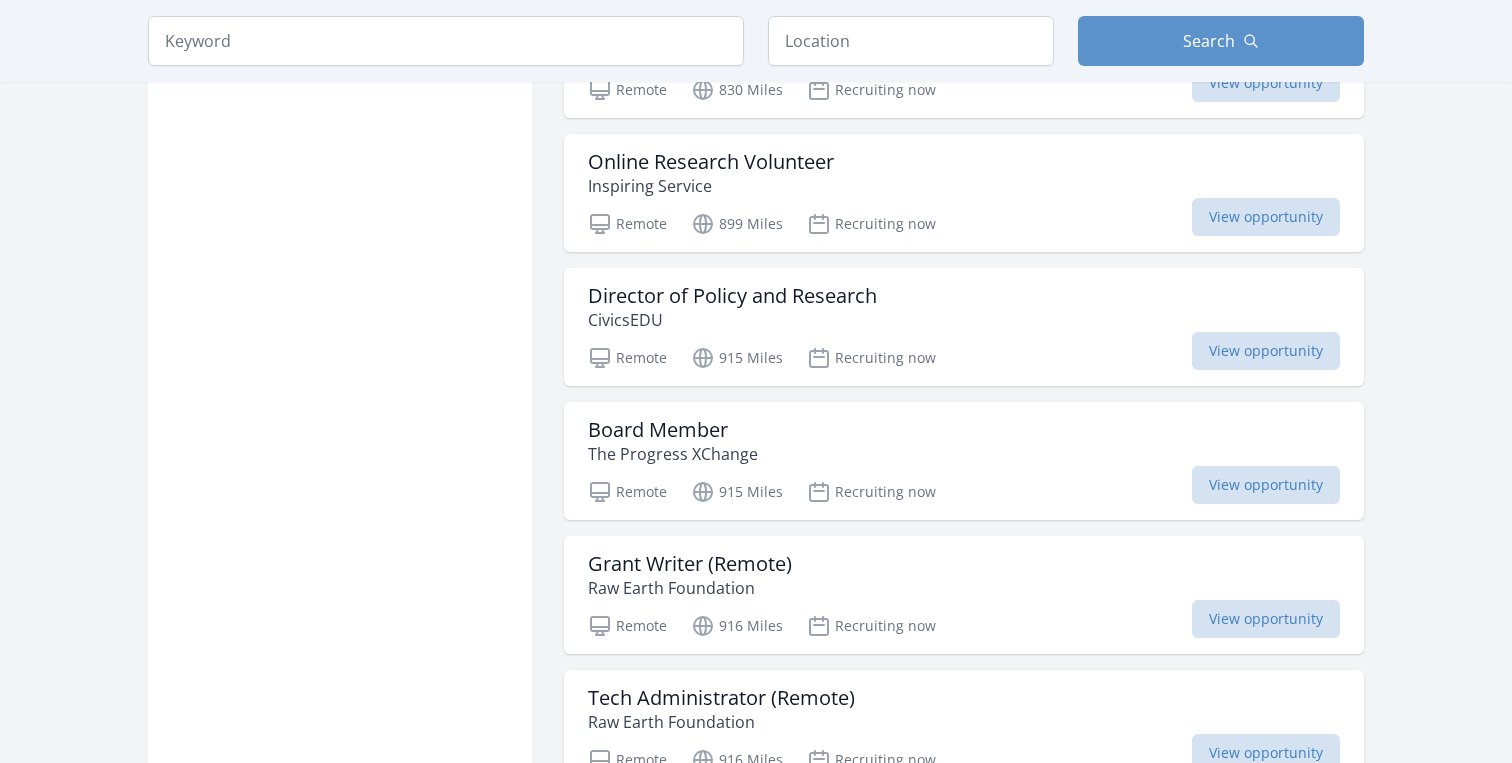 scroll, scrollTop: 1793, scrollLeft: 0, axis: vertical 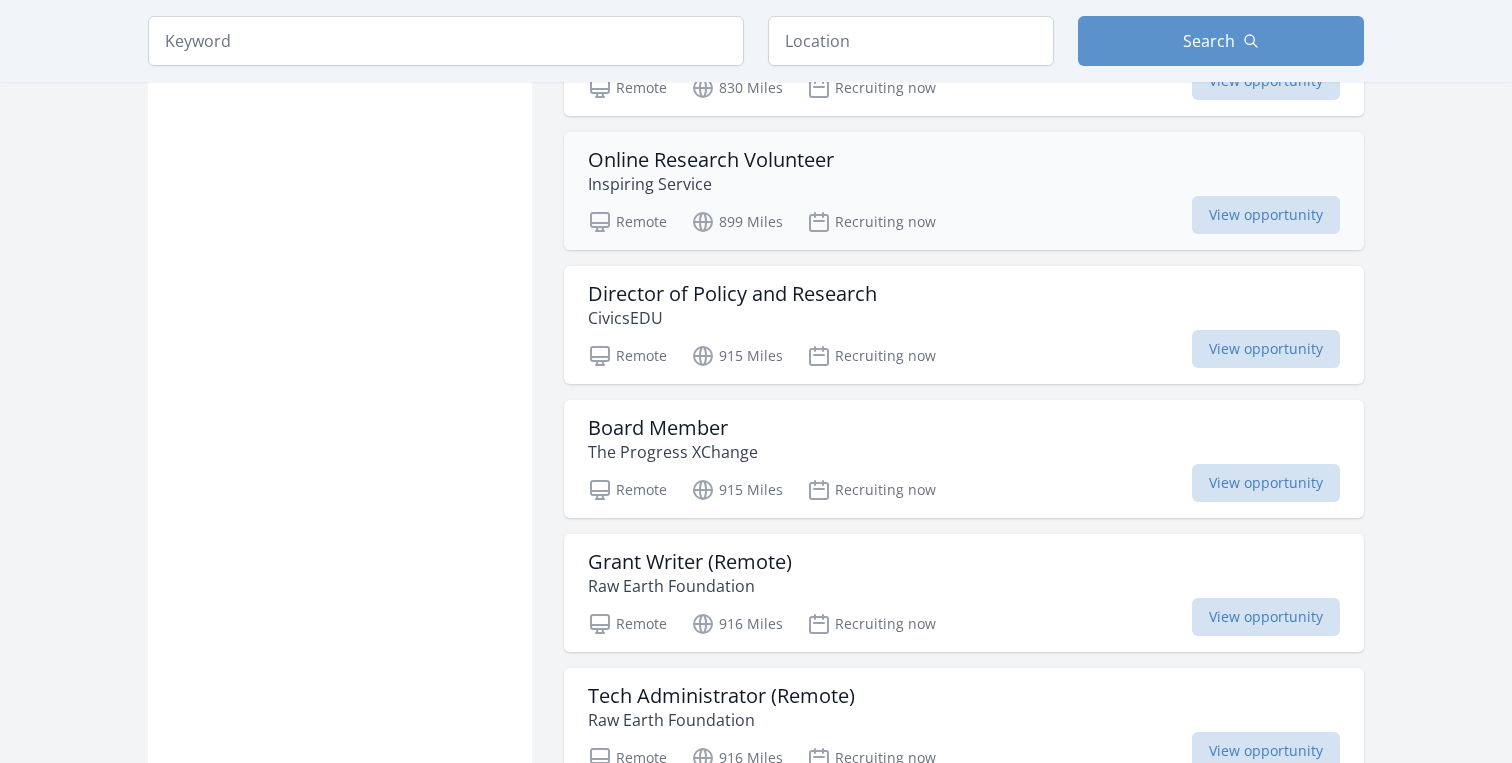 click on "Online Research Volunteer
Inspiring Service
Remote
899 Miles
Recruiting now
View opportunity" at bounding box center [964, 191] 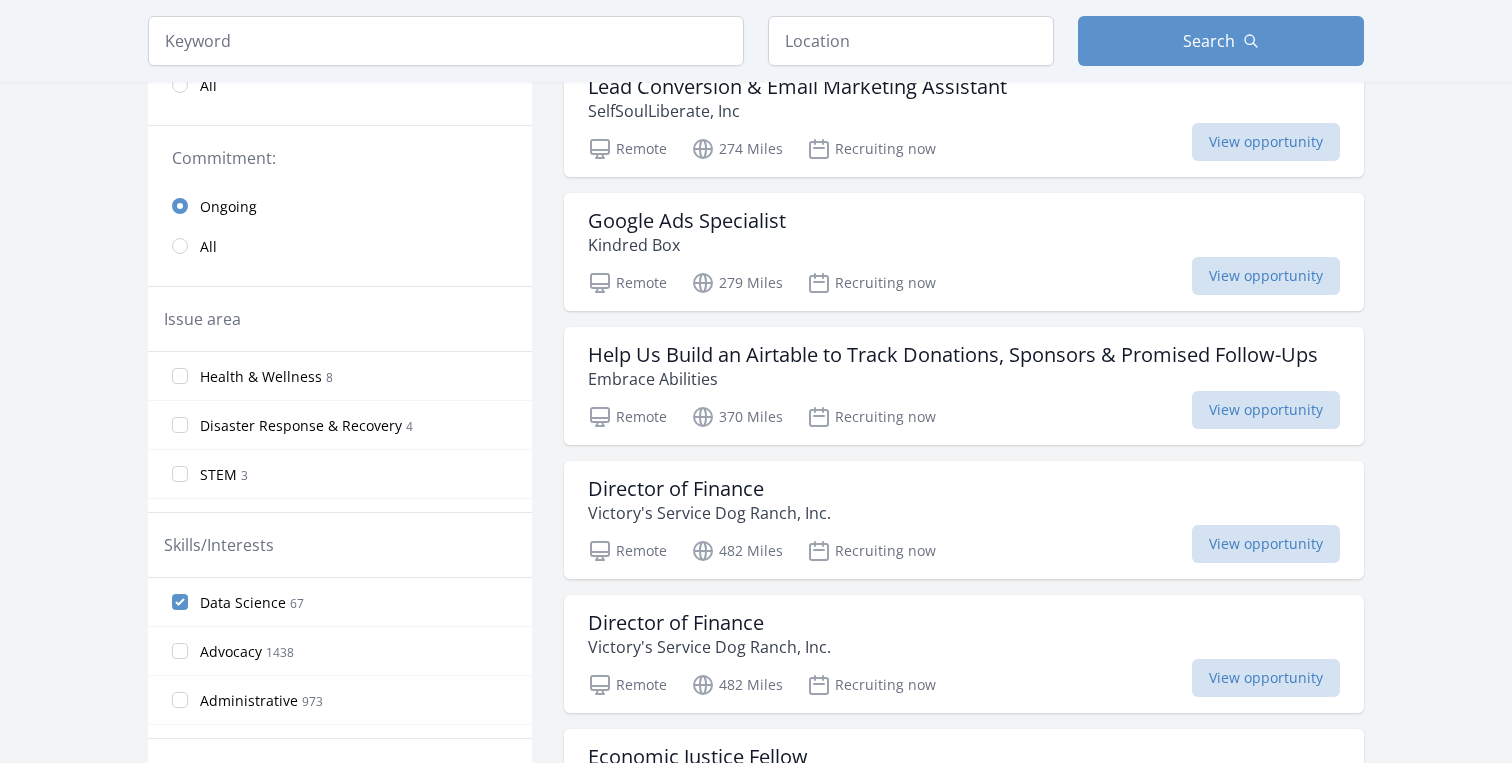 scroll, scrollTop: 536, scrollLeft: 0, axis: vertical 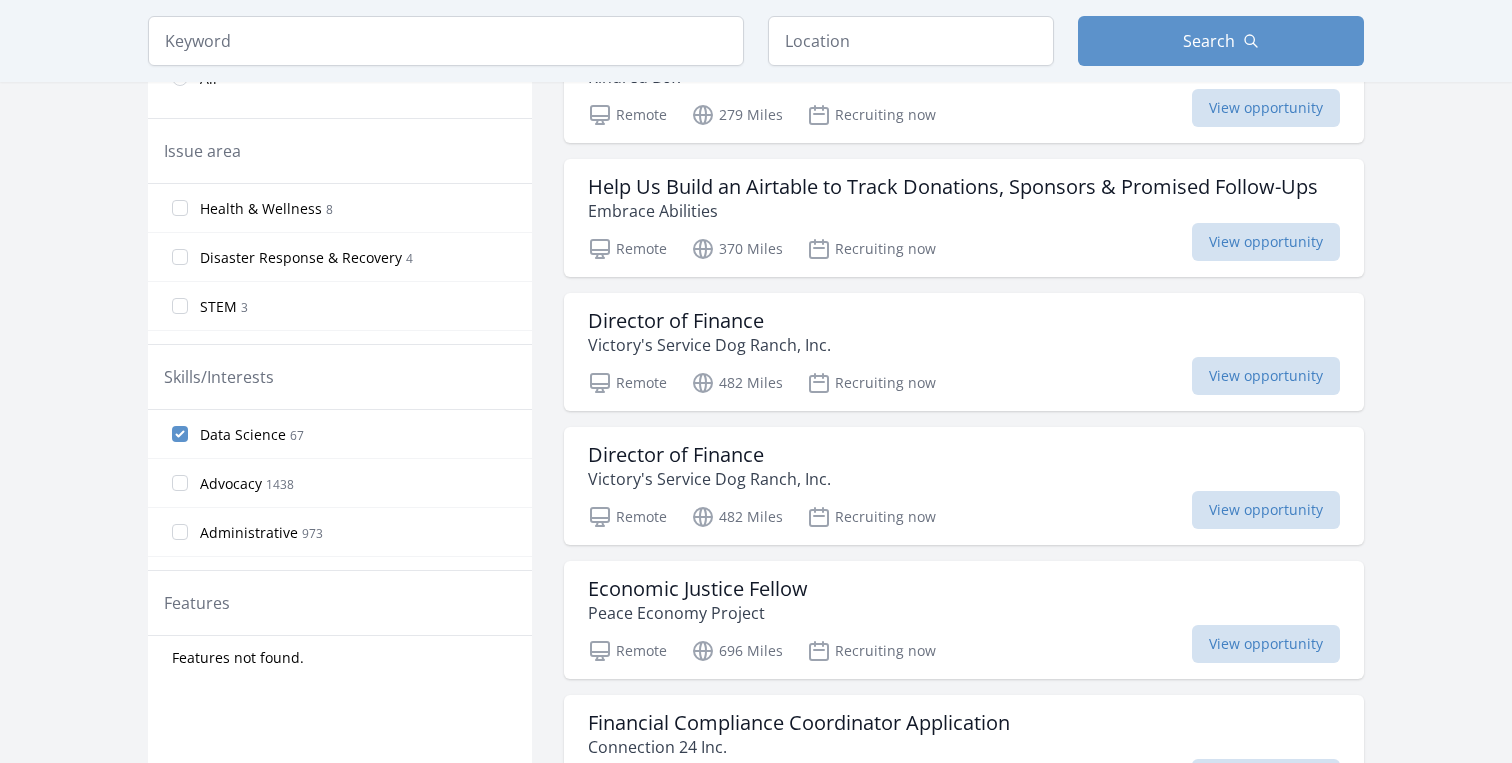 click on "Data Science   67" at bounding box center (340, 434) 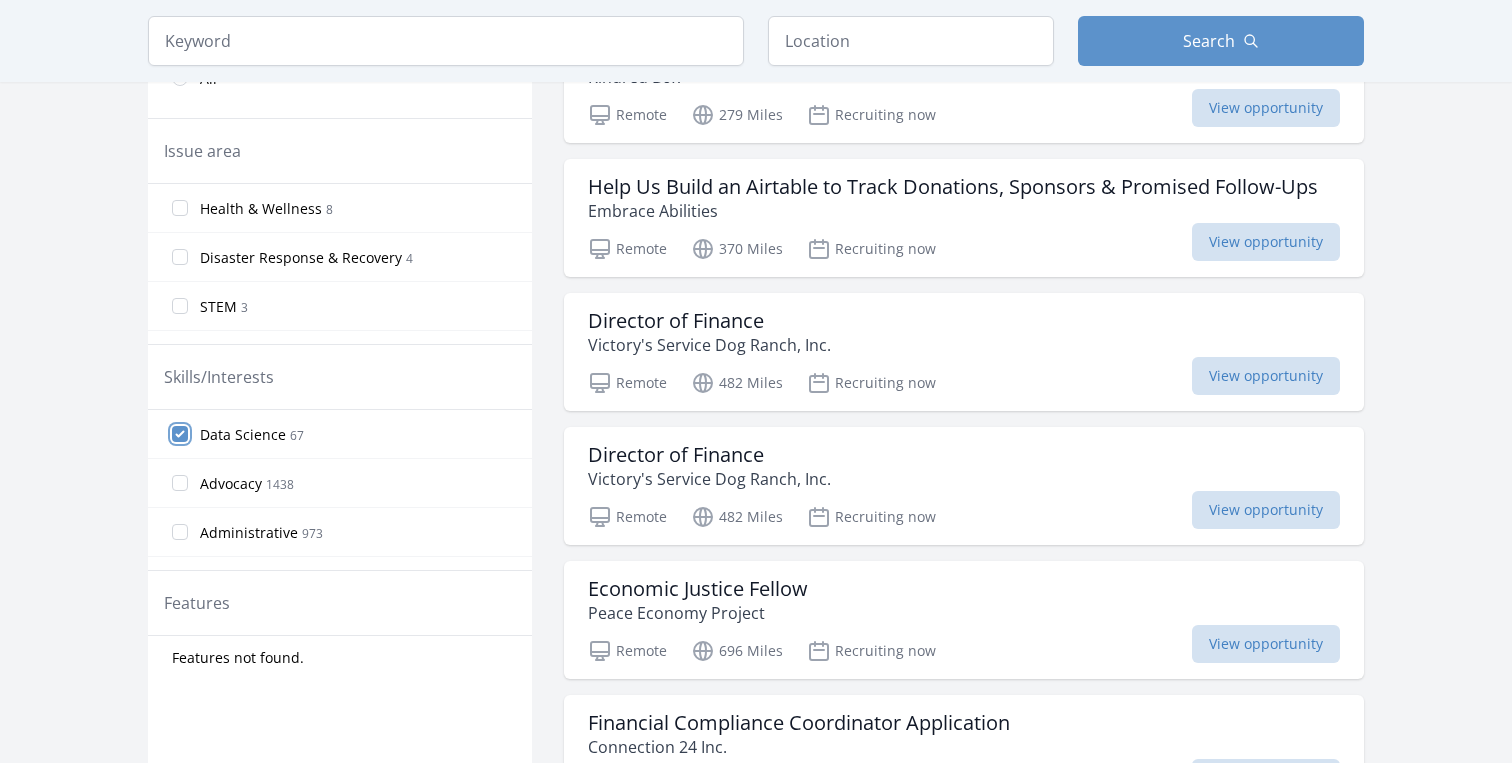 click on "Data Science   67" at bounding box center (180, 434) 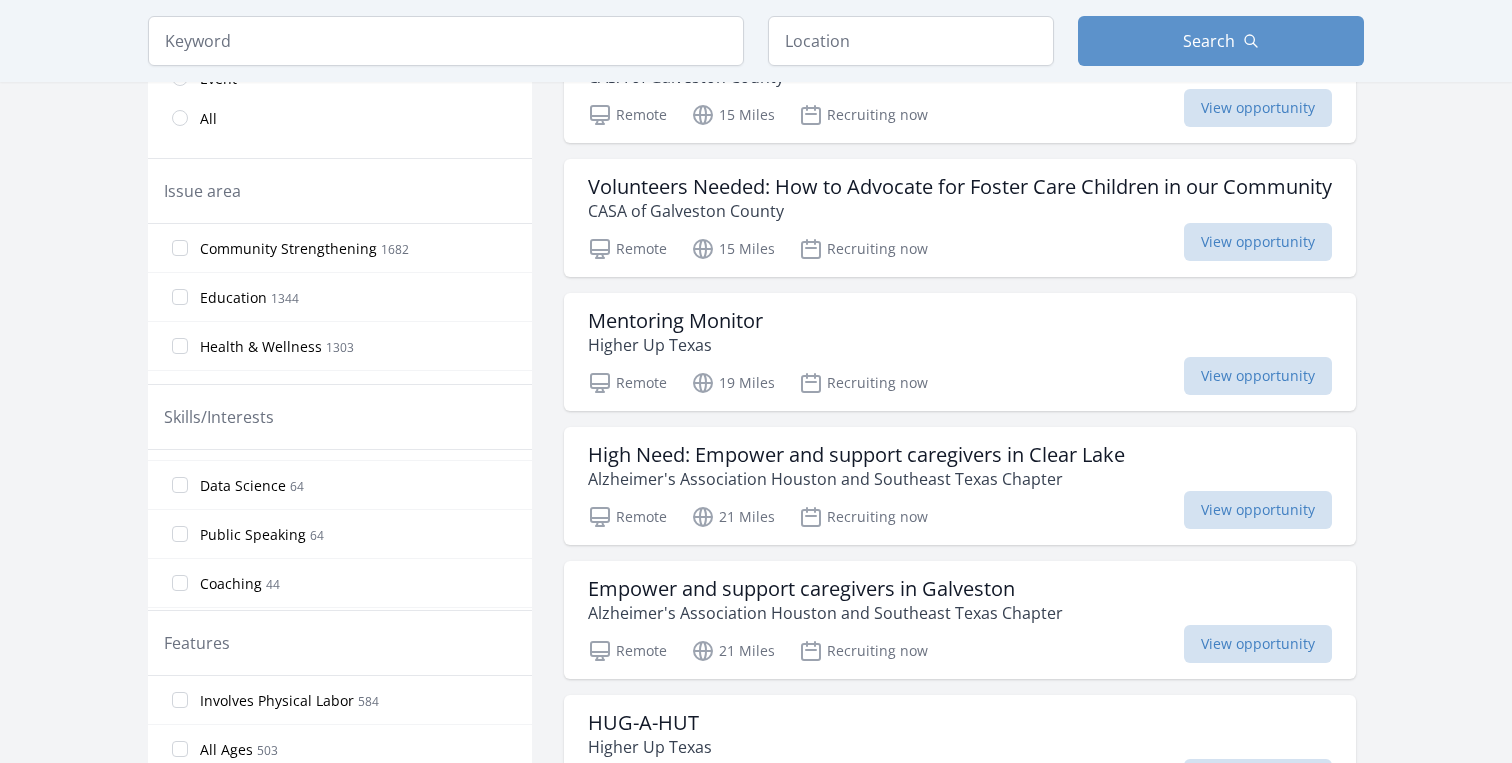 scroll, scrollTop: 1603, scrollLeft: 0, axis: vertical 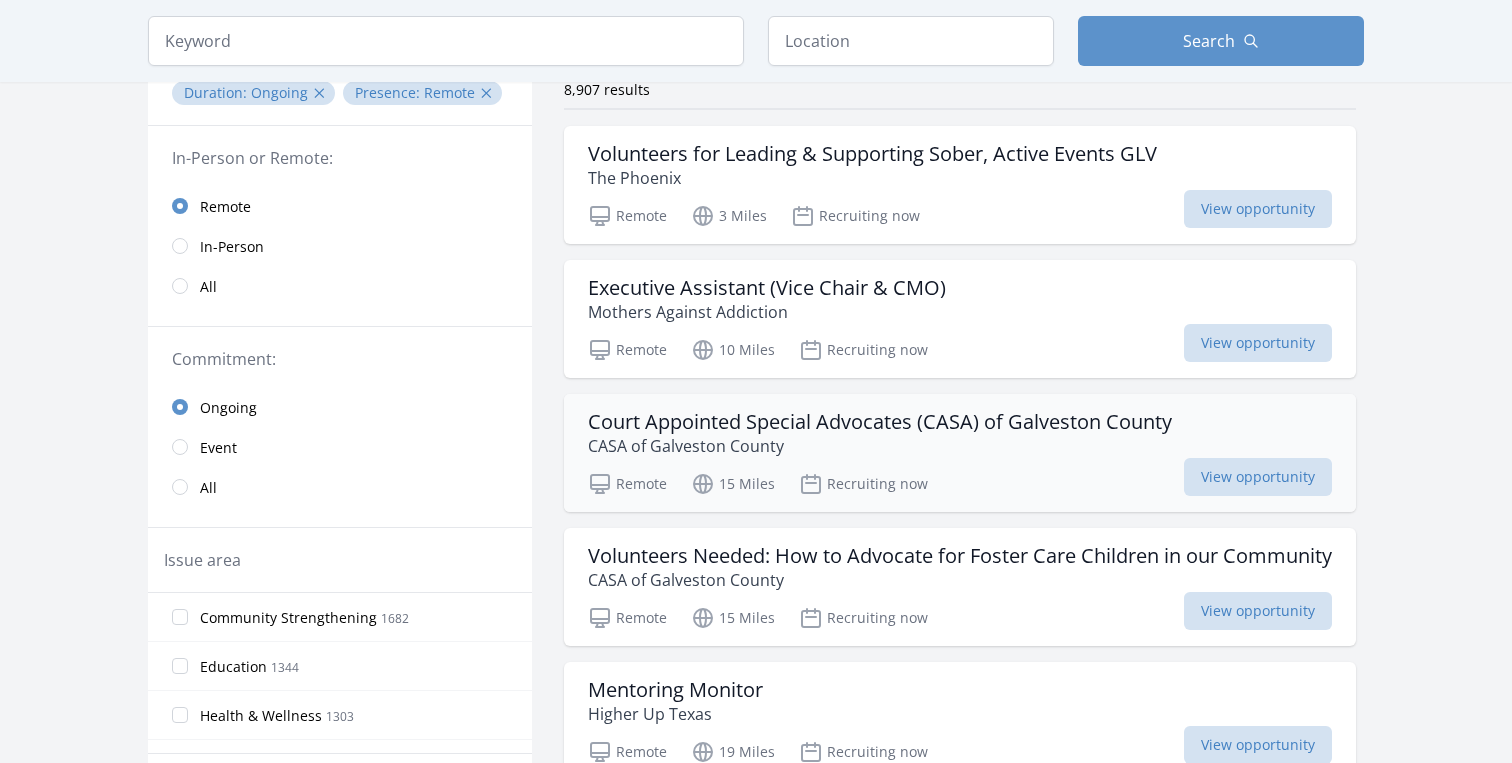 click on "Court Appointed Special Advocates (CASA) of Galveston County
CASA of Galveston County
Remote
15 Miles
Recruiting now
View opportunity" at bounding box center [960, 453] 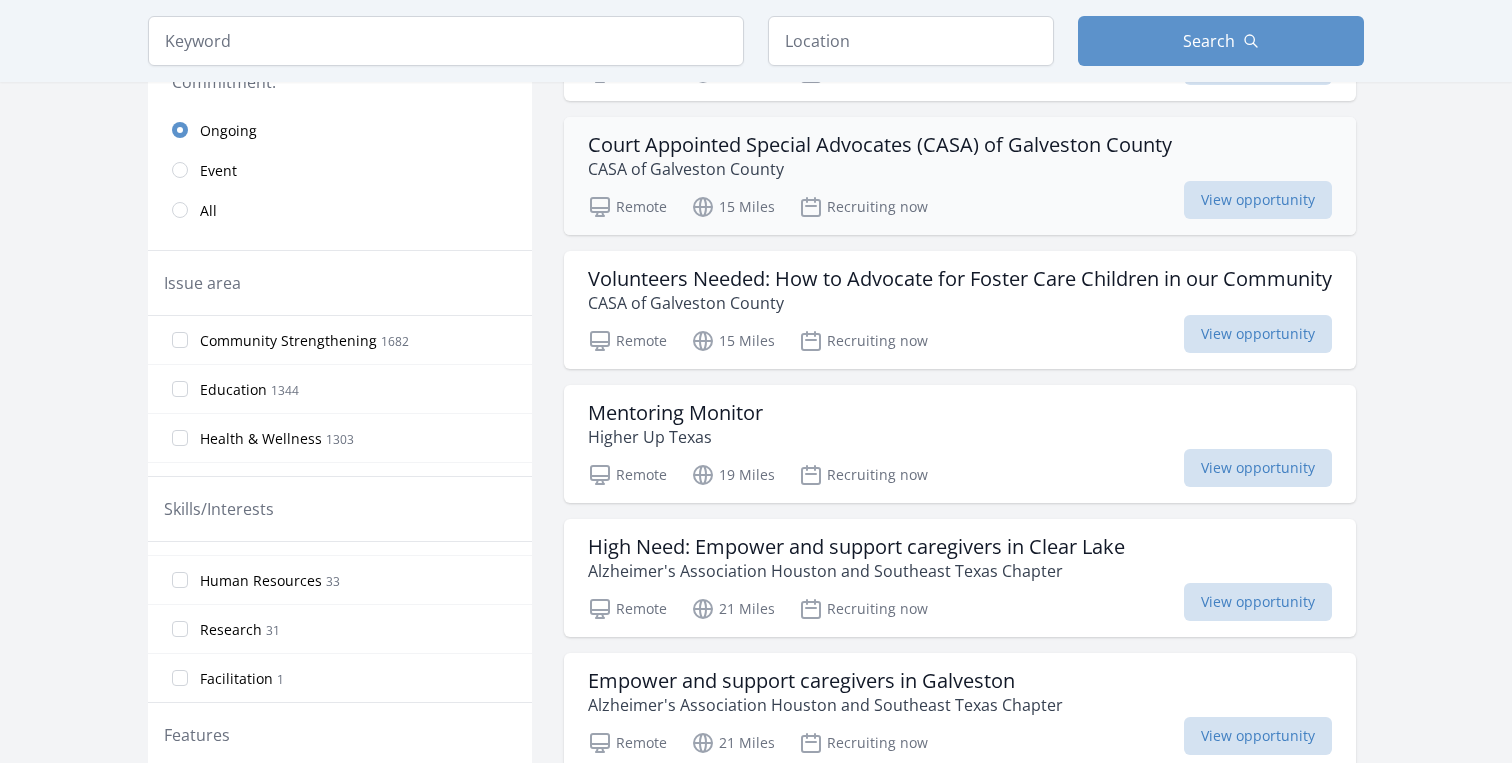 scroll, scrollTop: 500, scrollLeft: 0, axis: vertical 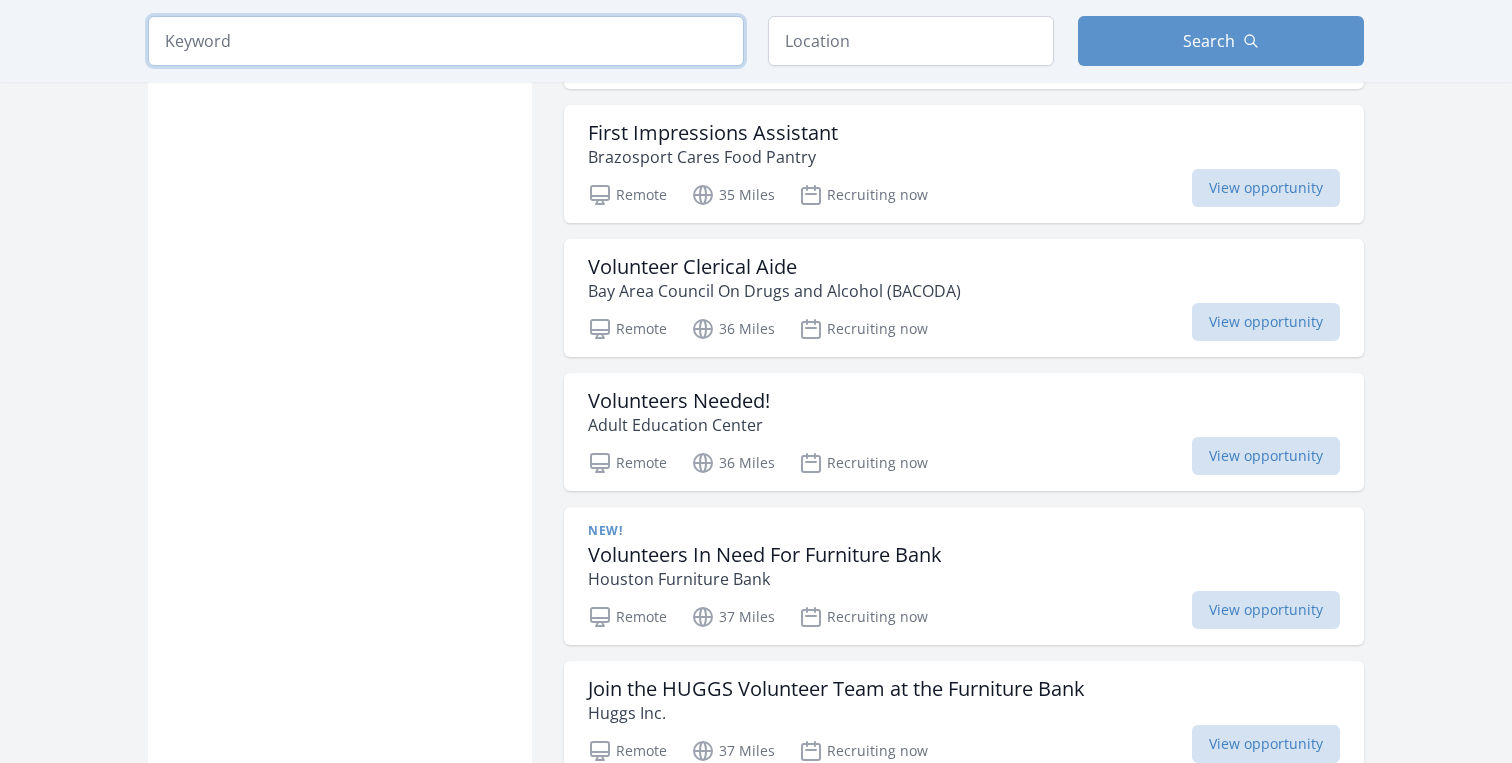 click at bounding box center (446, 41) 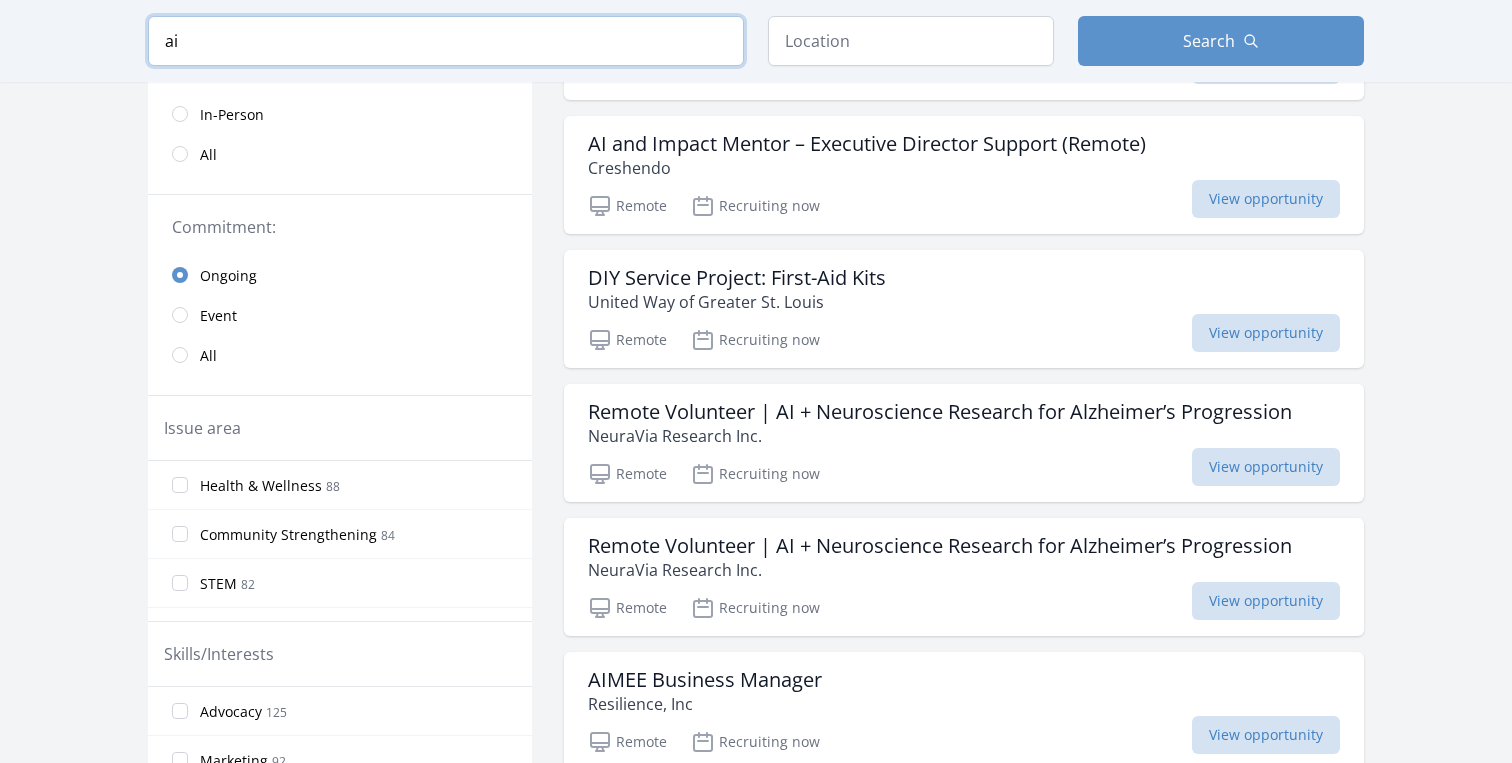 scroll, scrollTop: 334, scrollLeft: 0, axis: vertical 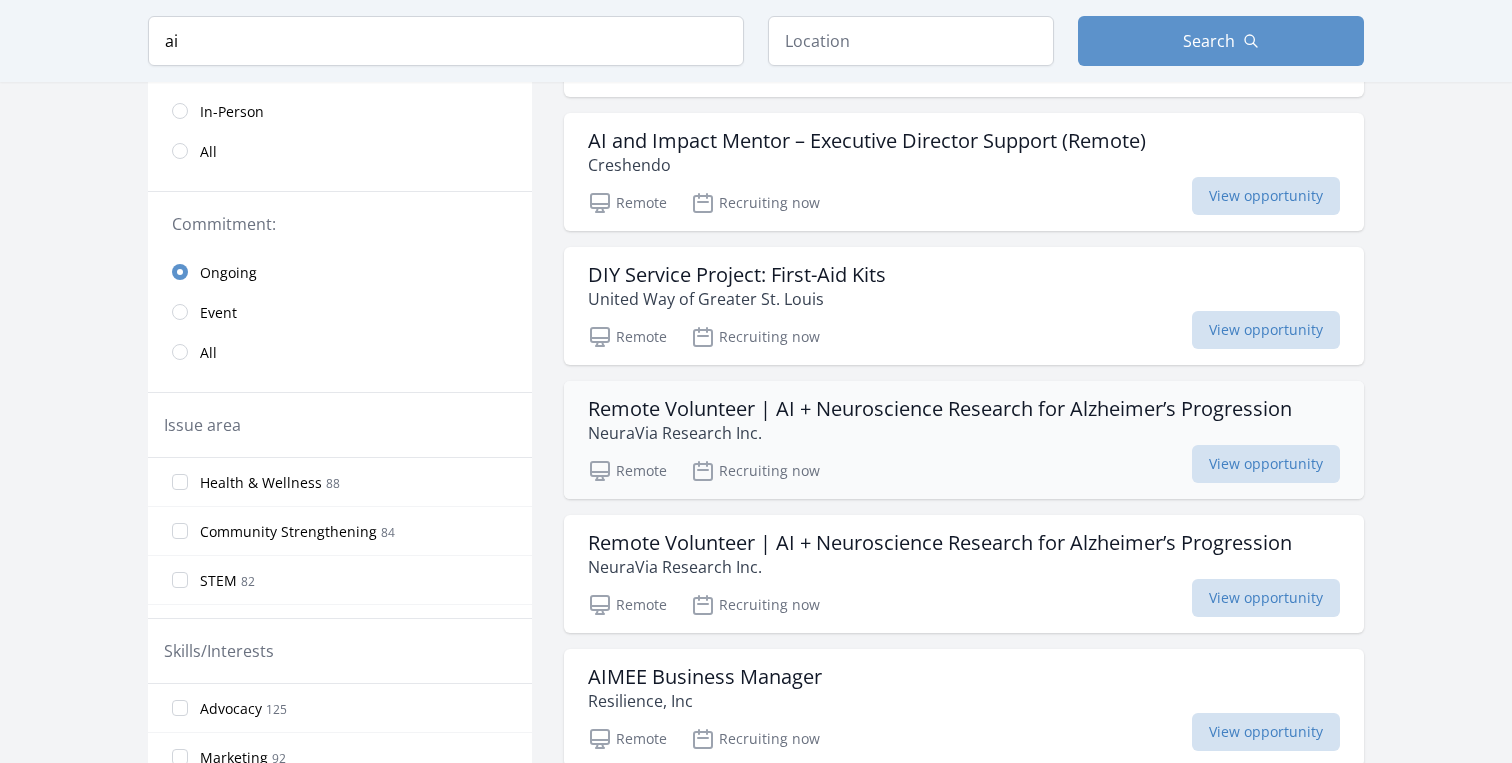 click on "NeuraVia Research Inc." at bounding box center (940, 433) 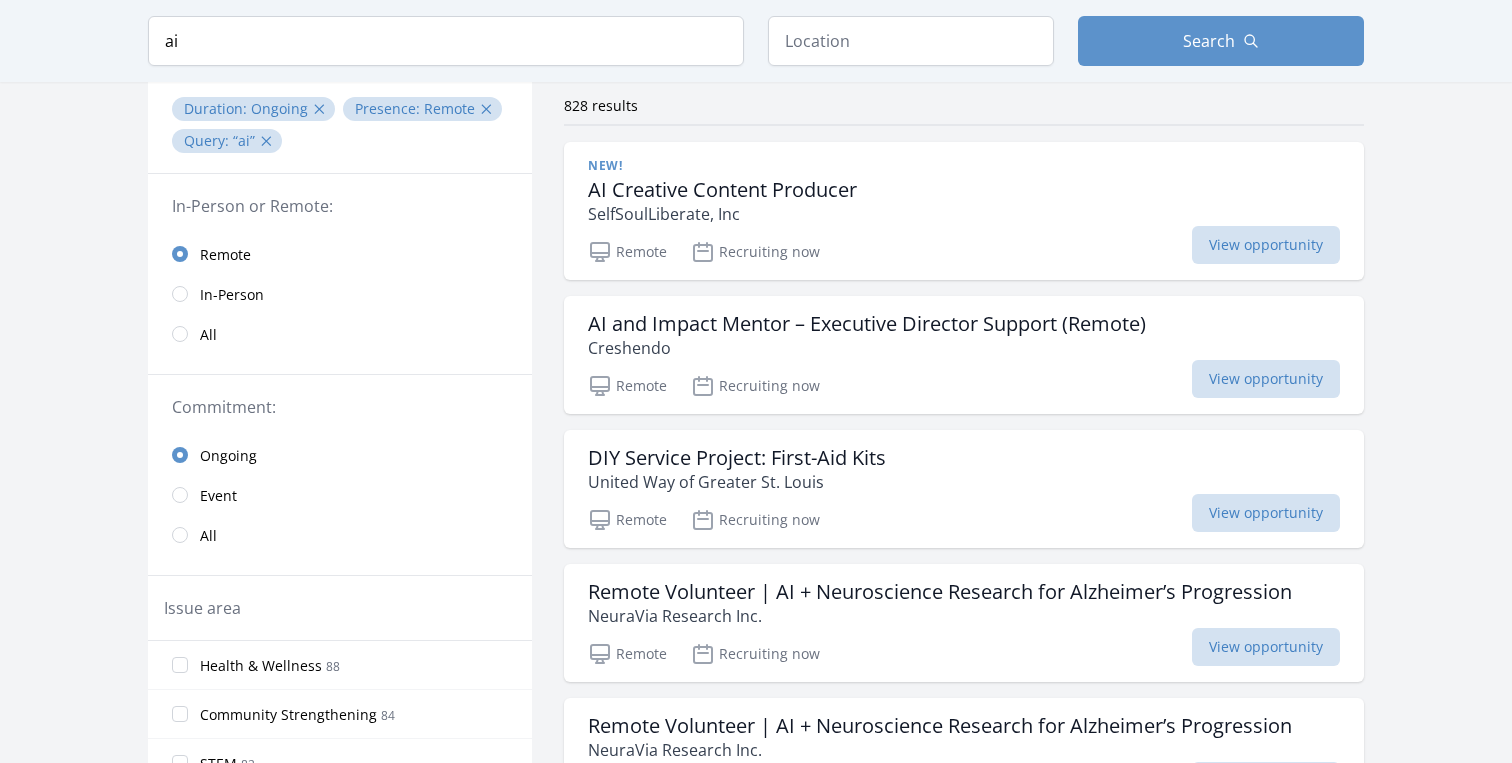 scroll, scrollTop: 0, scrollLeft: 0, axis: both 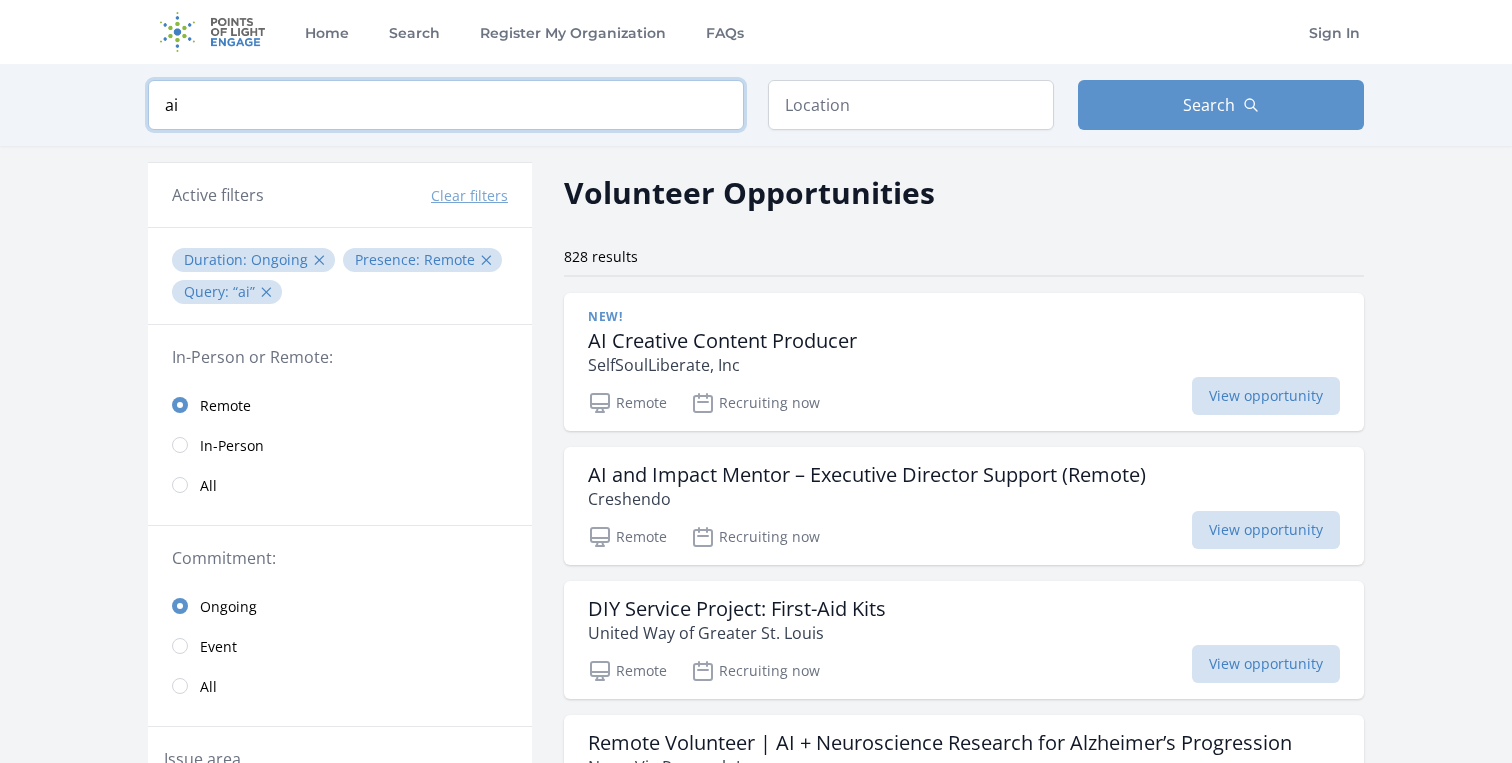 click on "ai" at bounding box center [446, 105] 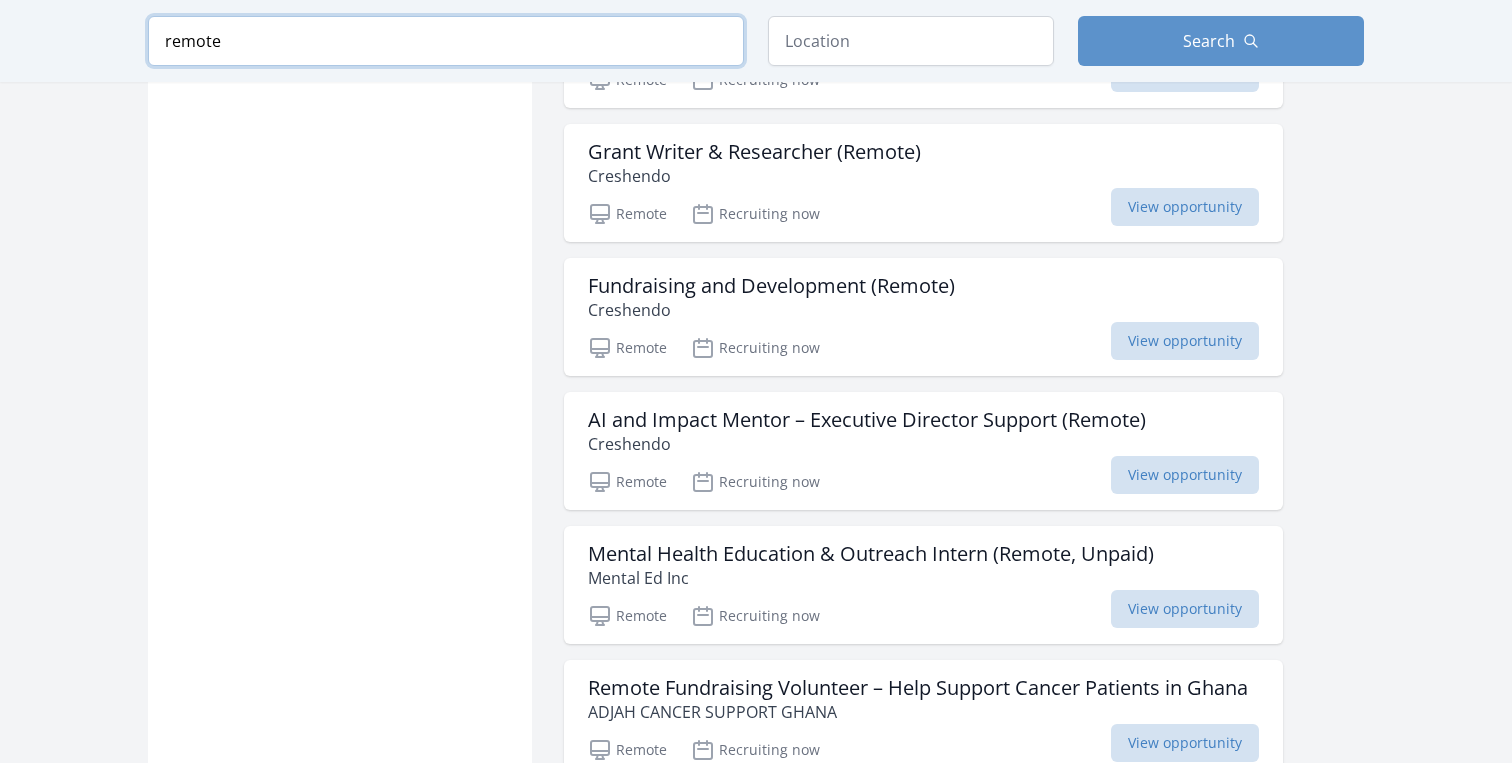 scroll, scrollTop: 1764, scrollLeft: 0, axis: vertical 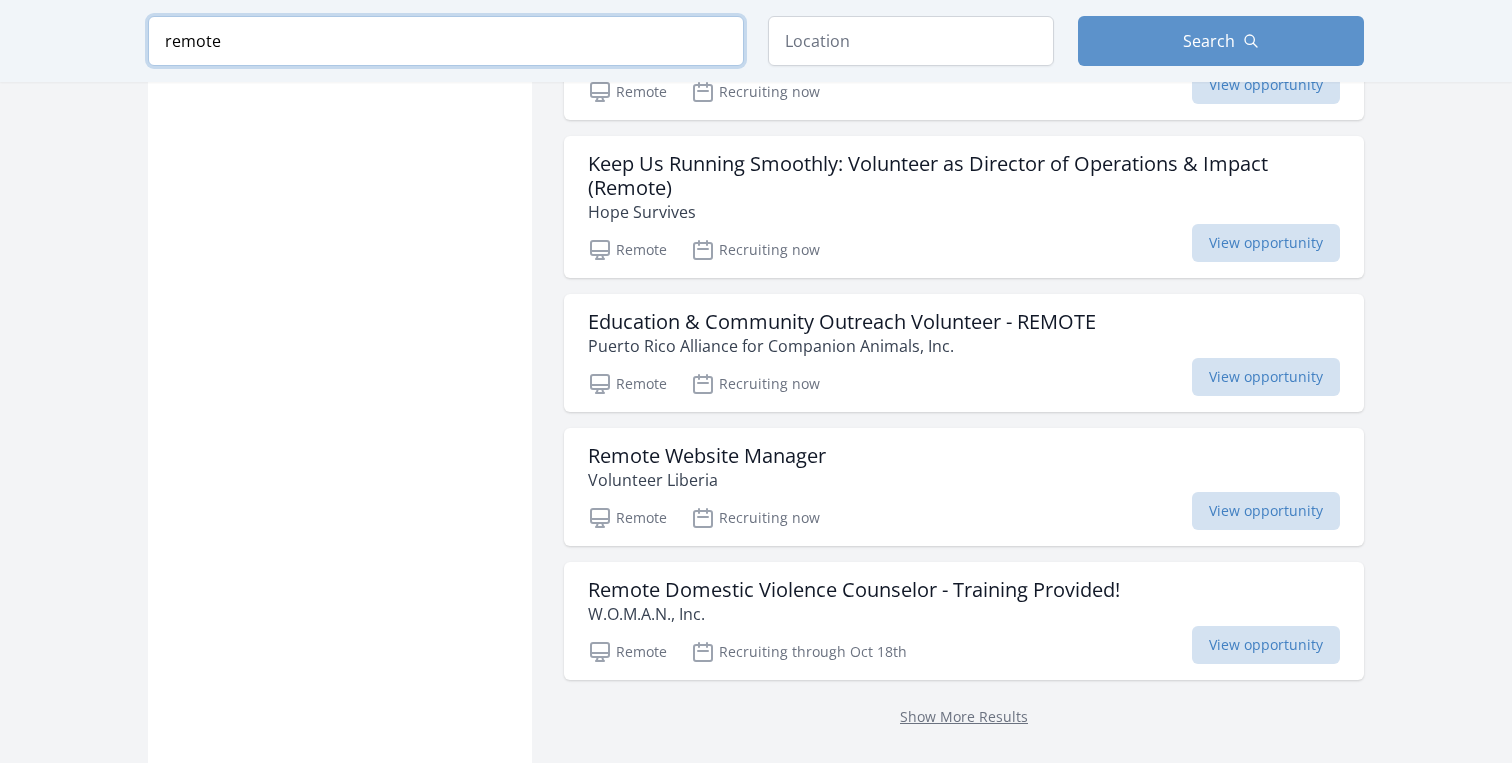 type on "remote" 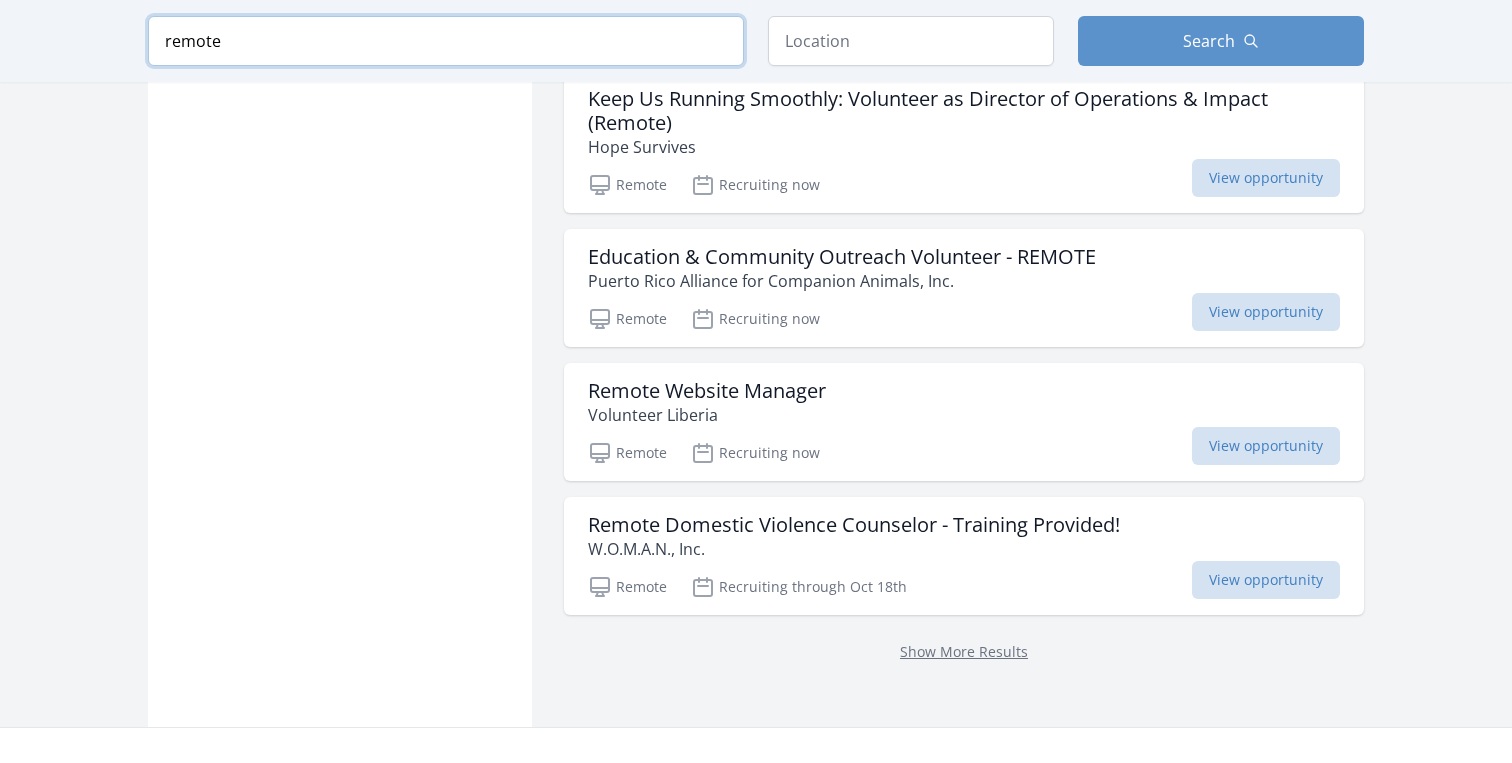 scroll, scrollTop: 8065, scrollLeft: 0, axis: vertical 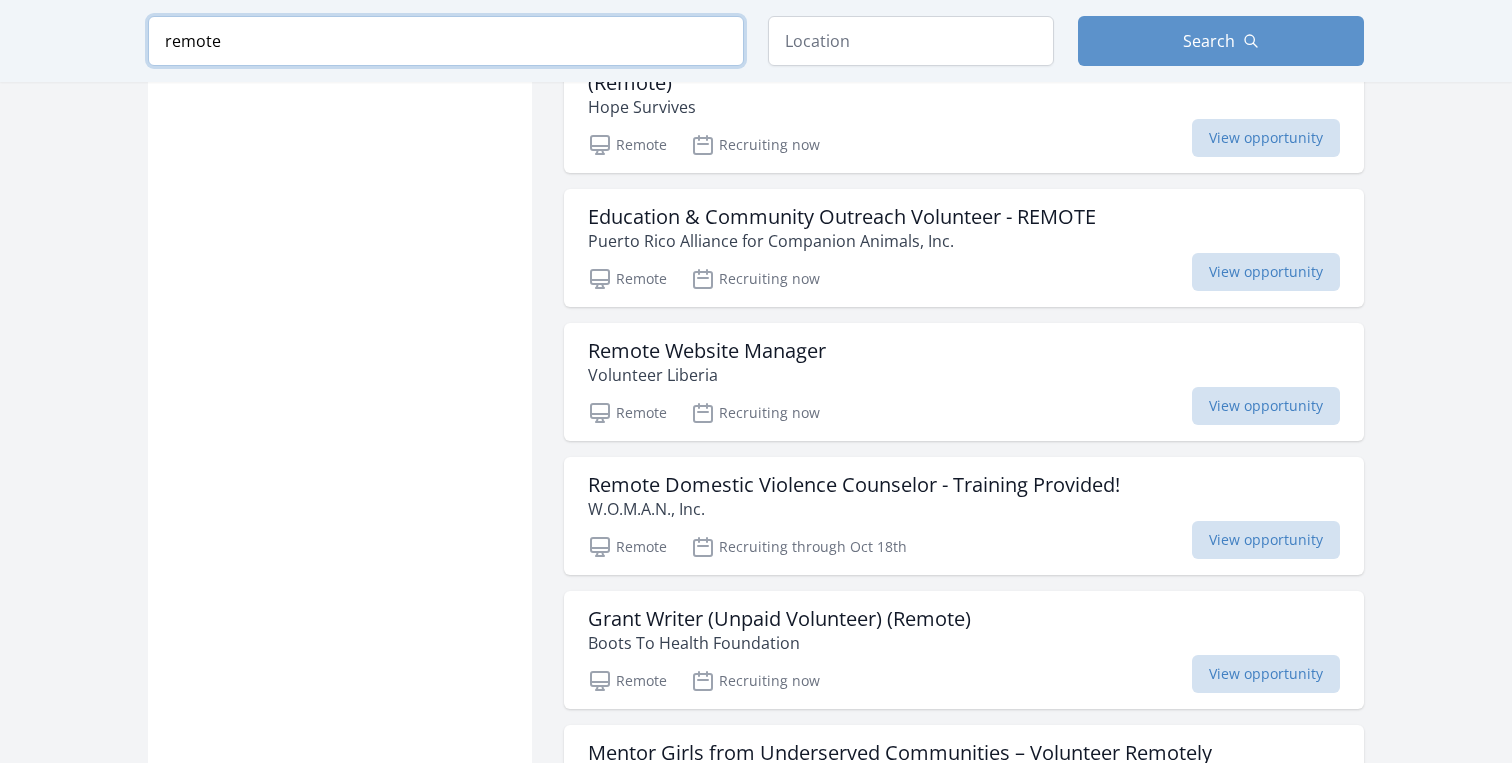 click on "remote" at bounding box center (446, 41) 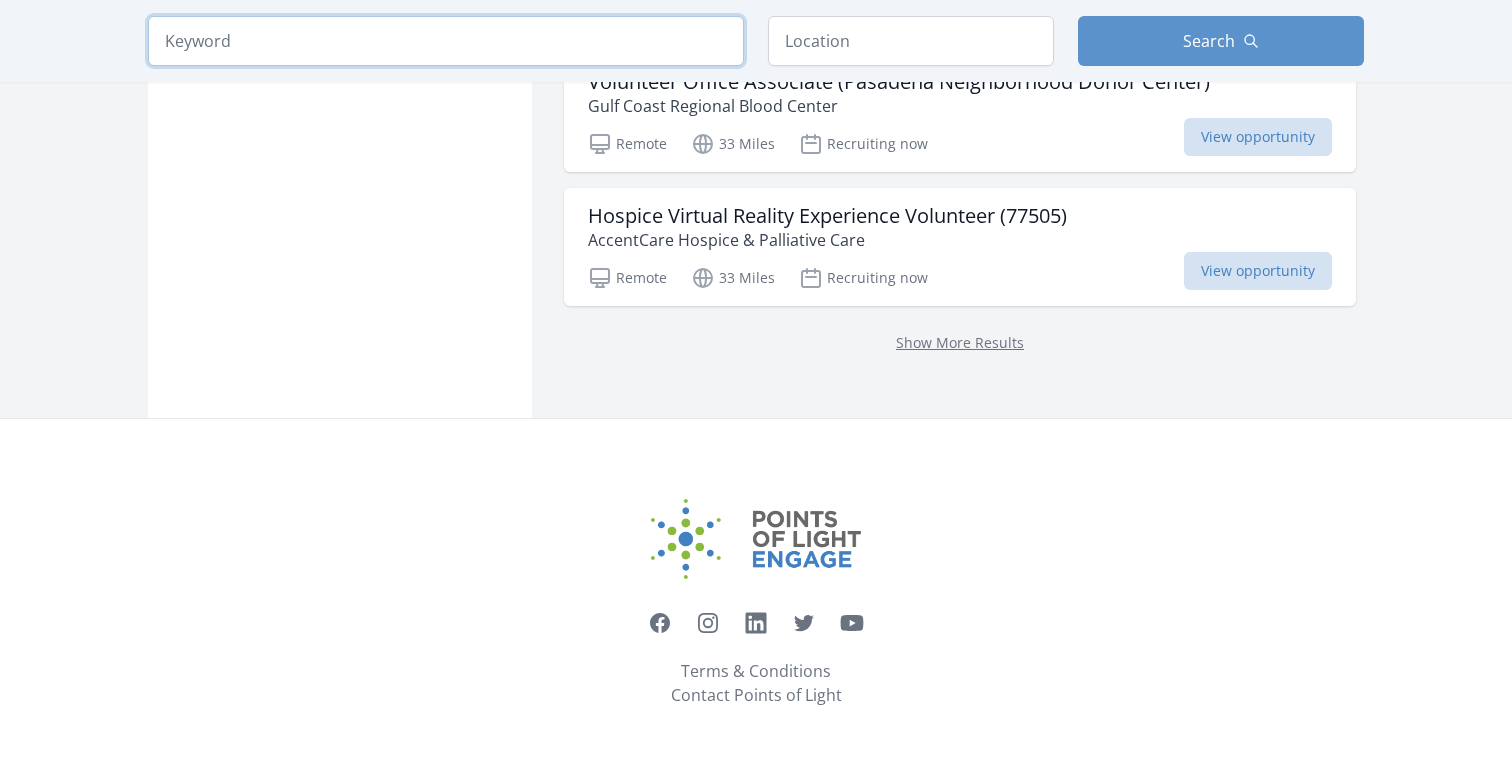 scroll, scrollTop: 5375, scrollLeft: 0, axis: vertical 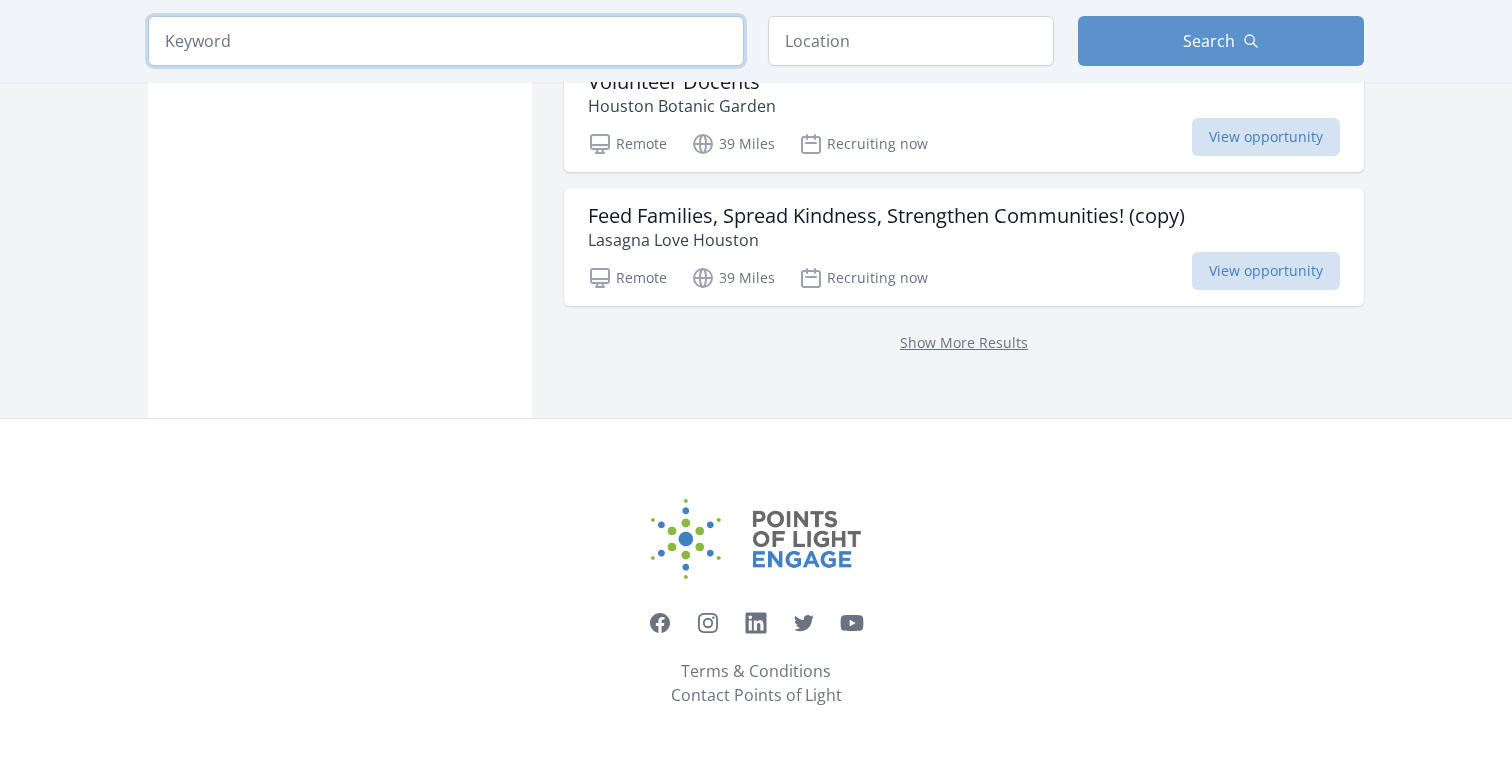 type 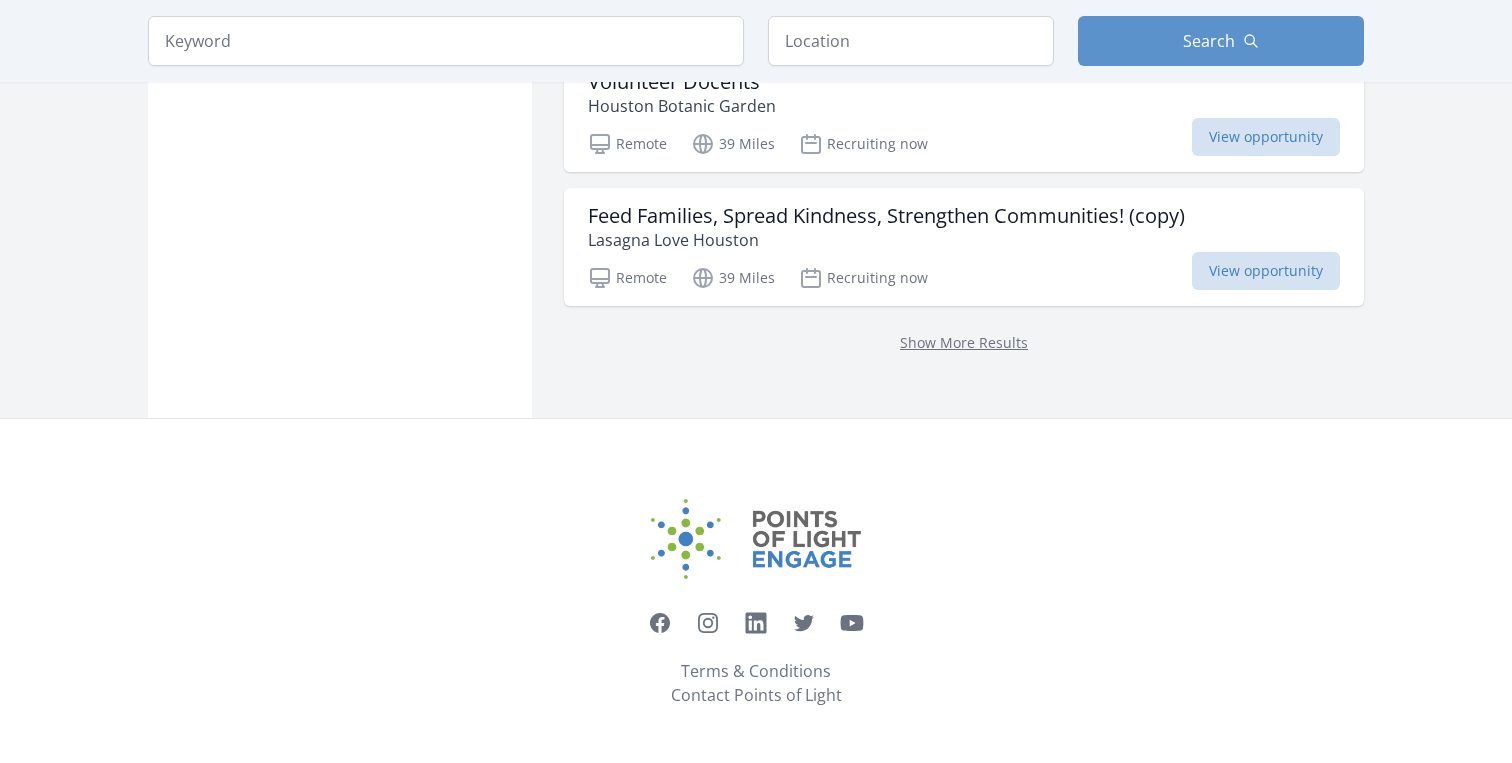 click on "Active filters
Clear filters
Duration : Ongoing ✕ Presence : Remote ✕
In-Person or Remote:   Remote   In-Person   All
Commitment:   Ongoing   Event   All
Issue area   Community Strengthening   1682   Education   1344   Health & Wellness   1303   Hunger   723   Children & Youth   651   Seniors   579   Technology   457   Arts & Culture   369   Animals   310   Disabilities   305   Environment   217   Family Services   178   Women's Issues   153   Literacy   151   Veterans & Military Families   146   Disaster Response & Recovery   126   Job Training & Employment   126   Immigrant & Refugee Services   114   Mentoring   111     108     87" at bounding box center (340, -2398) 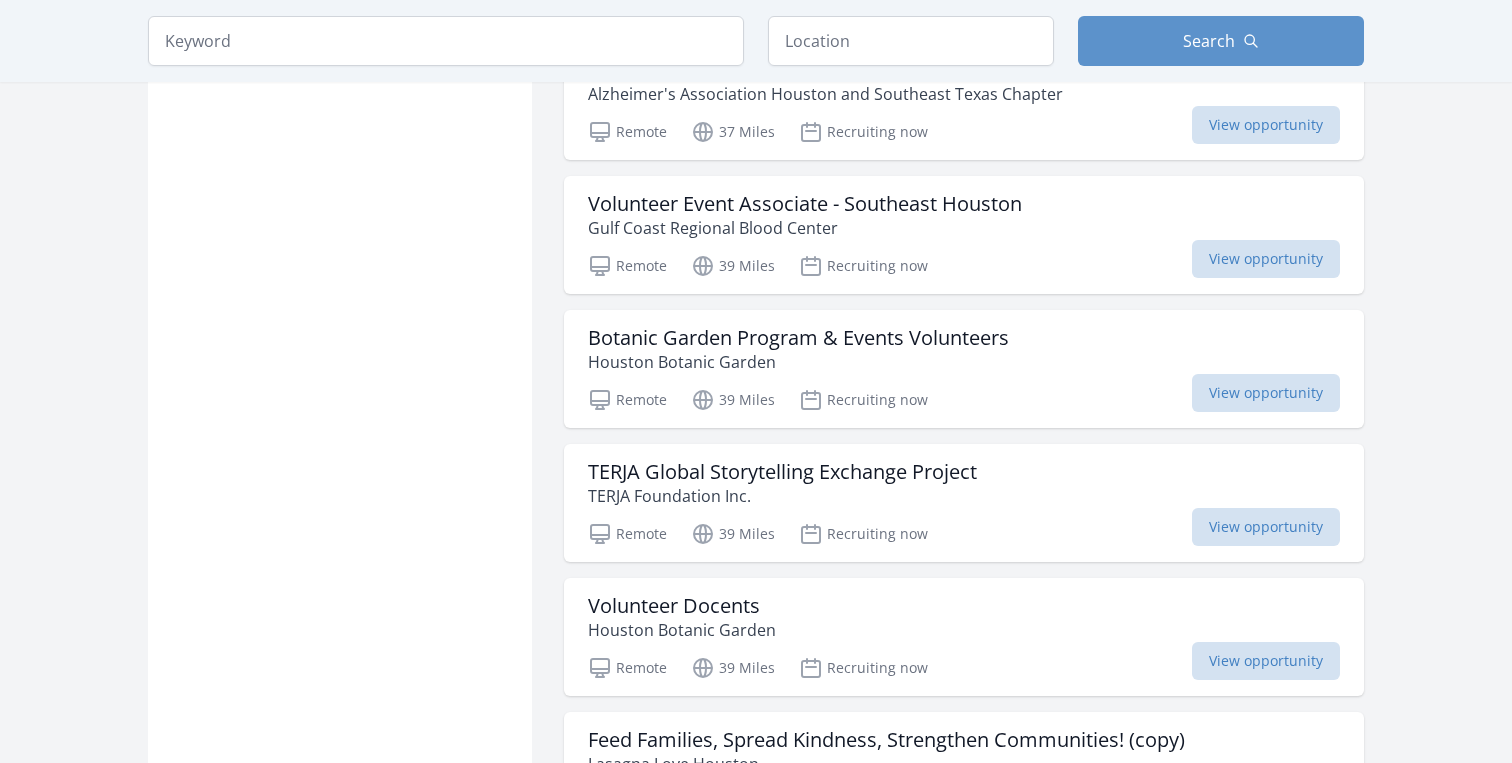 scroll, scrollTop: 4848, scrollLeft: 0, axis: vertical 